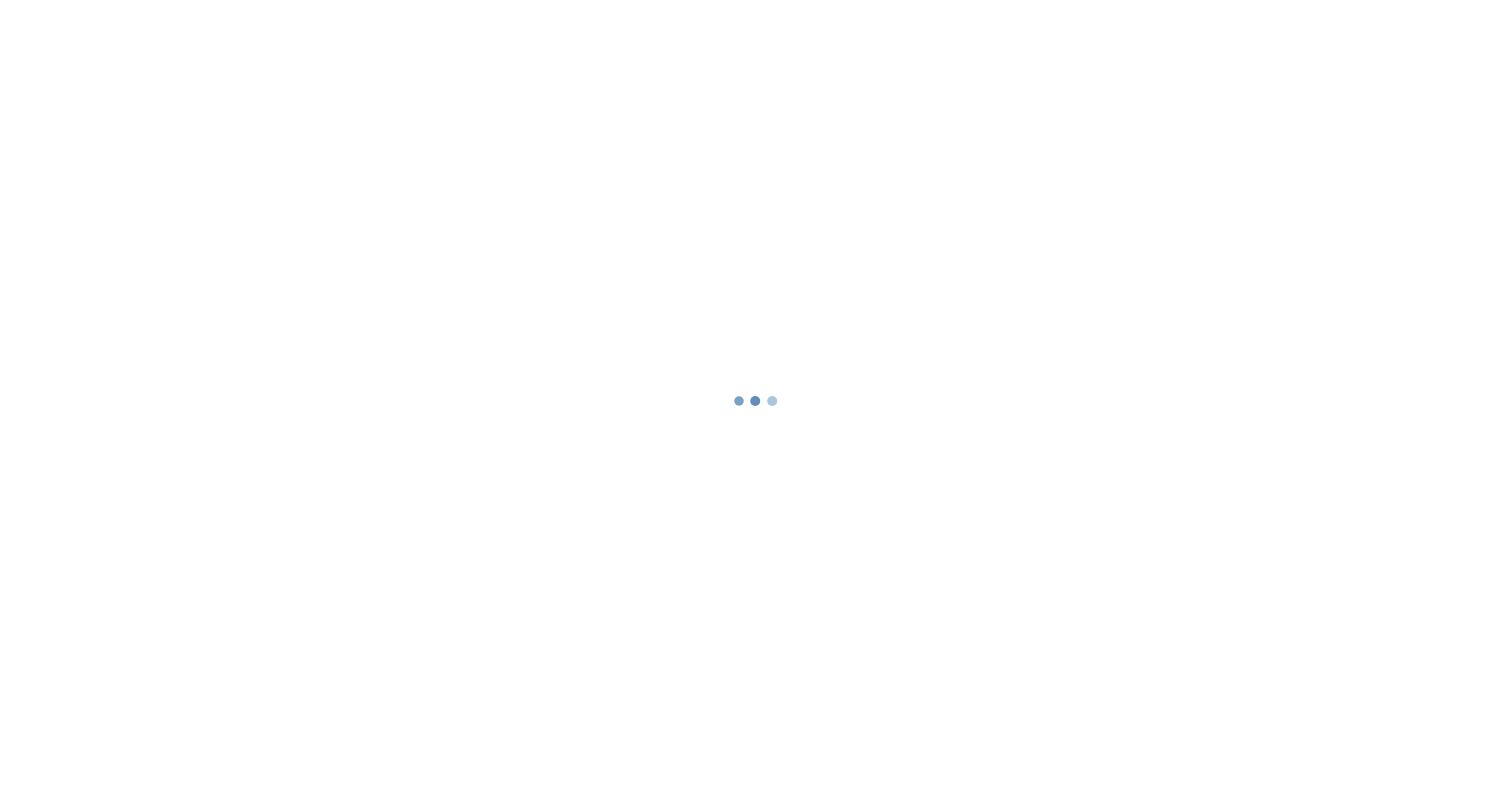 scroll, scrollTop: 0, scrollLeft: 0, axis: both 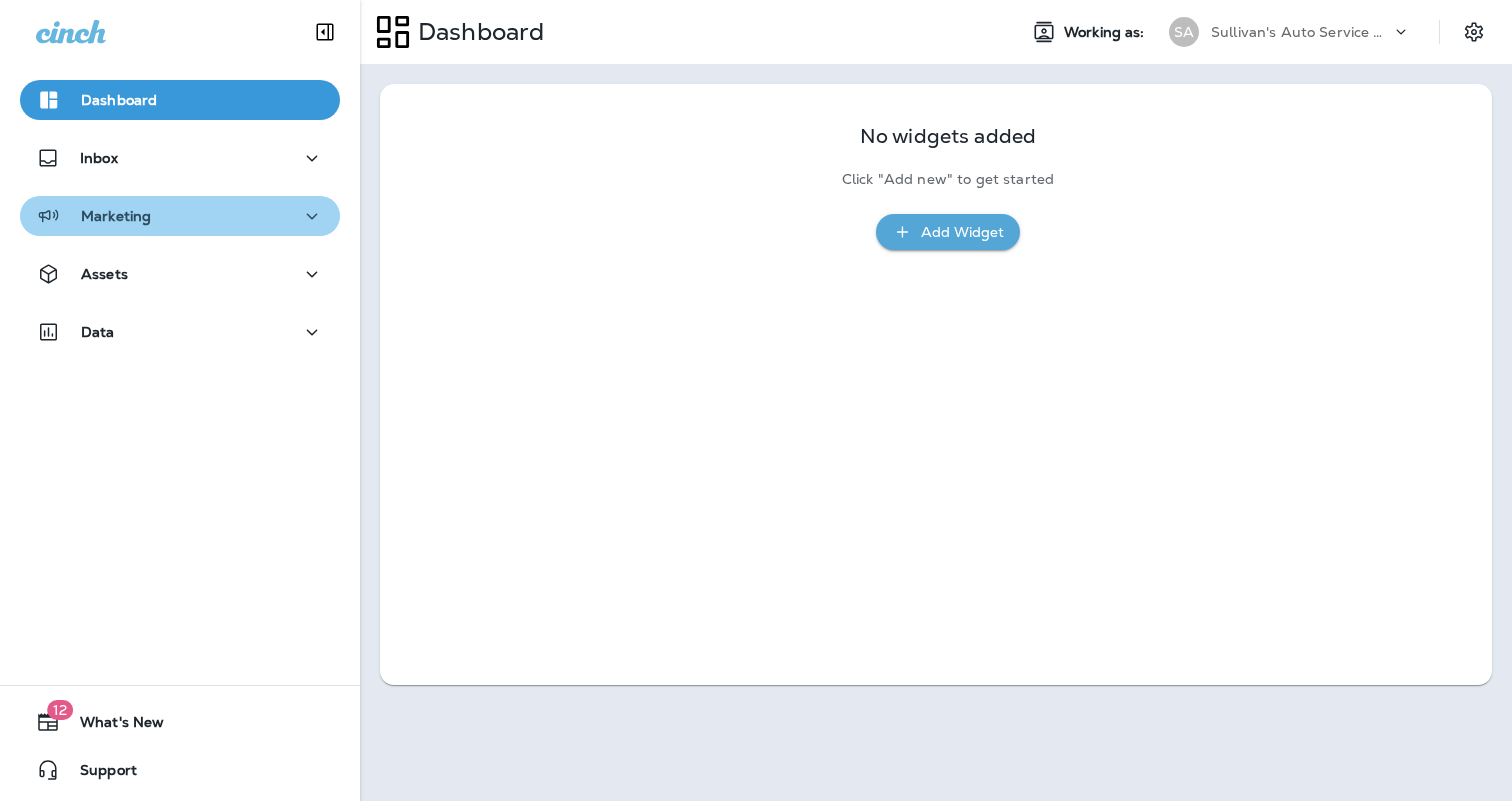 click on "Marketing" at bounding box center [180, 216] 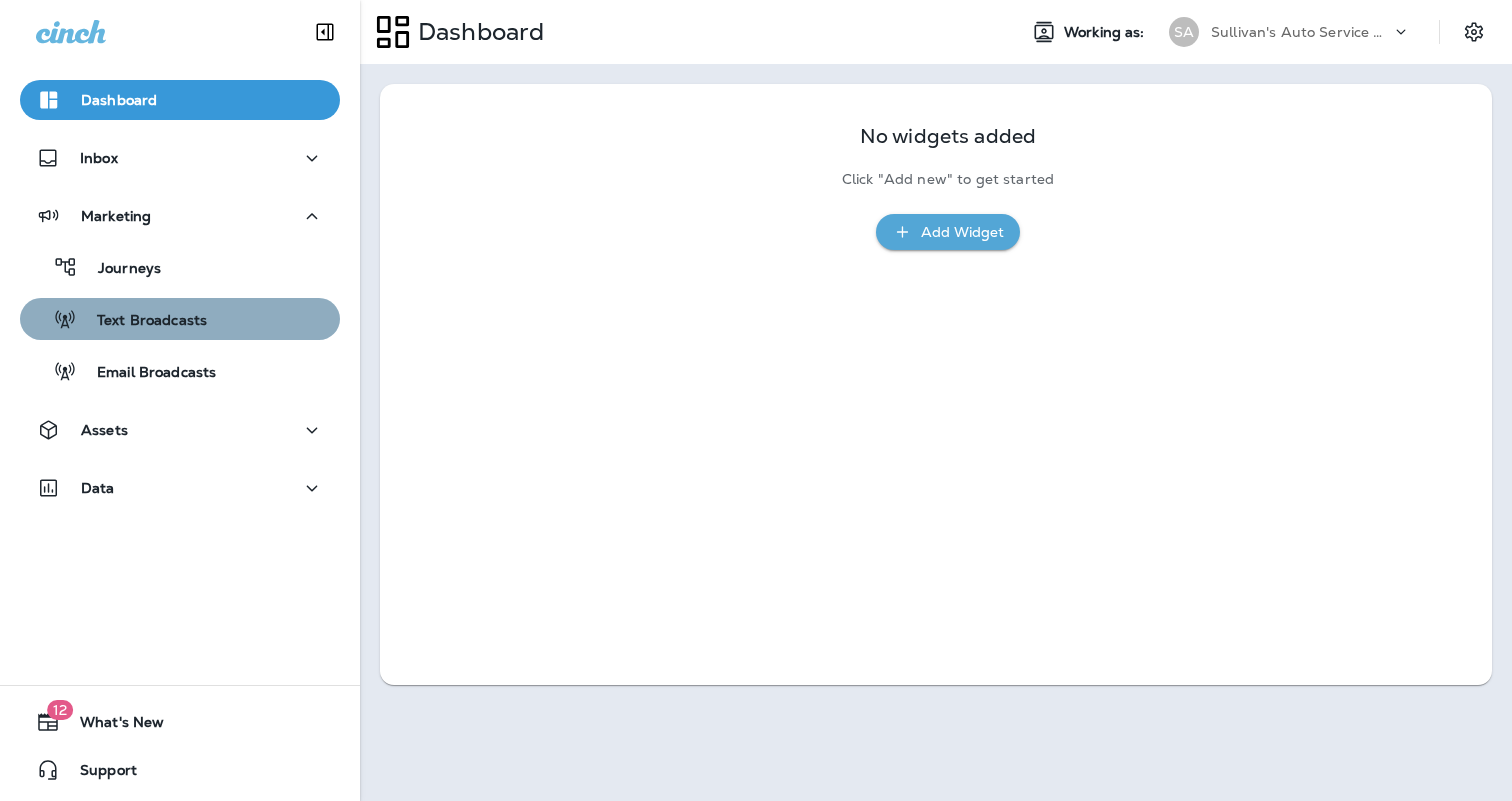 click on "Text Broadcasts" at bounding box center [180, 319] 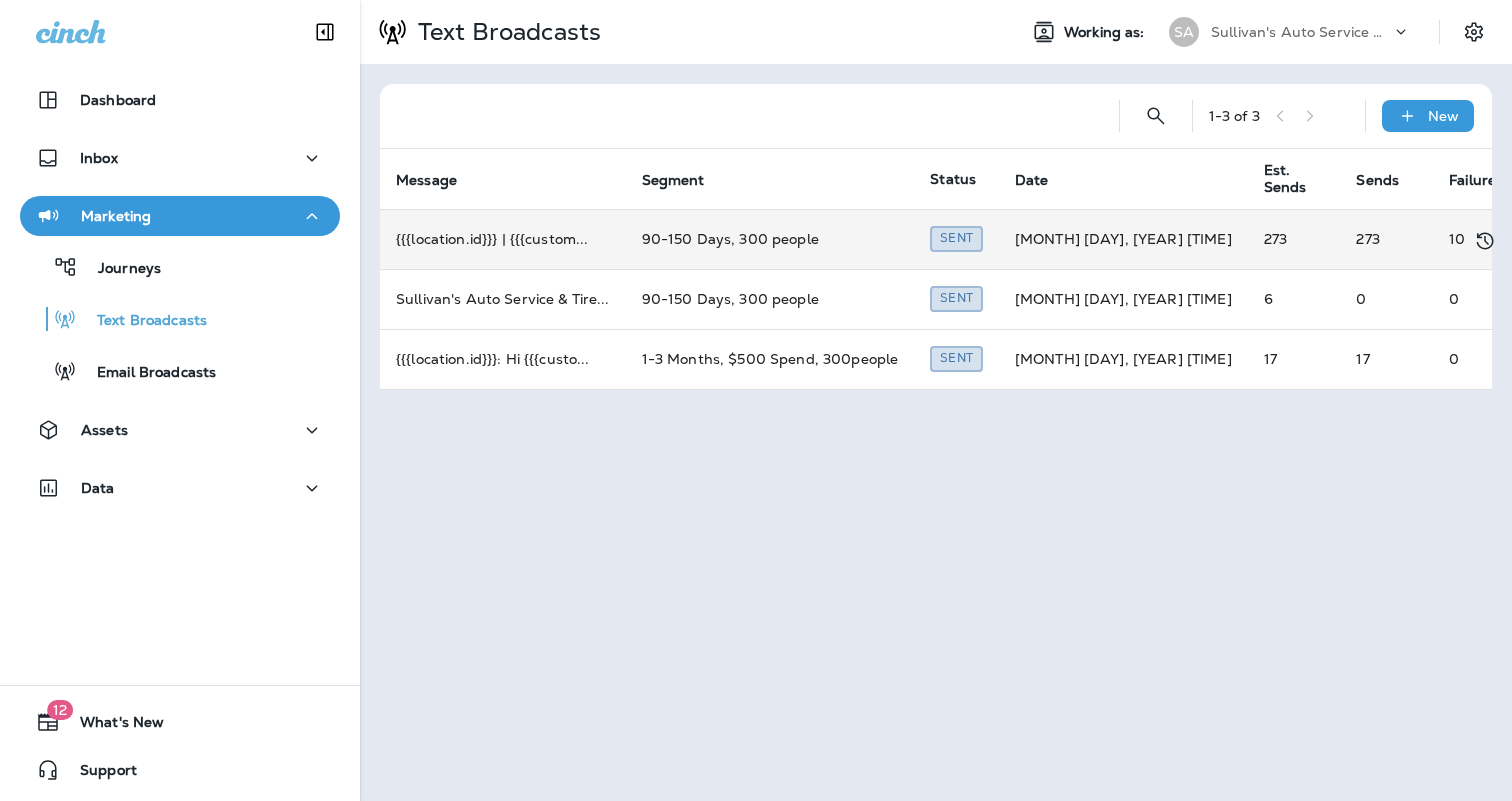 click on "90-150 Days, 300 people" at bounding box center [770, 239] 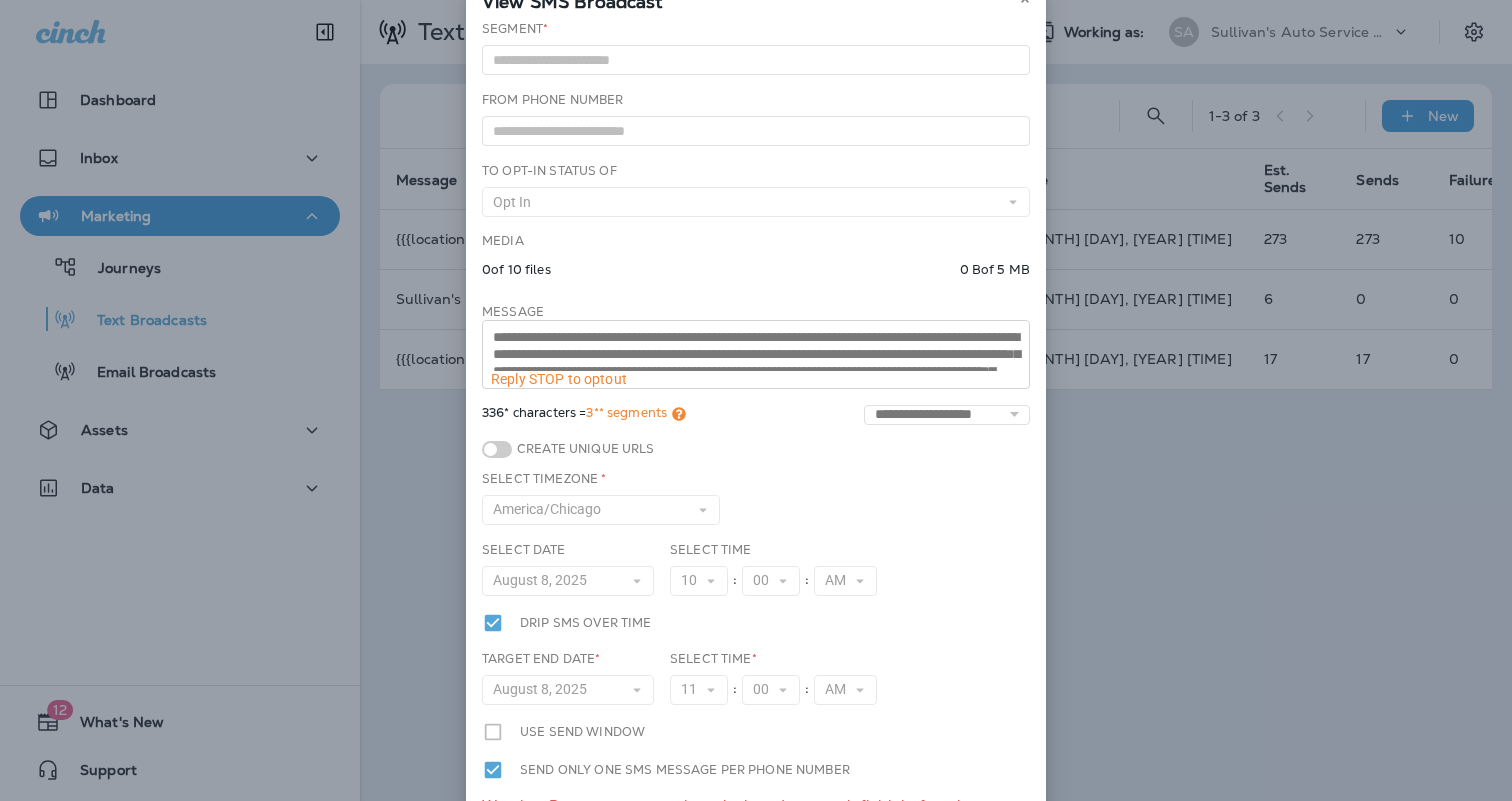 scroll, scrollTop: 51, scrollLeft: 0, axis: vertical 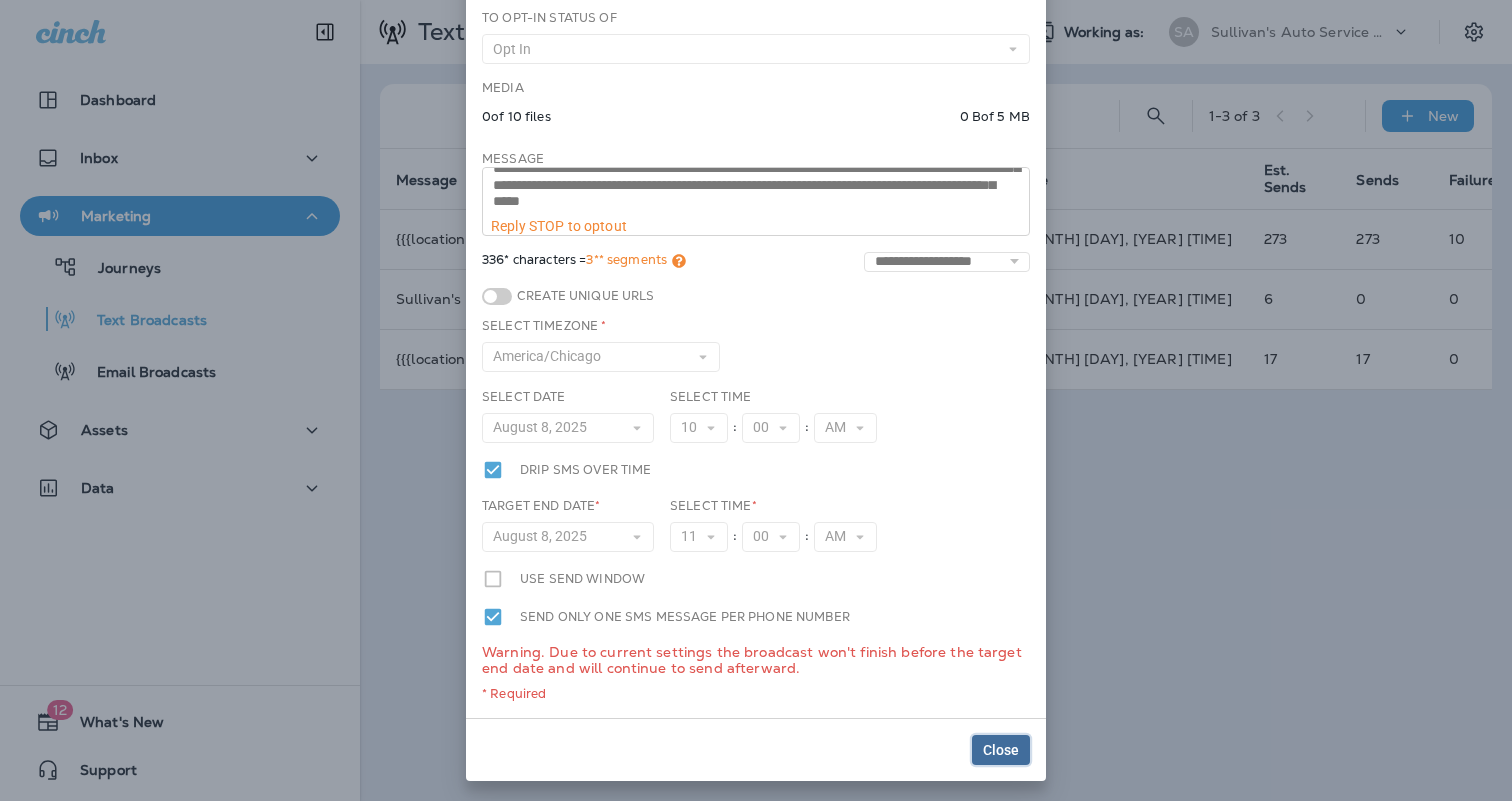 click on "Close" at bounding box center (1001, 750) 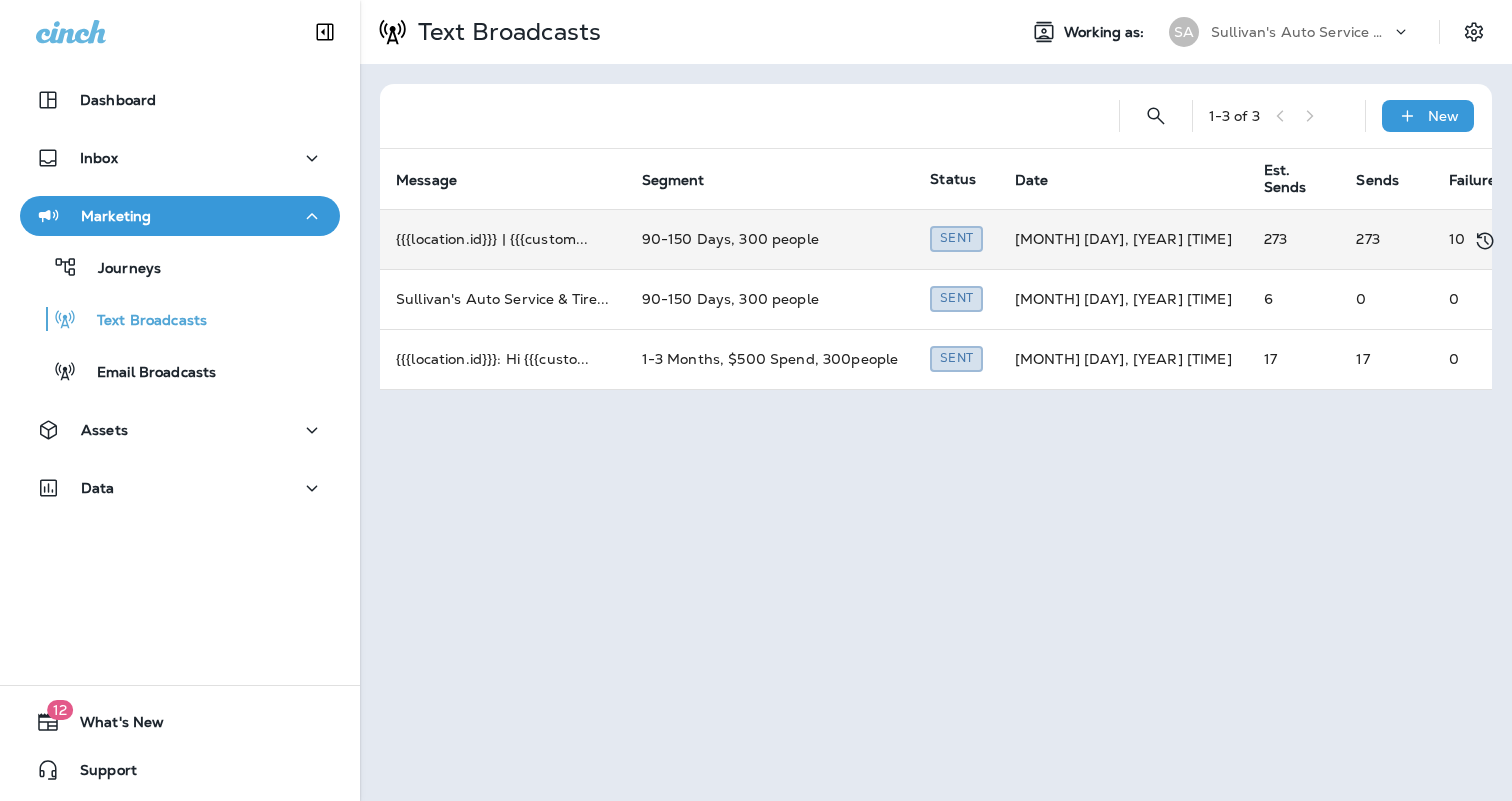 click on "90-150 Days, 300 people" at bounding box center (770, 239) 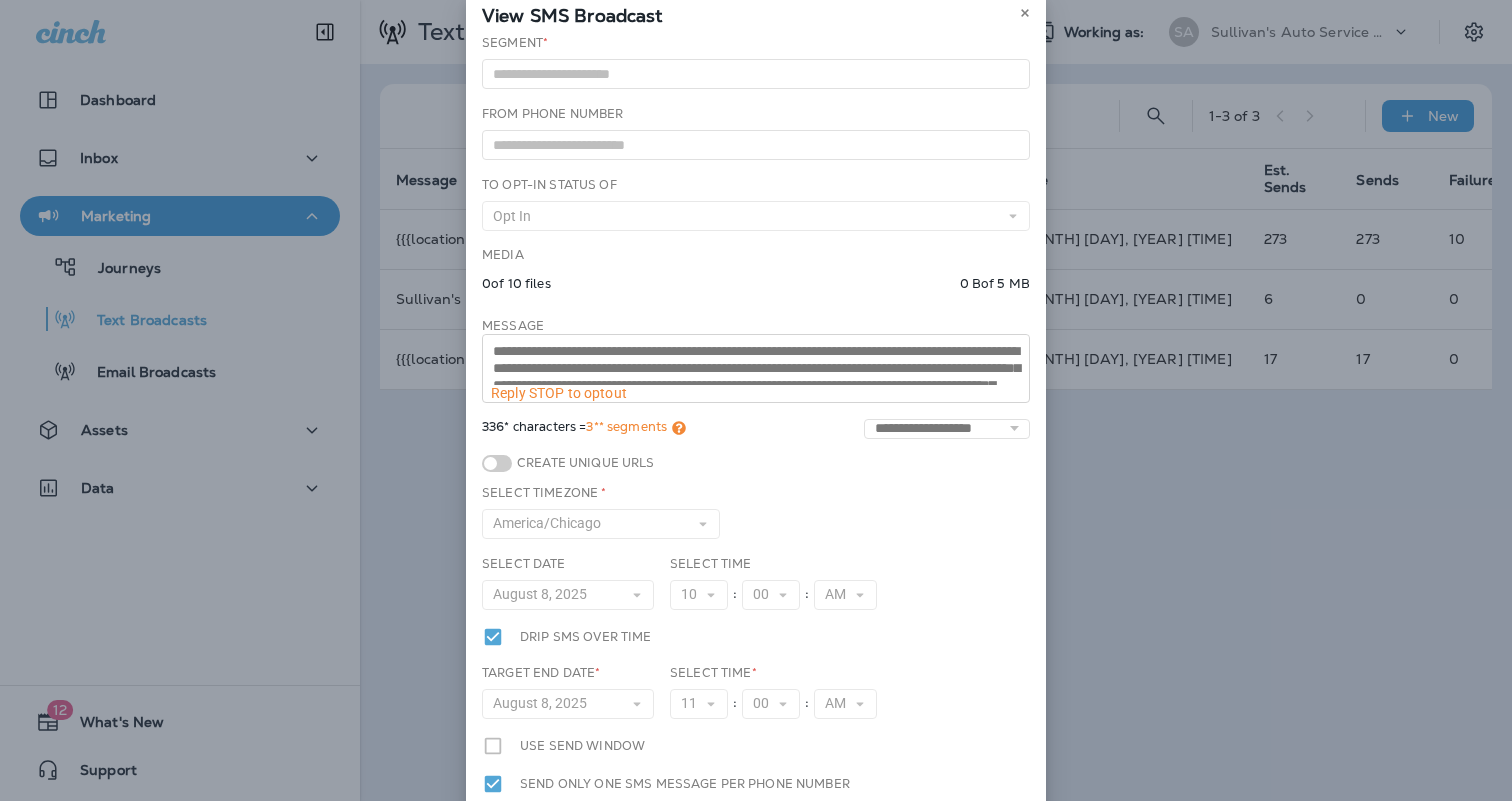 scroll, scrollTop: 48, scrollLeft: 0, axis: vertical 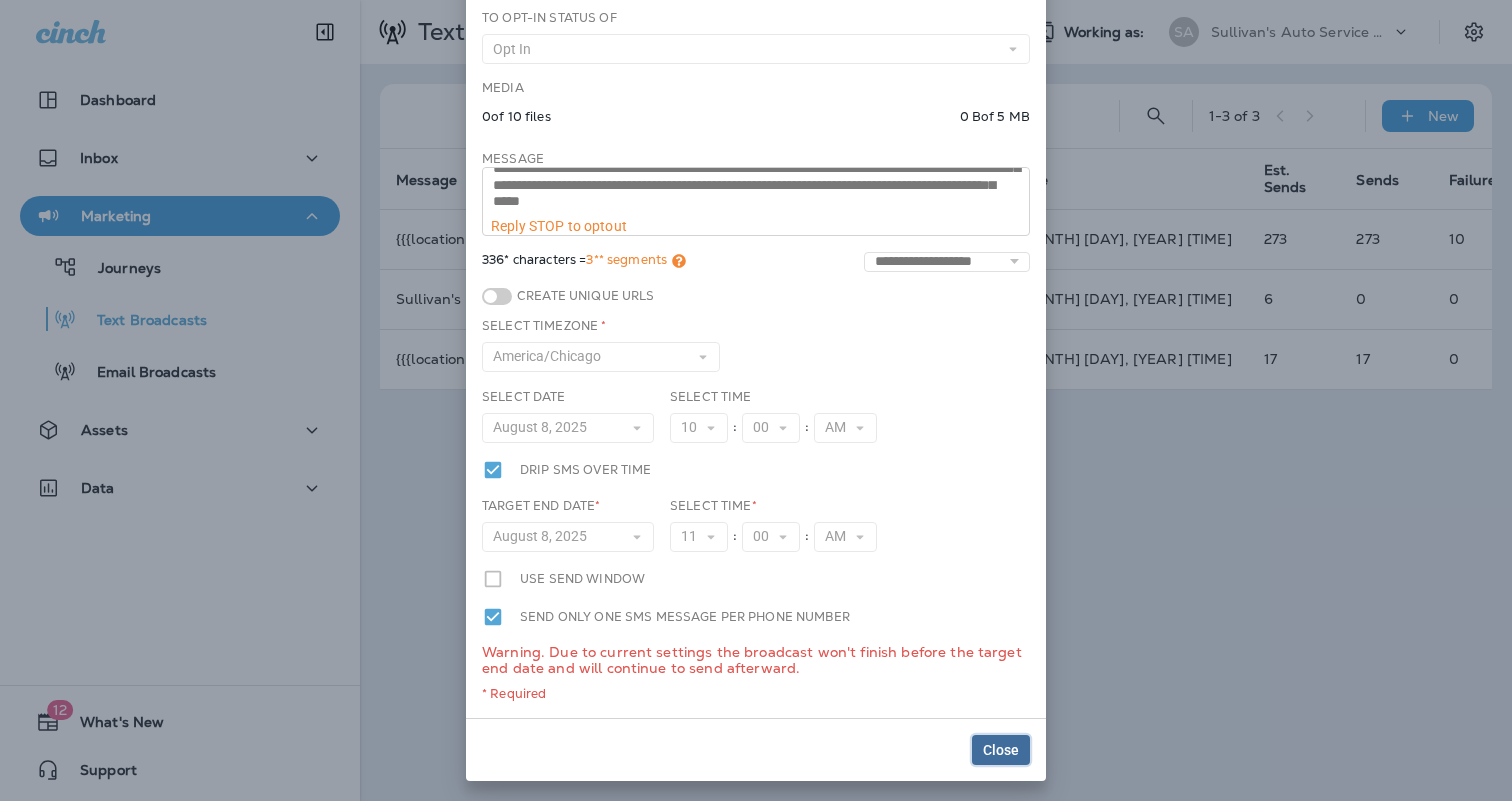 click on "Close" at bounding box center [1001, 750] 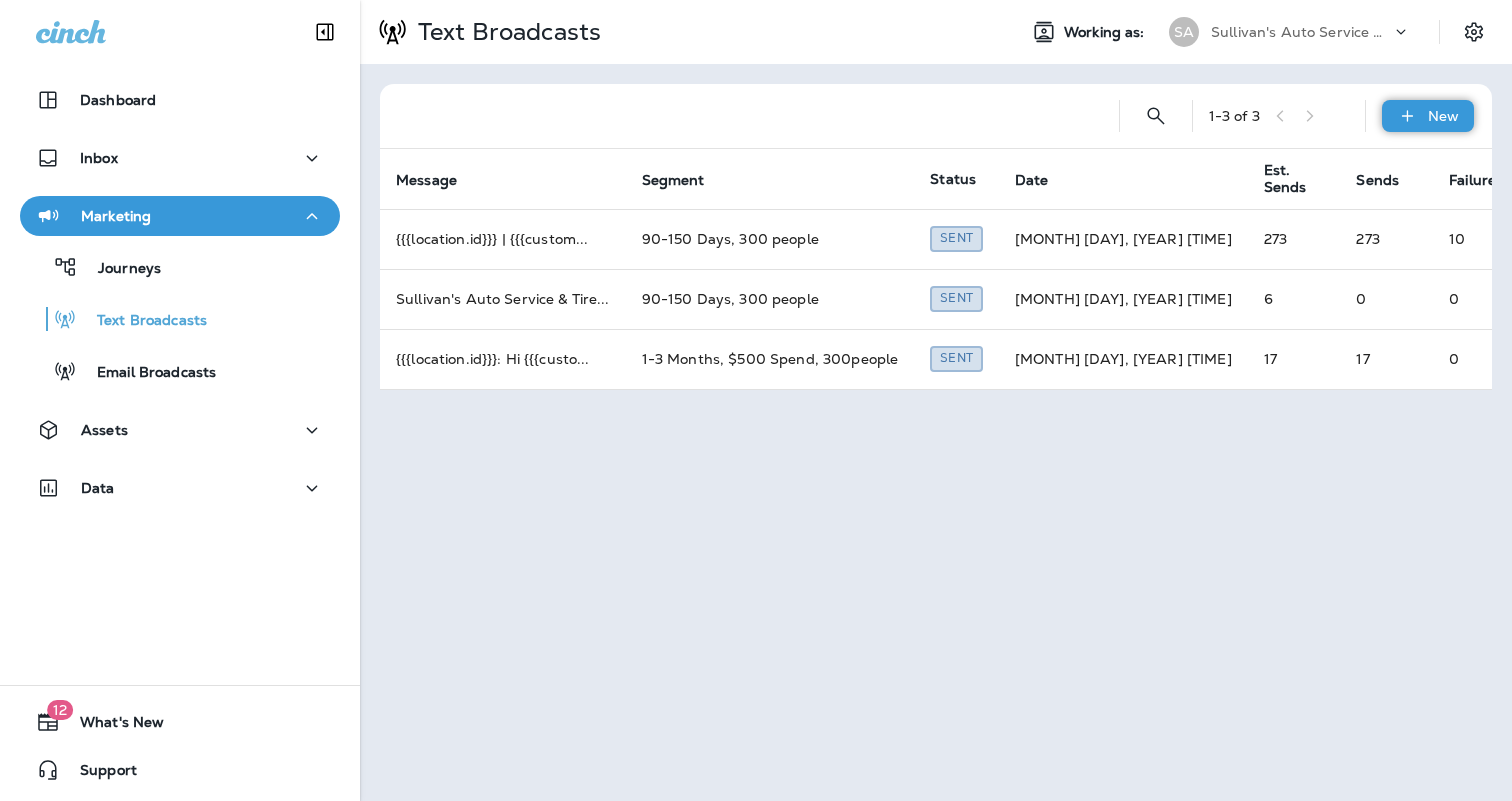 click on "New" at bounding box center [1428, 116] 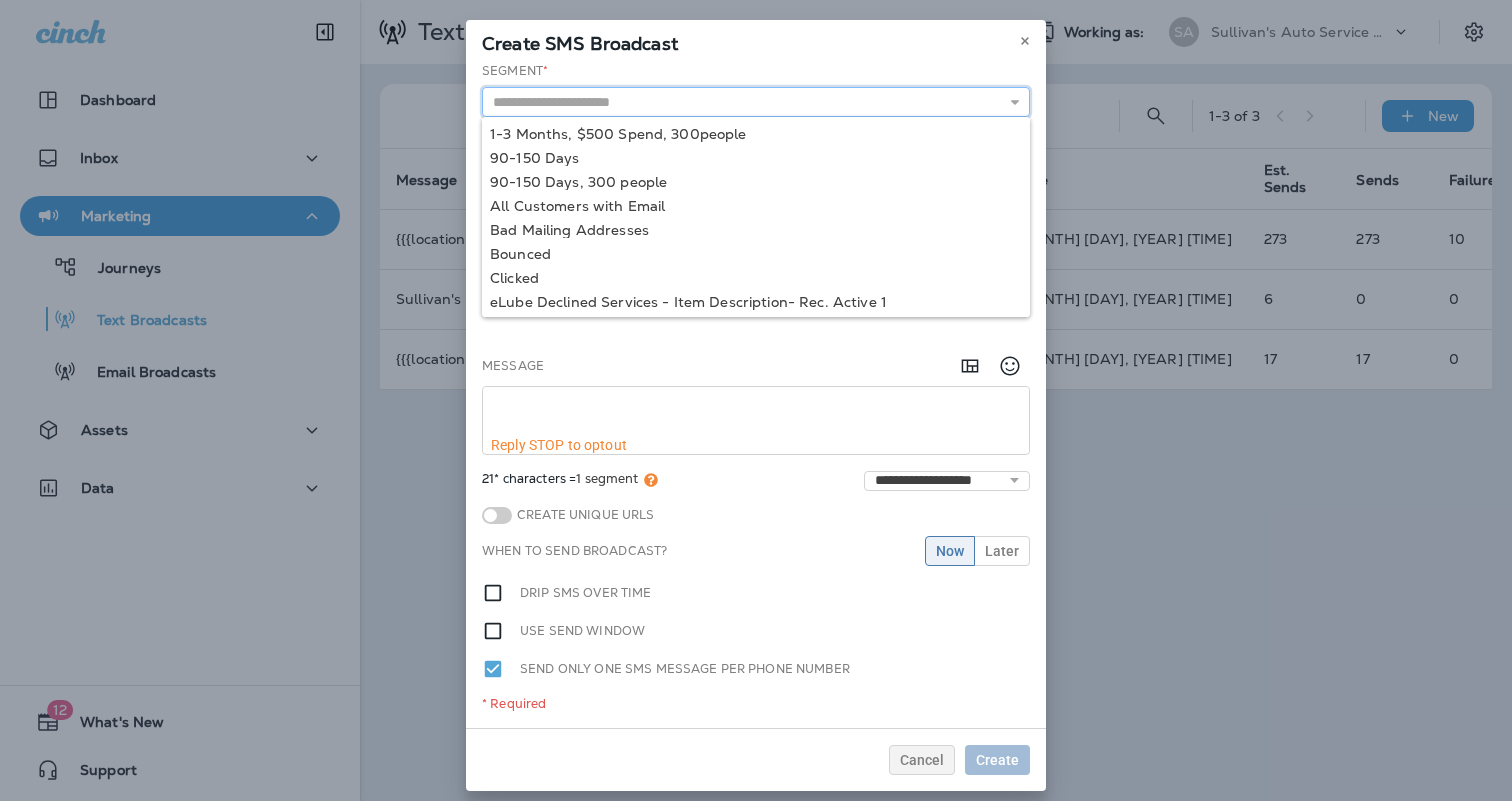 click at bounding box center [756, 102] 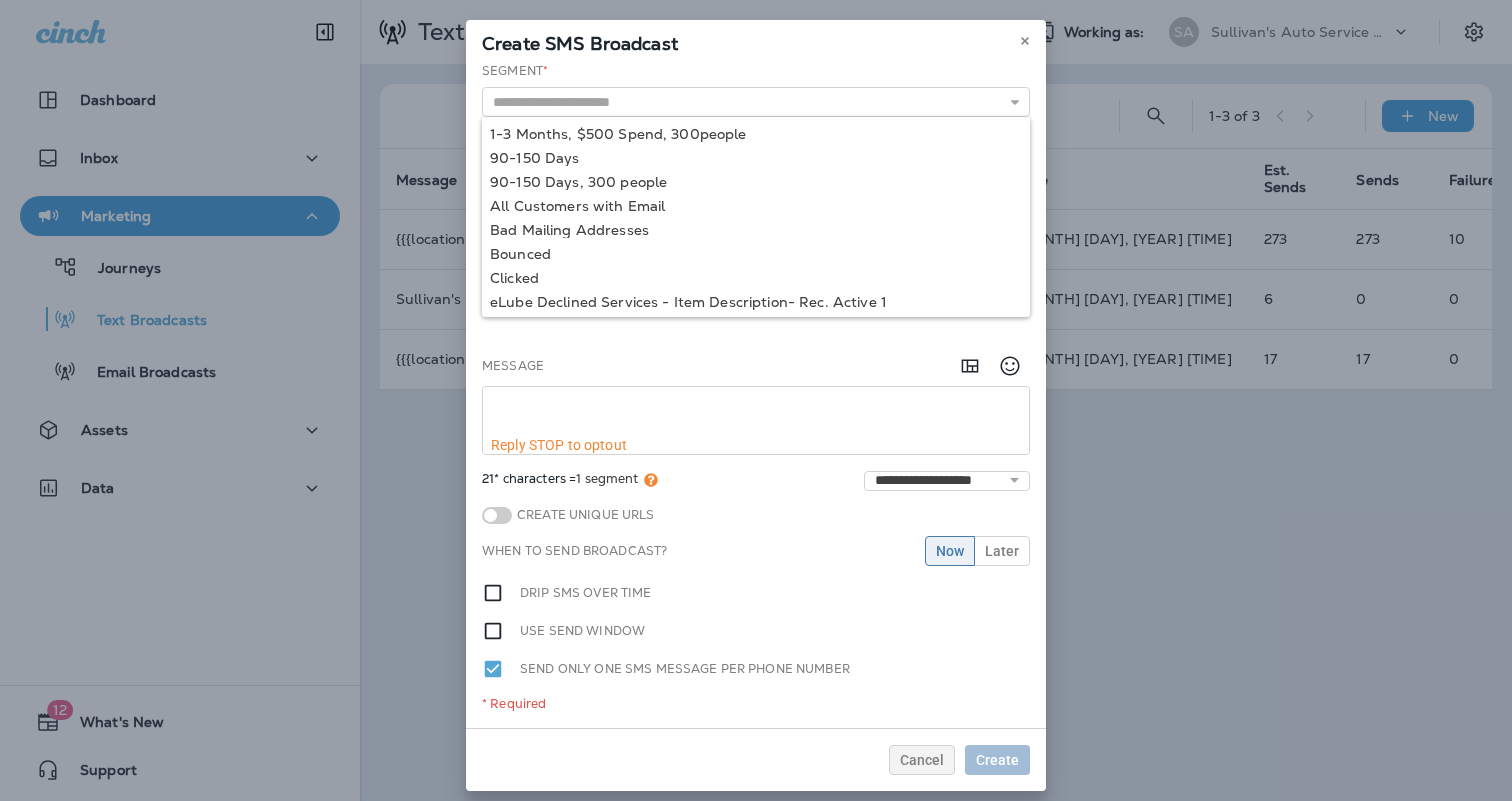 type on "**********" 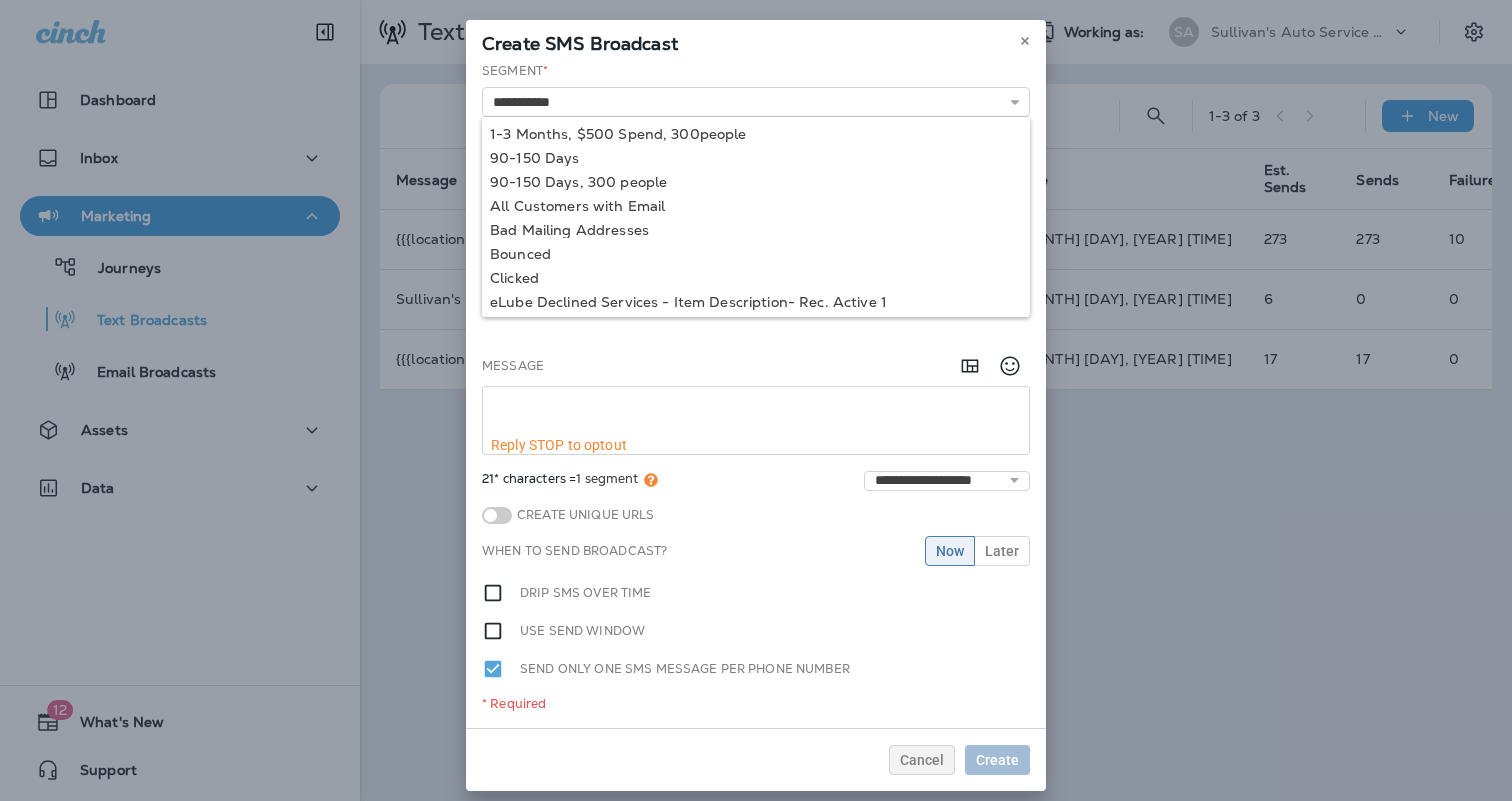 click on "**********" at bounding box center (756, 395) 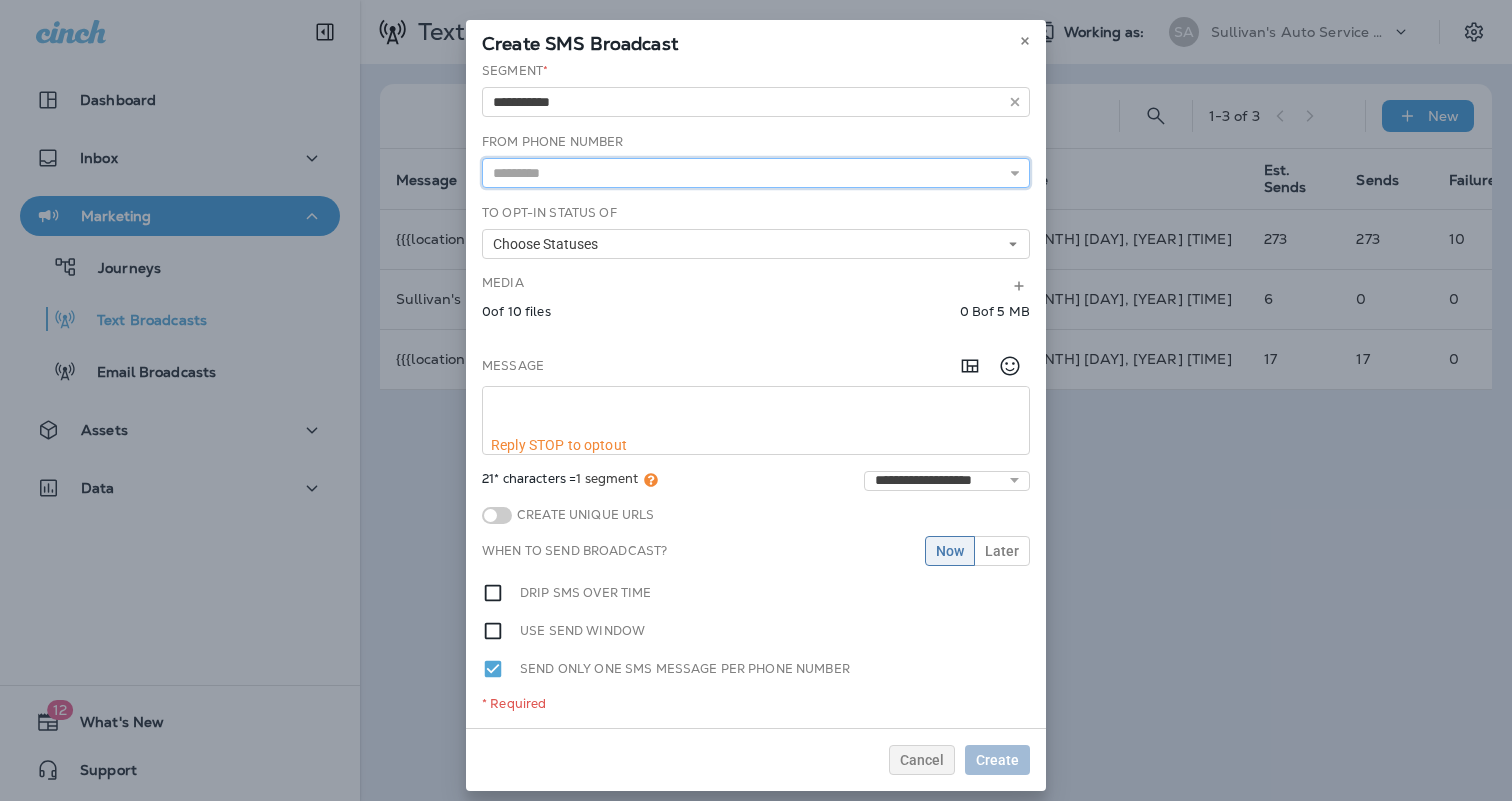 click at bounding box center [756, 173] 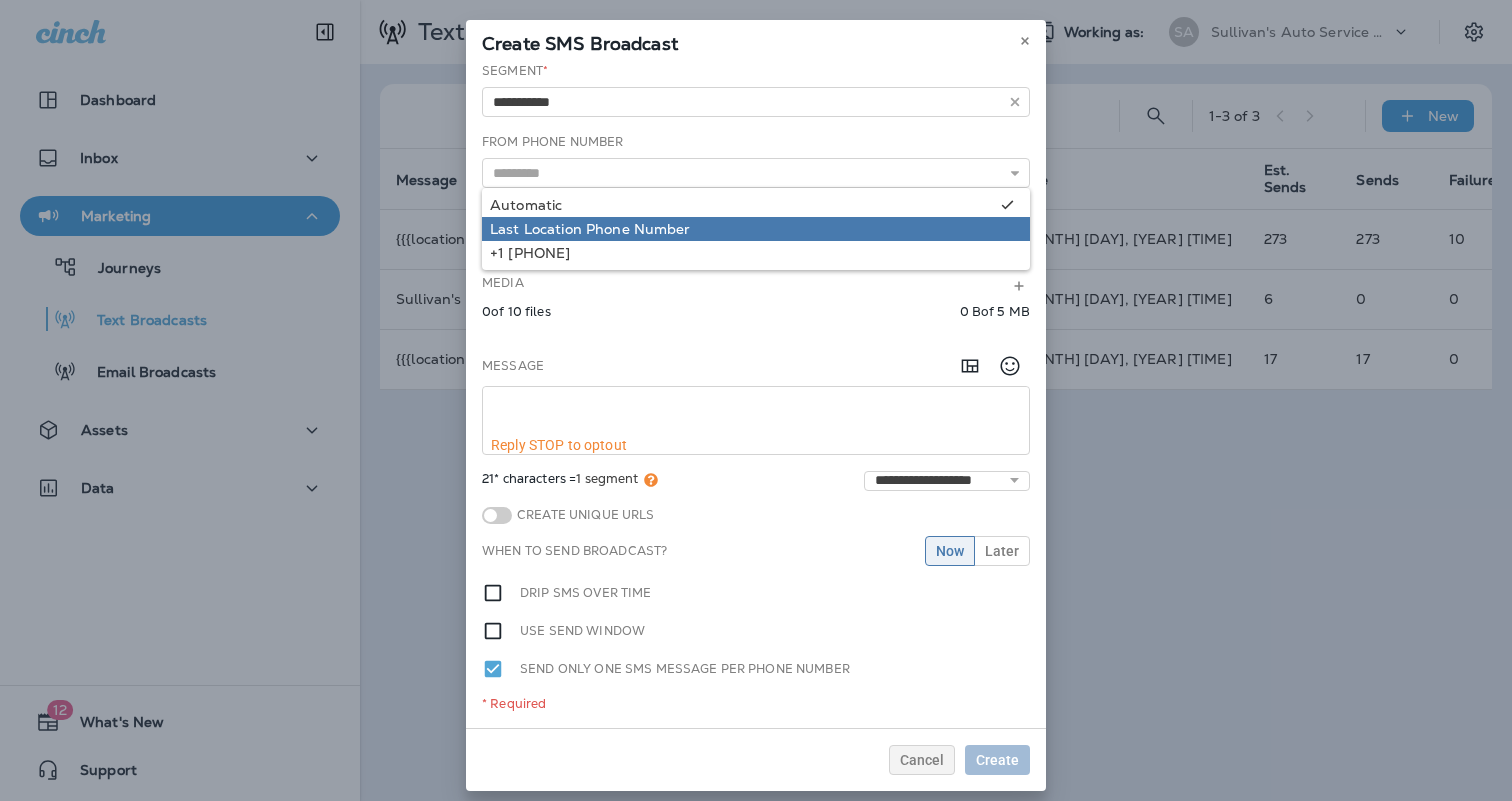 type on "**********" 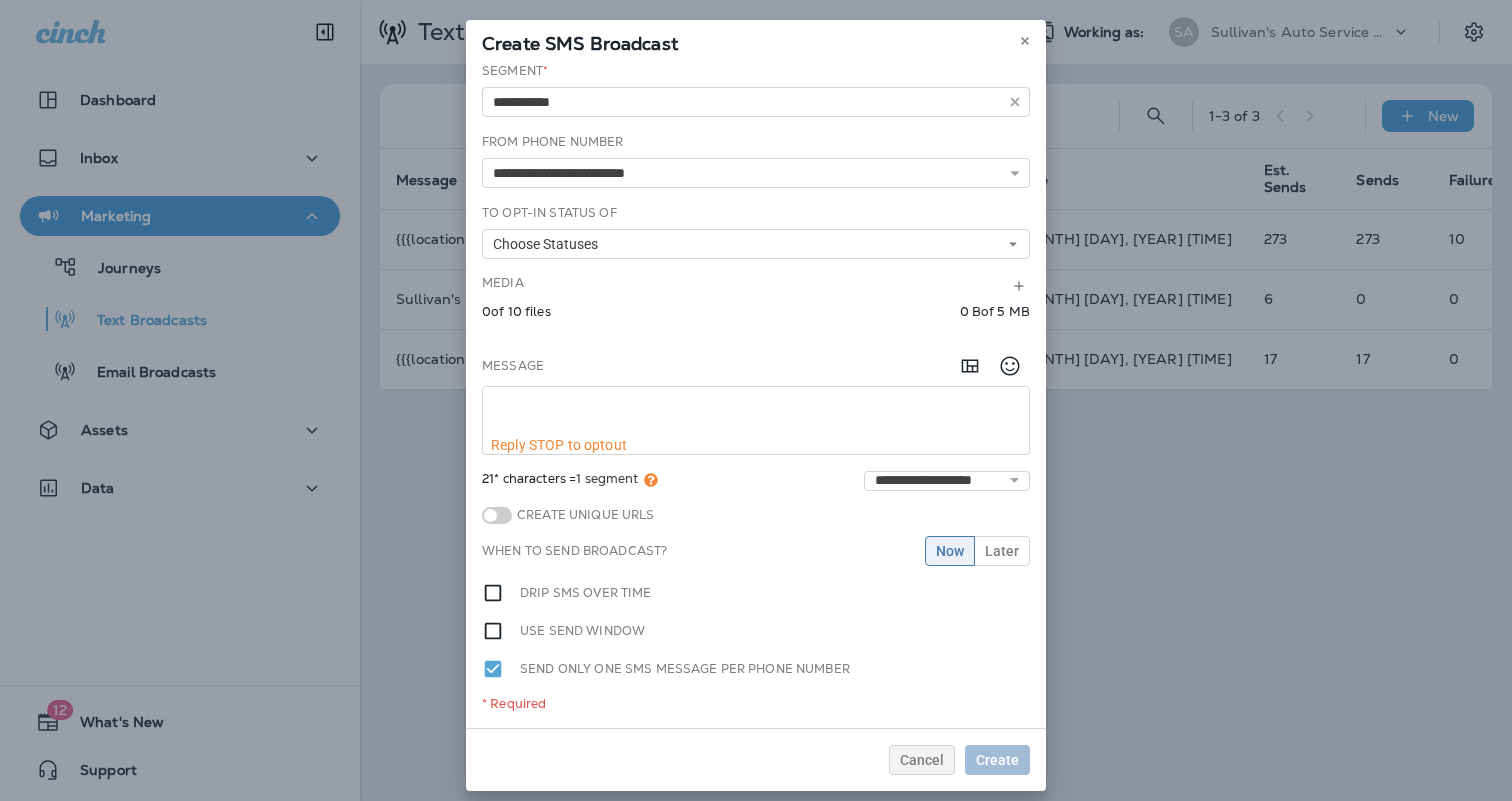 click on "**********" at bounding box center (756, 395) 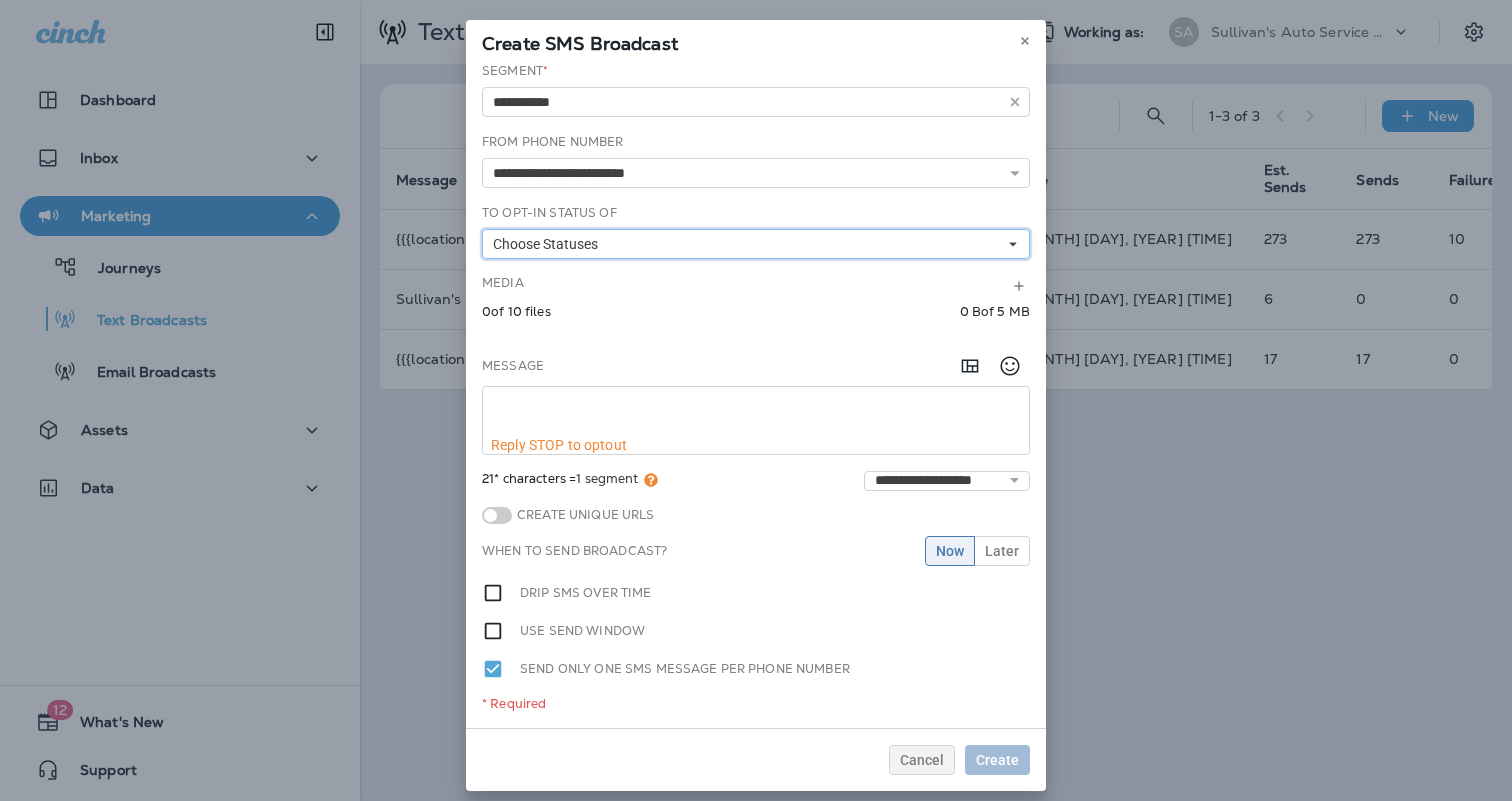 click on "Choose Statuses" at bounding box center (756, 244) 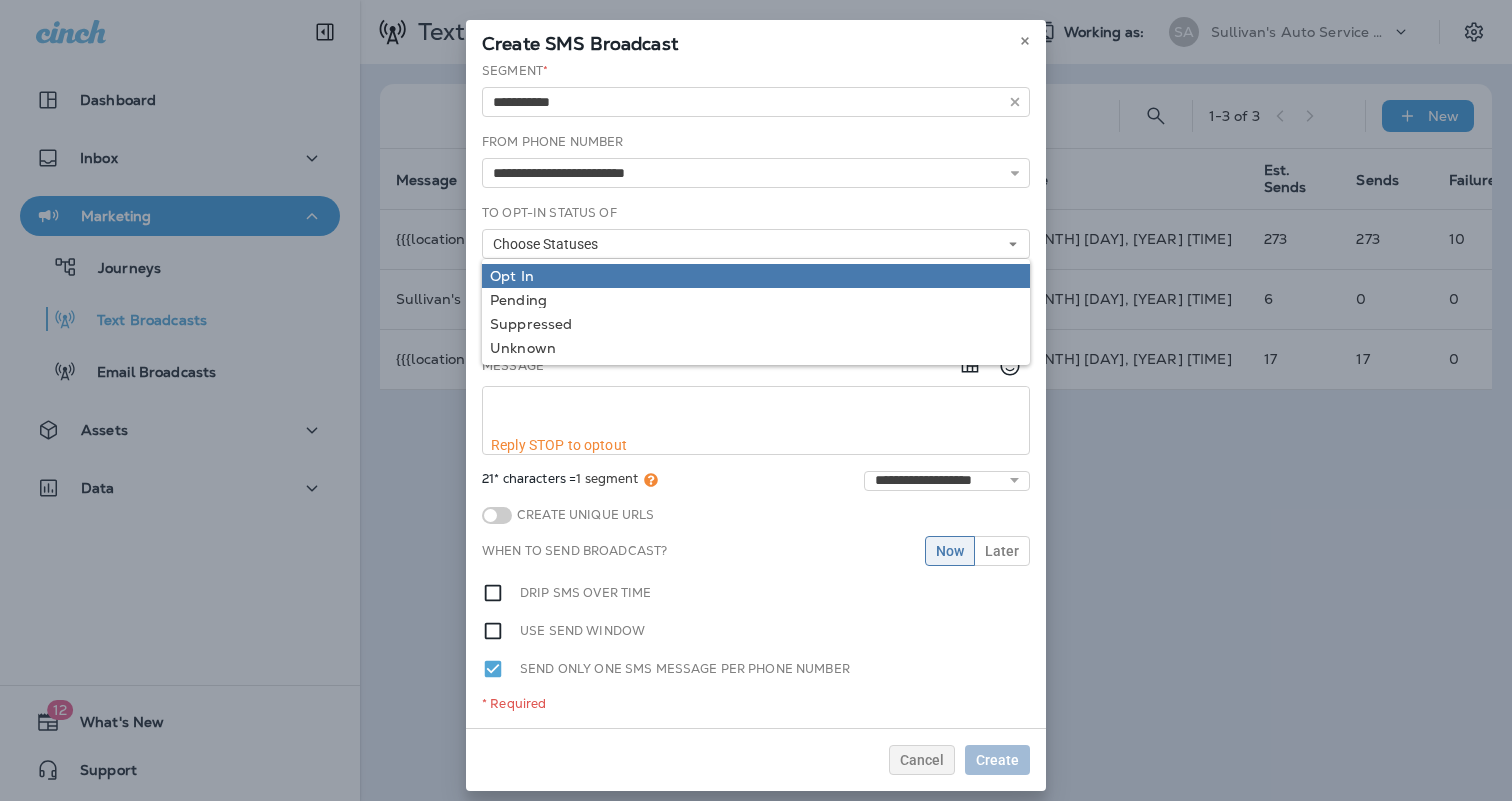 click on "Opt In" at bounding box center (756, 276) 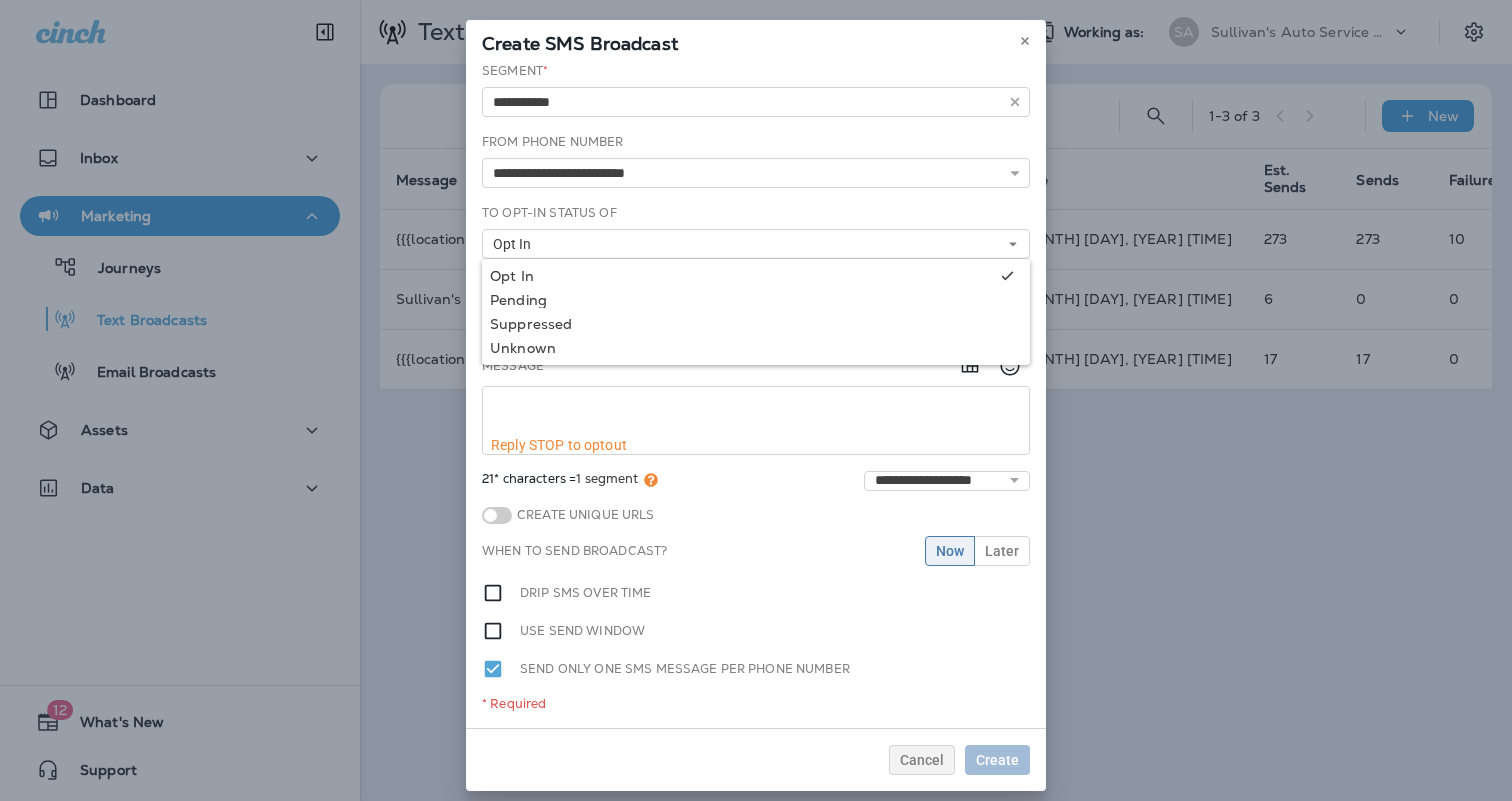click on "Message" at bounding box center (756, 366) 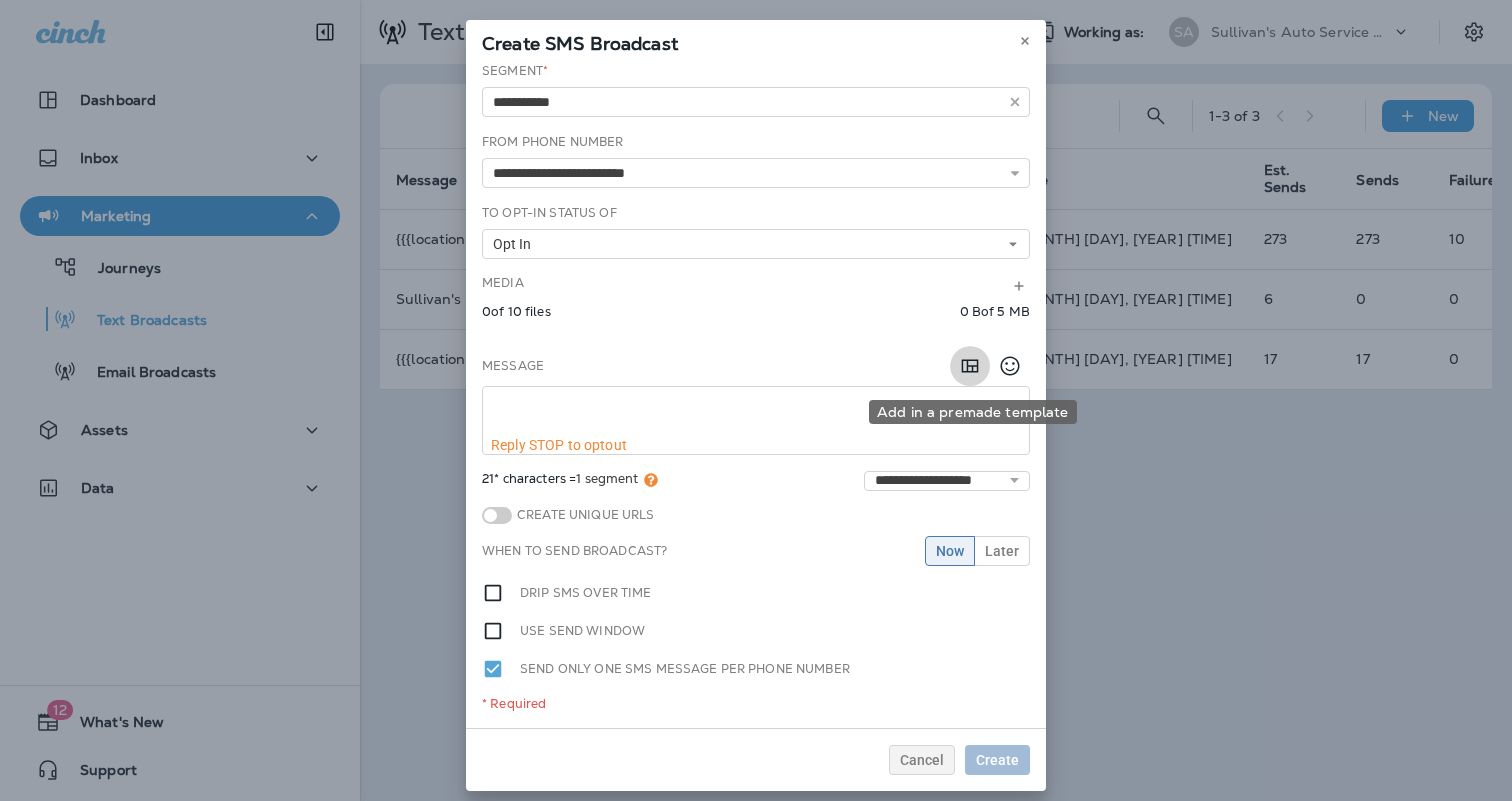 click 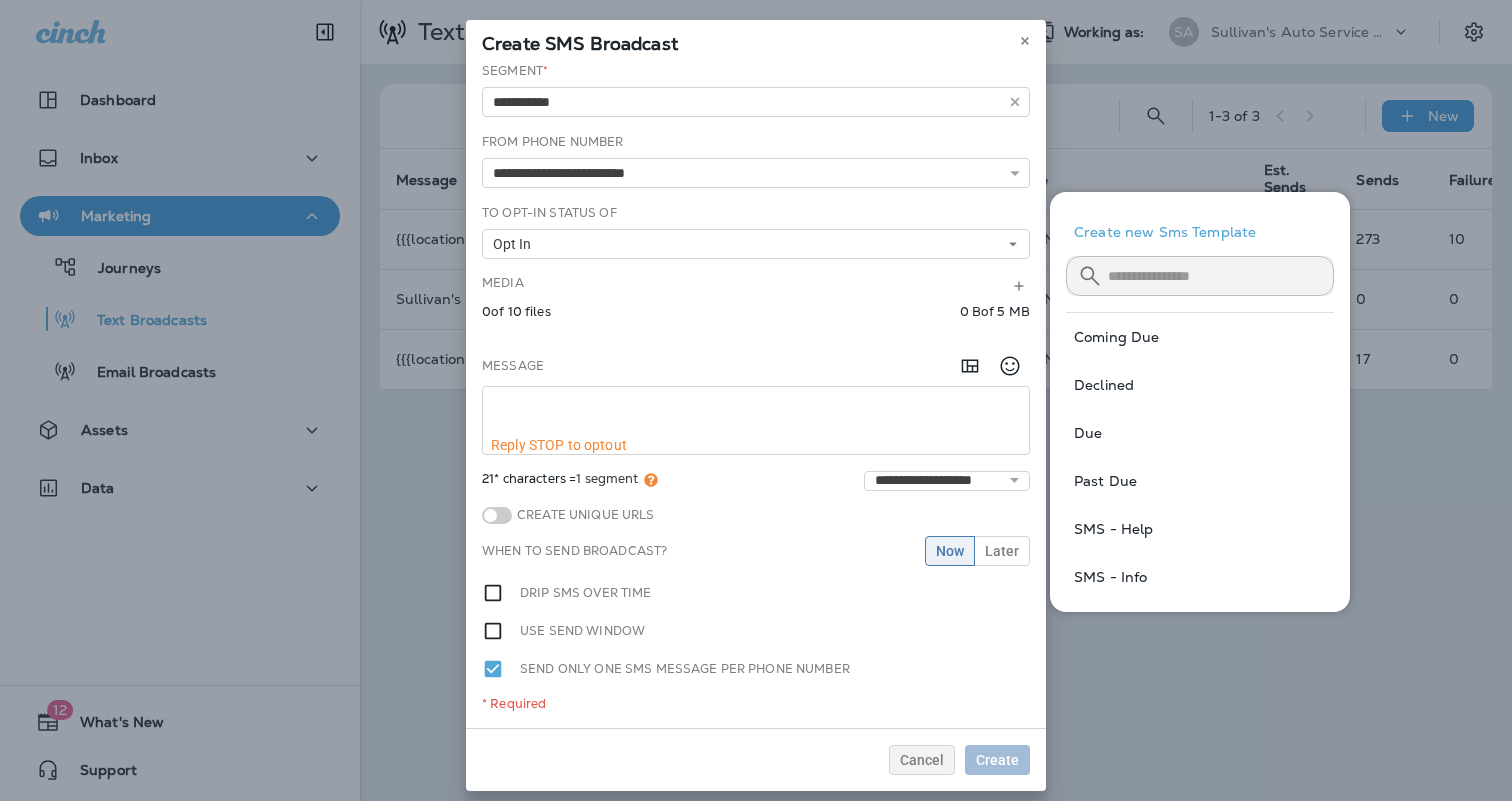 click on "**********" at bounding box center [756, 400] 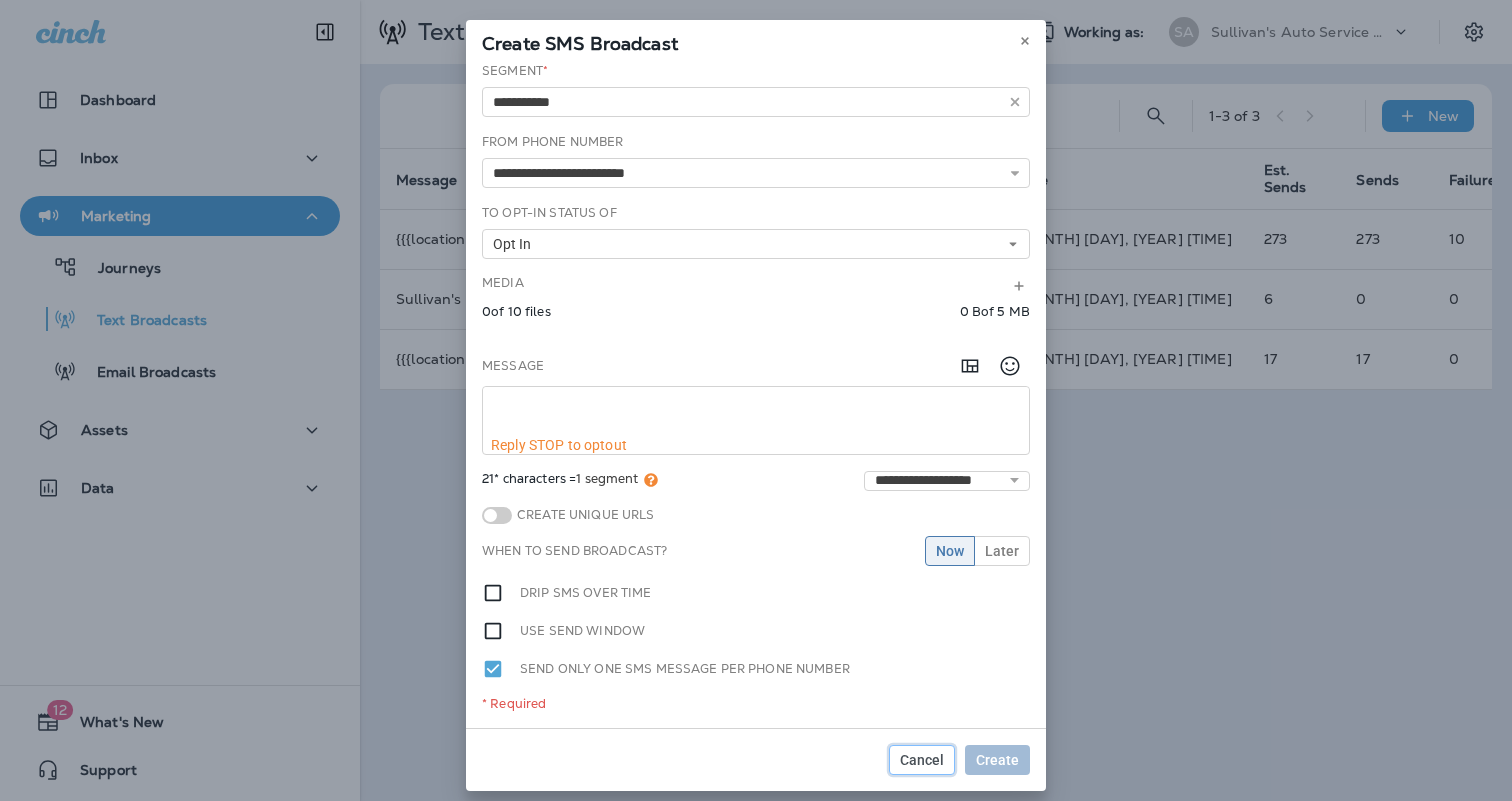 click on "Cancel" at bounding box center (922, 760) 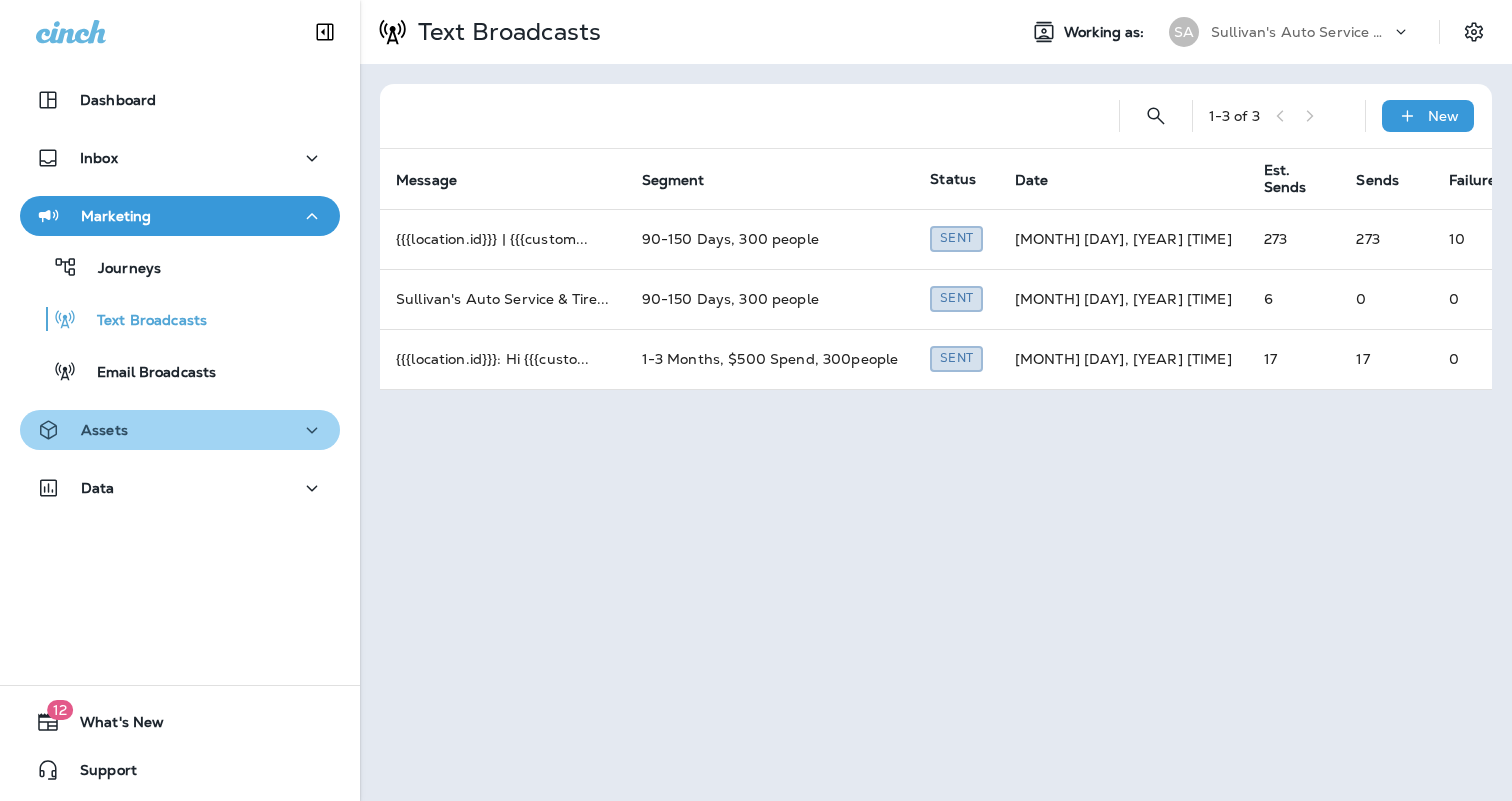 click on "Assets" at bounding box center (180, 430) 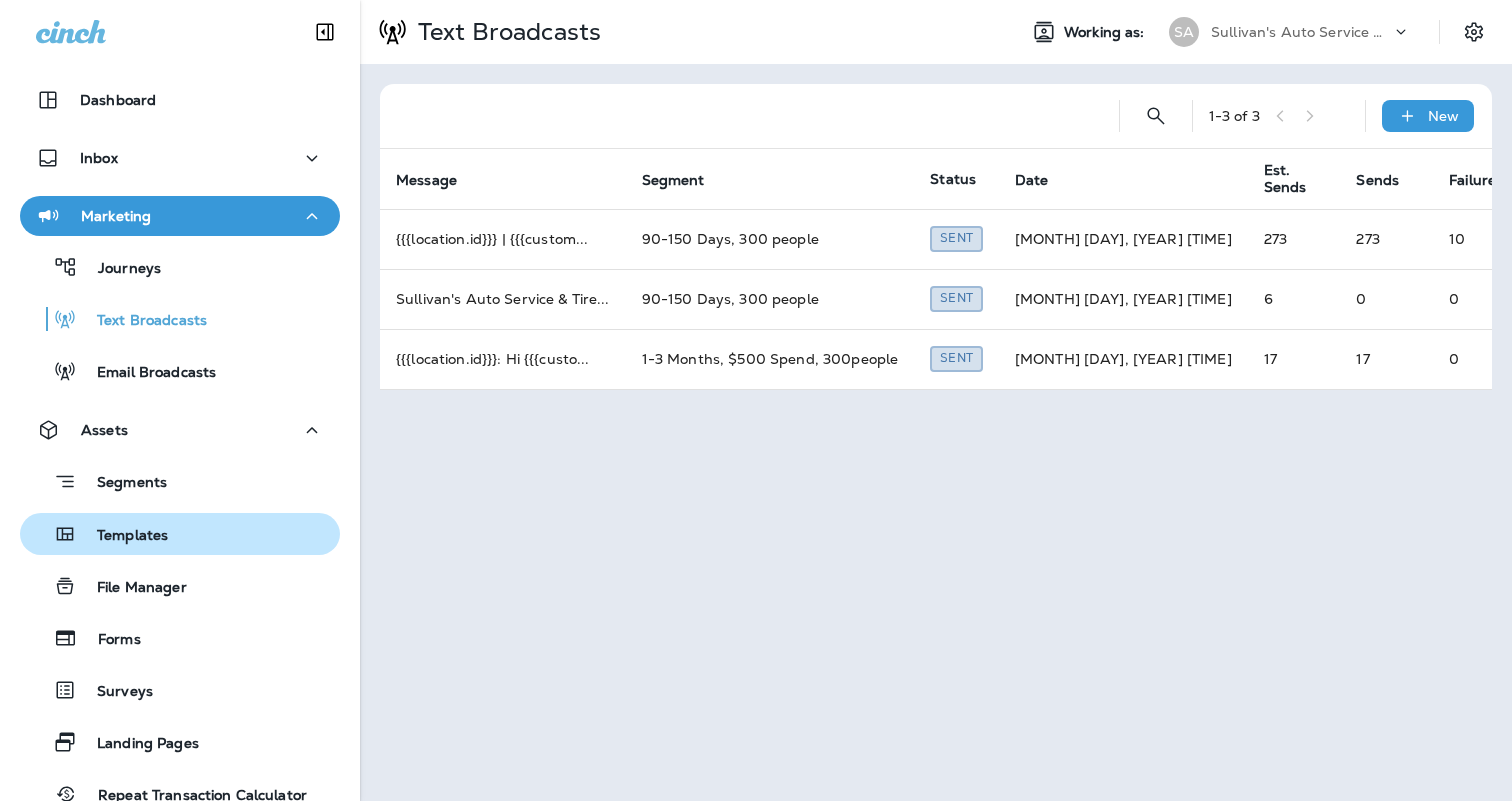 click on "Templates" at bounding box center (122, 536) 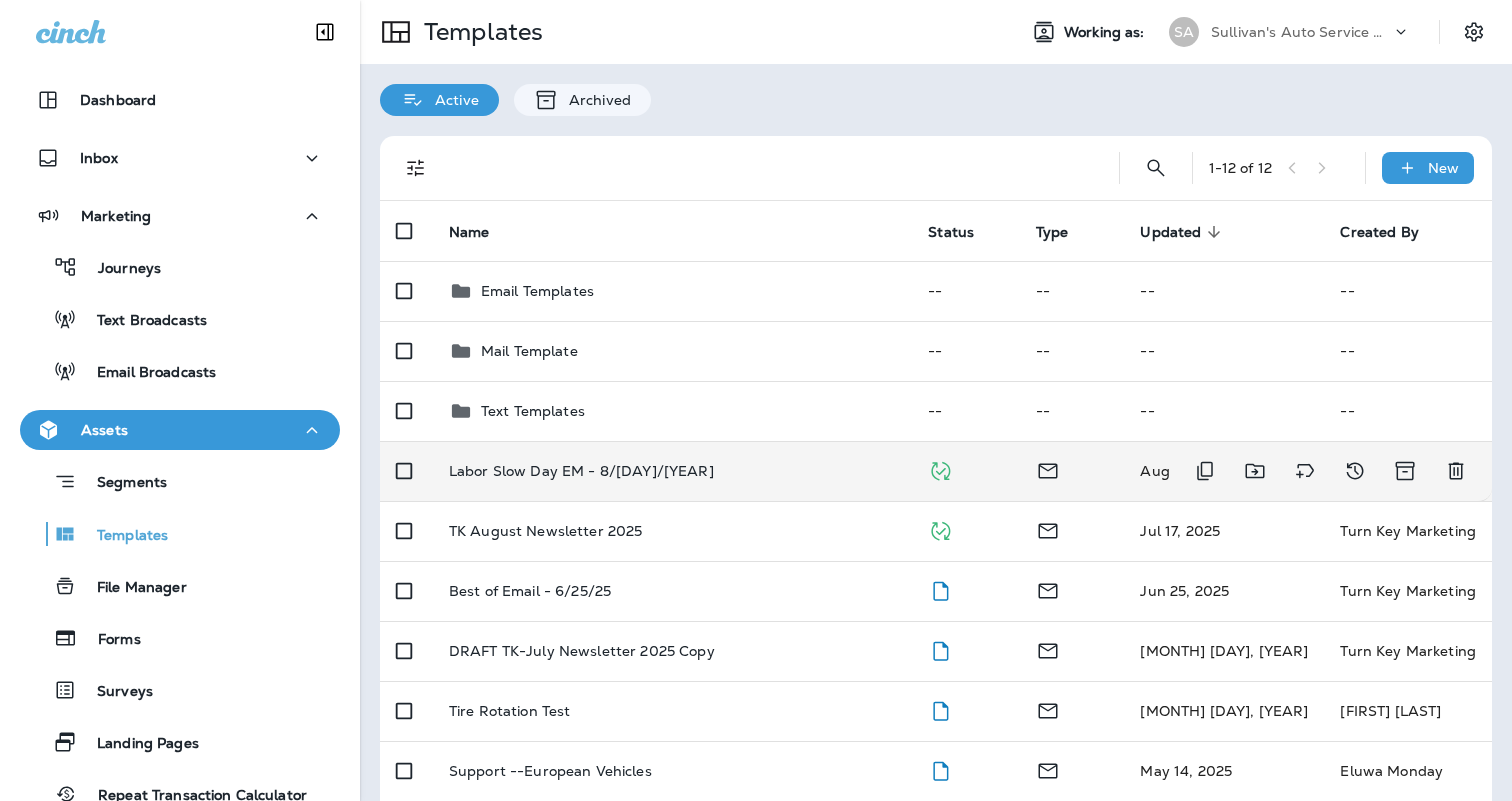 click on "Labor Slow Day EM - 8/[DAY]/[YEAR]" at bounding box center (581, 471) 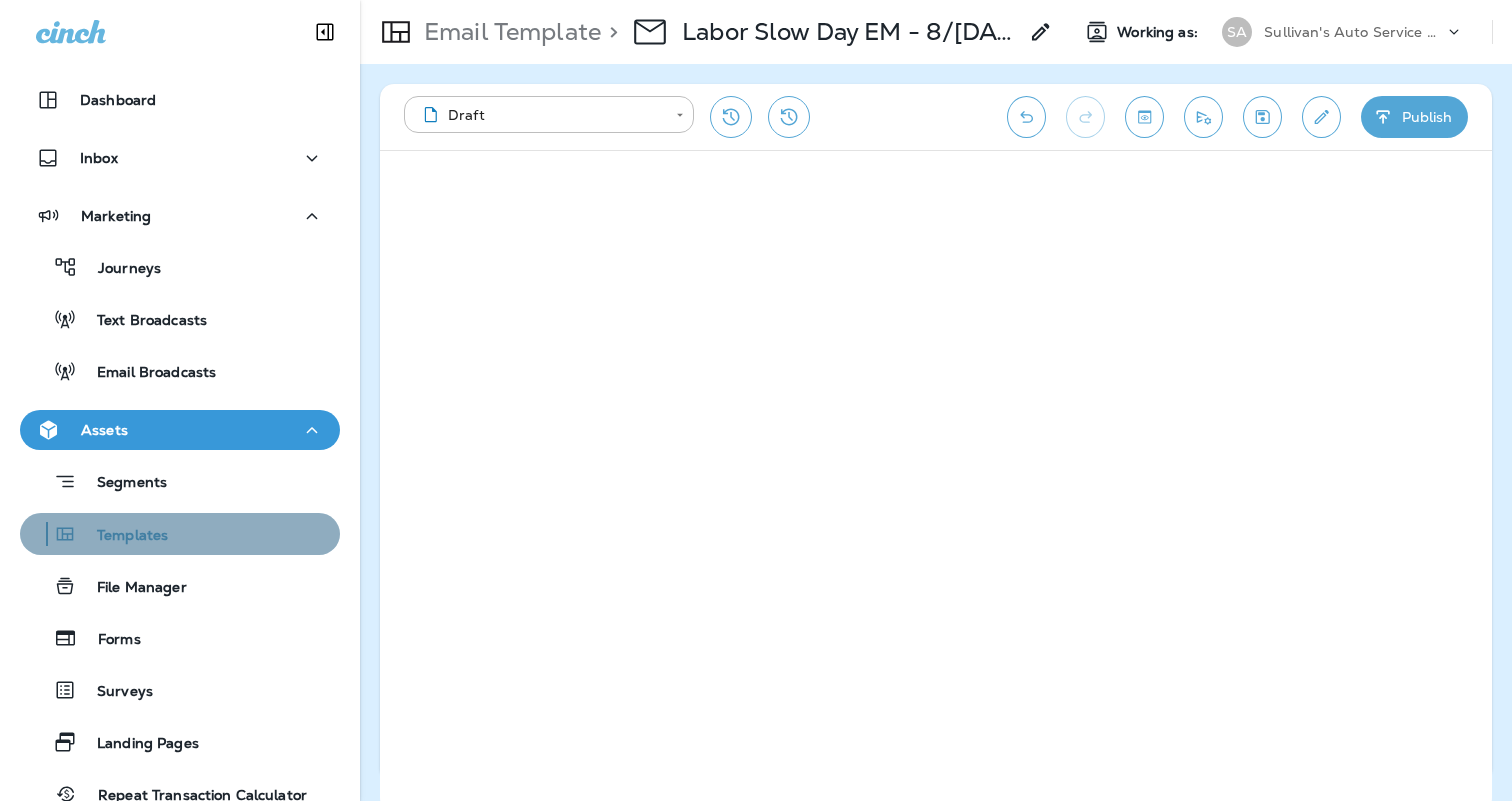 click on "Templates" at bounding box center [98, 534] 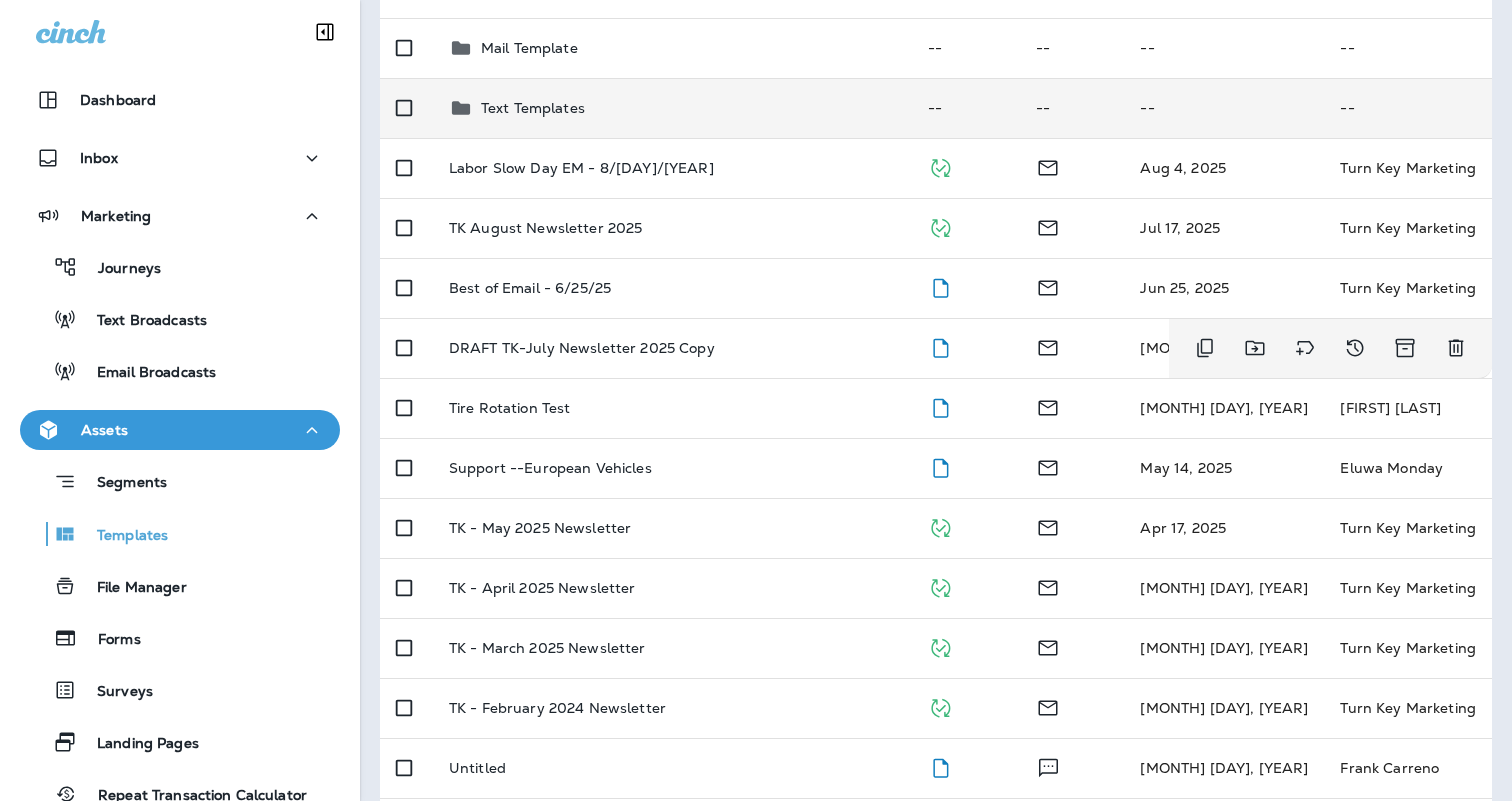 scroll, scrollTop: 320, scrollLeft: 0, axis: vertical 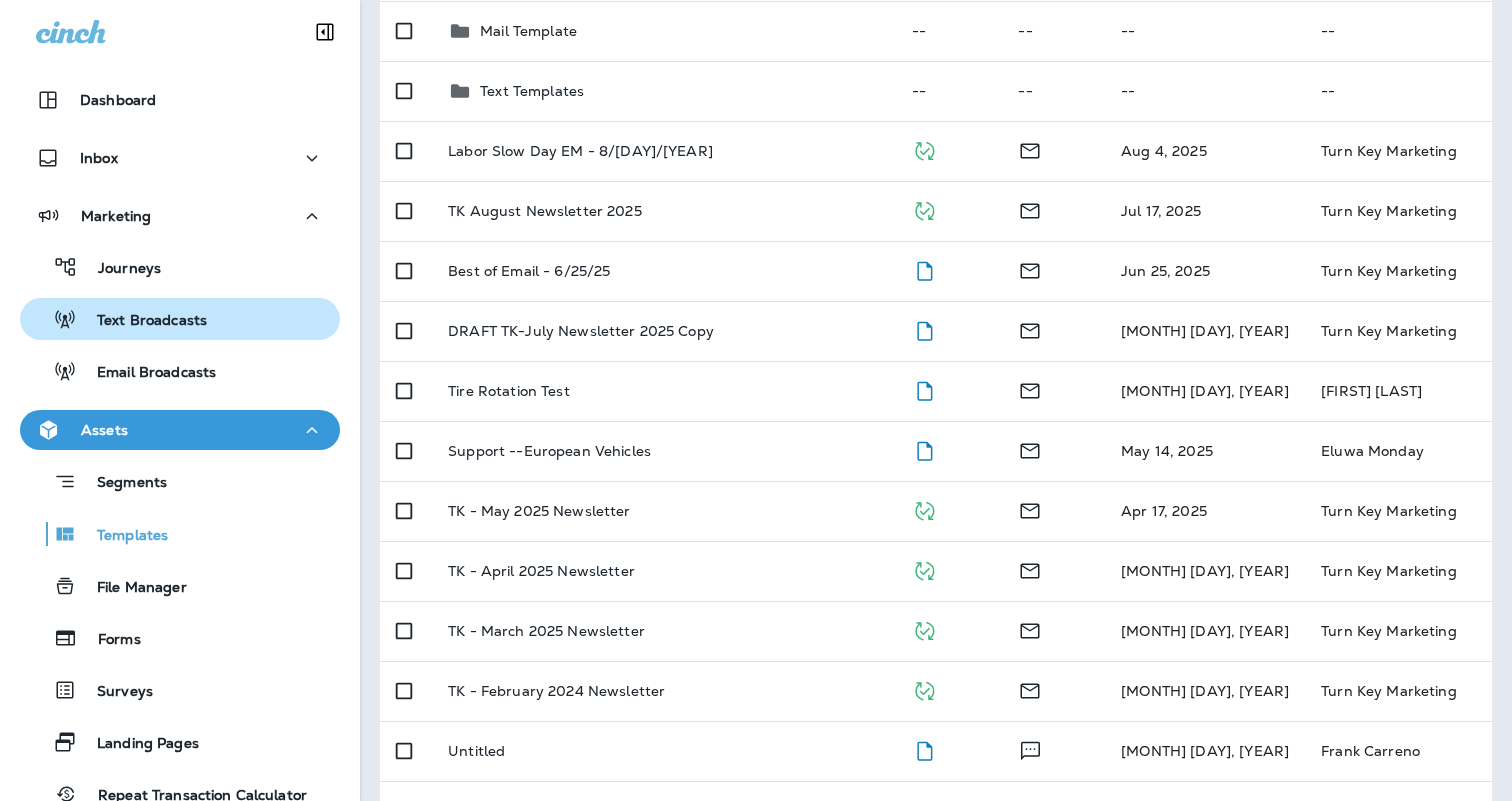 click on "Text Broadcasts" at bounding box center (142, 321) 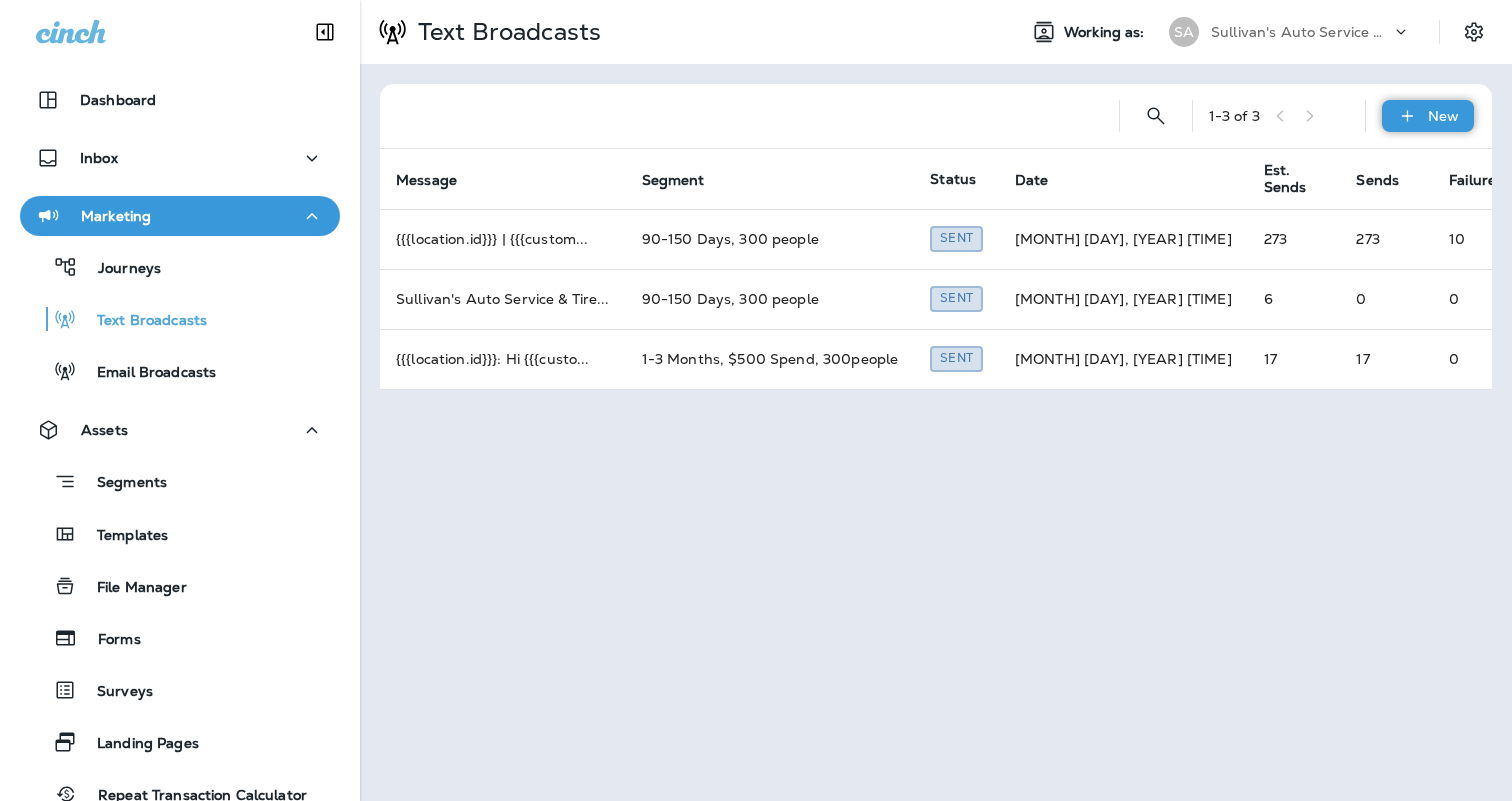 click on "New" at bounding box center [1443, 116] 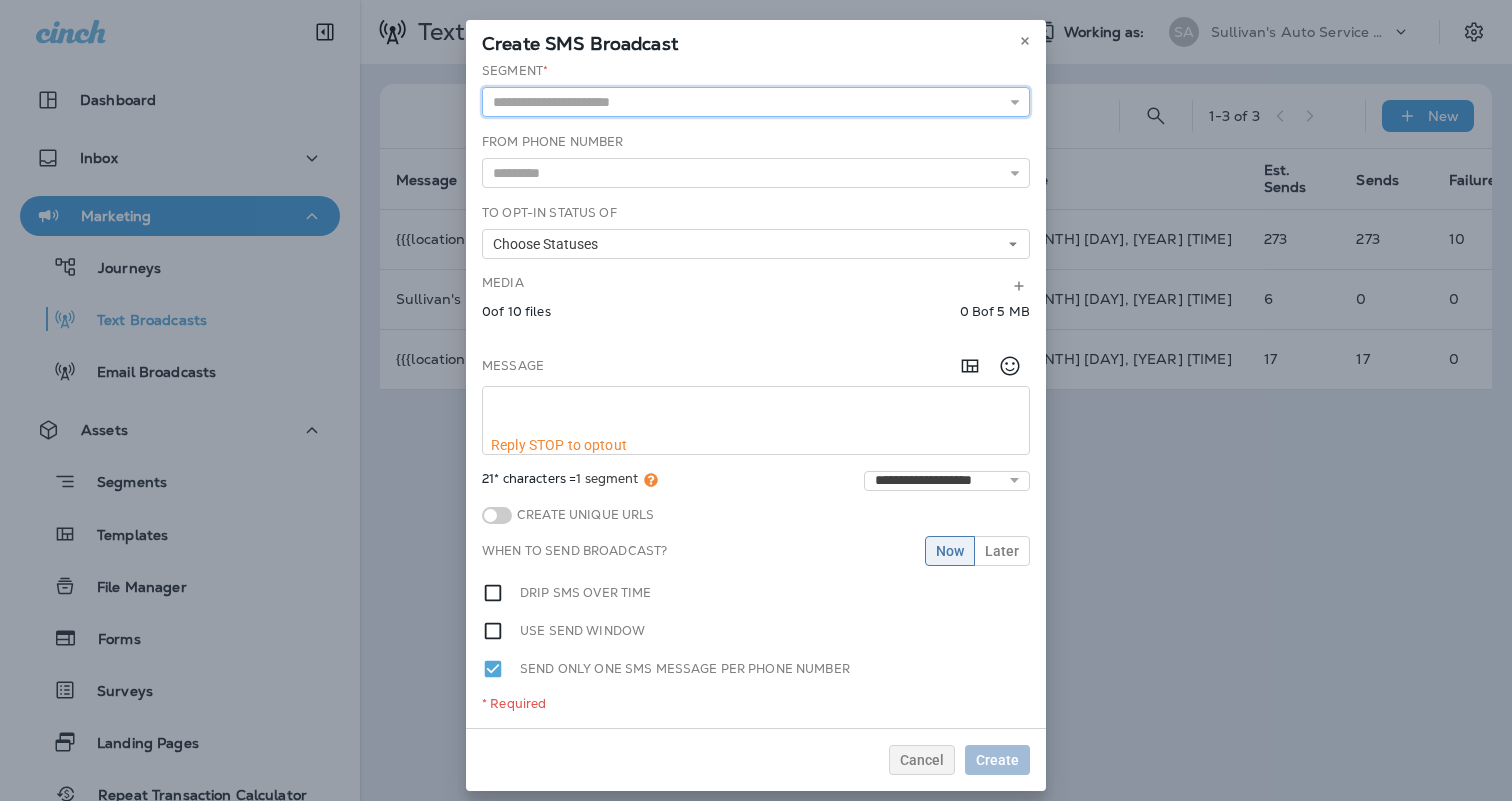 click at bounding box center [756, 102] 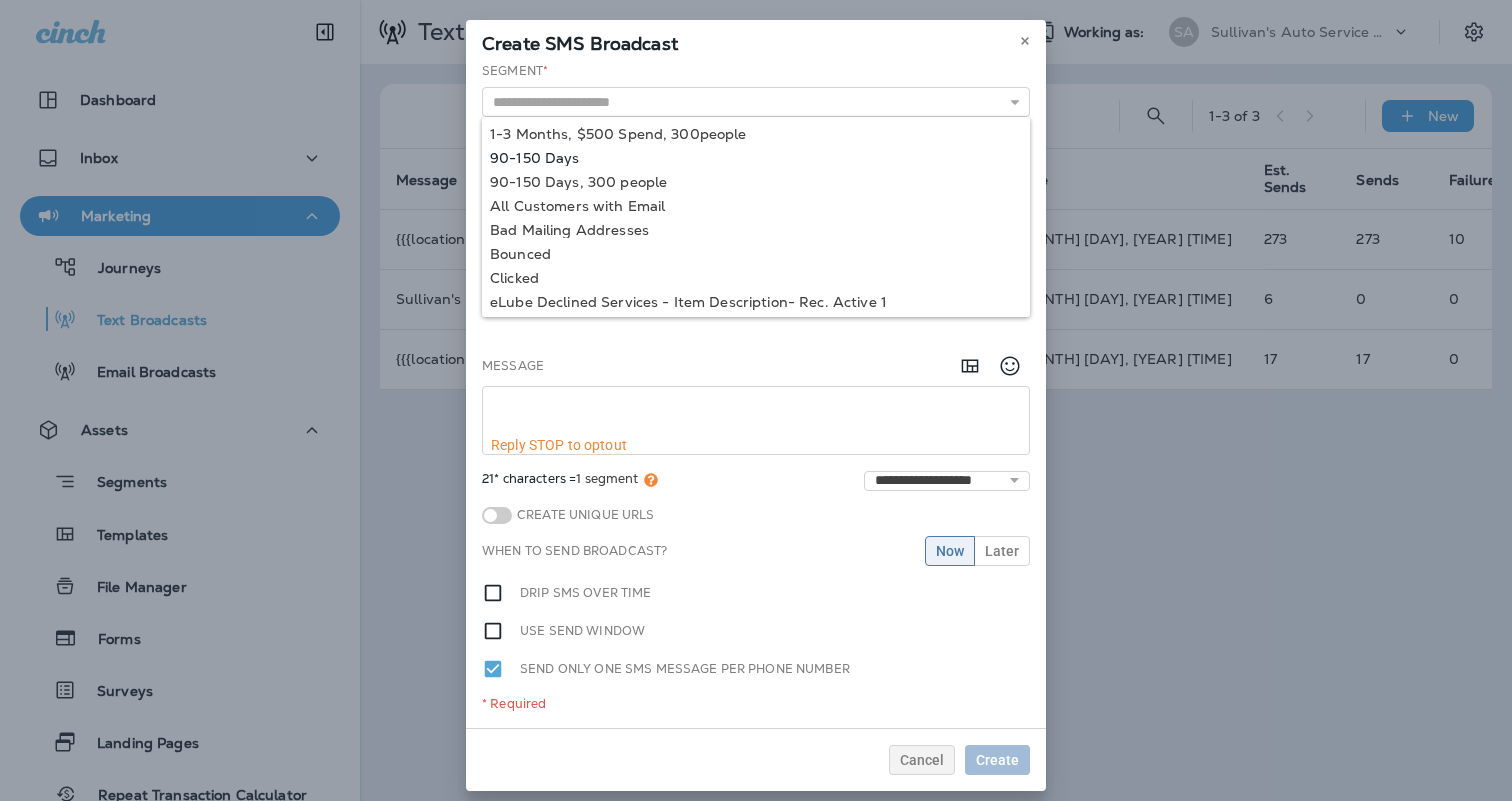 type on "**********" 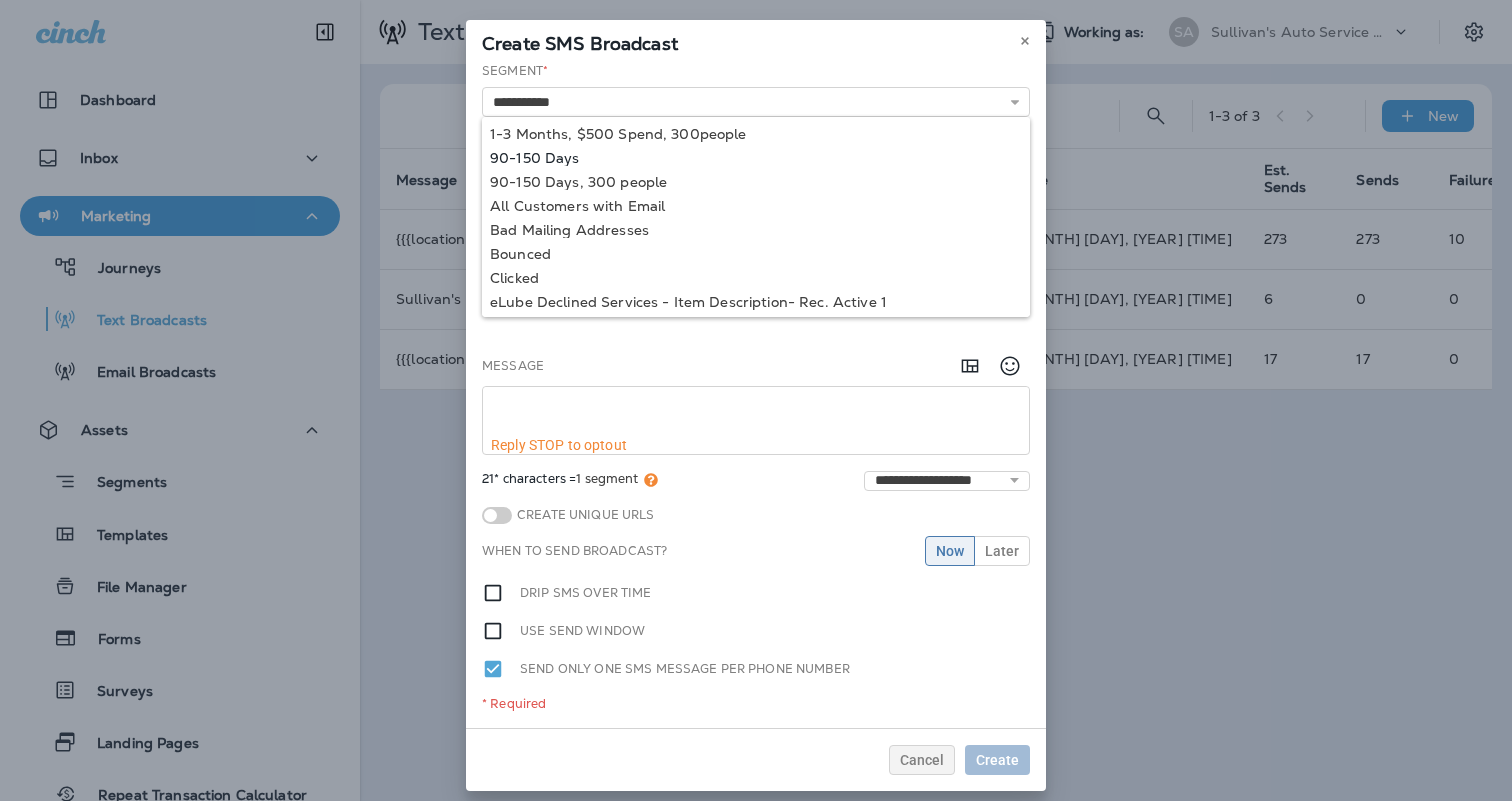 click on "**********" at bounding box center [756, 395] 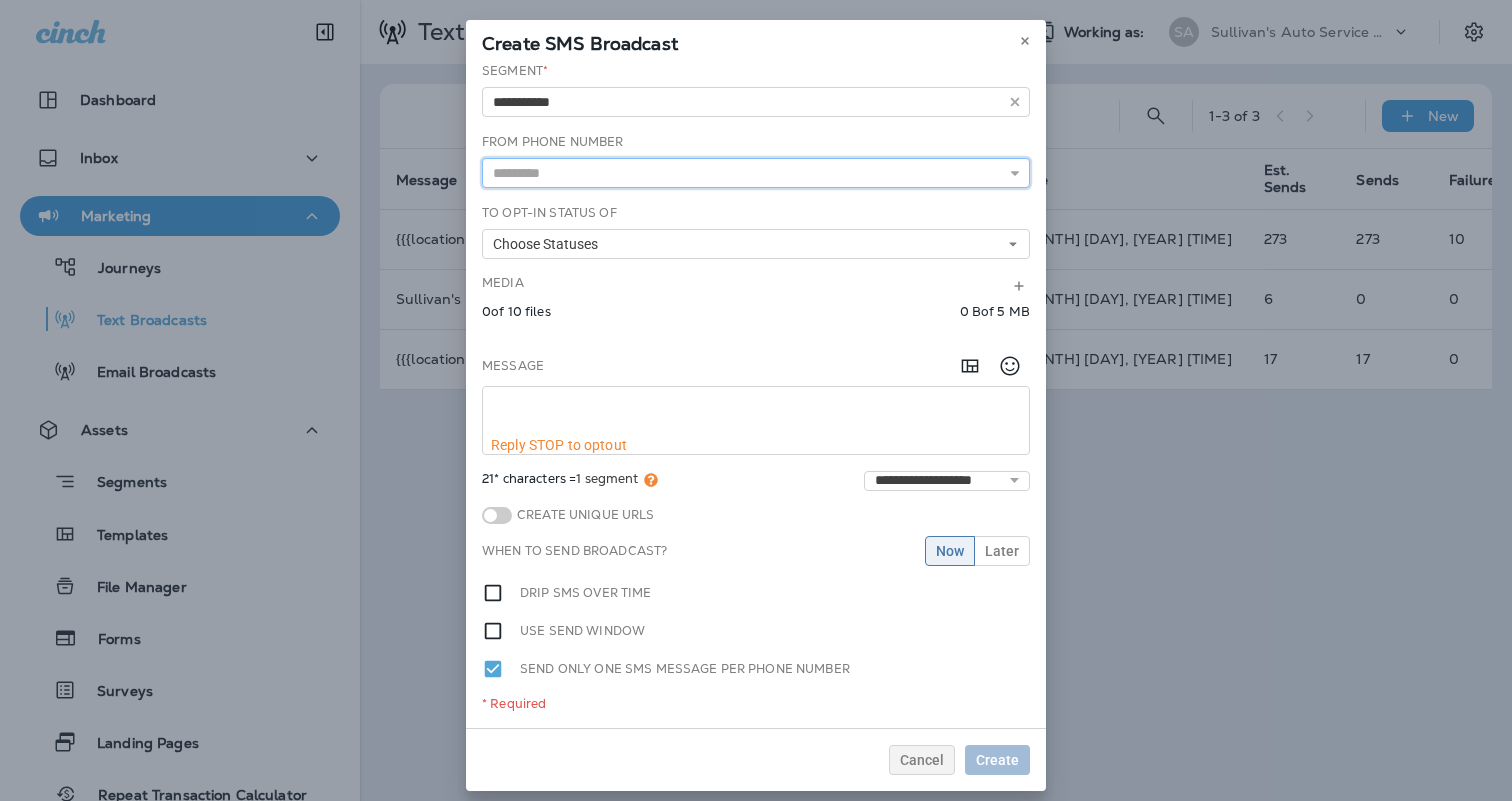 click at bounding box center (756, 173) 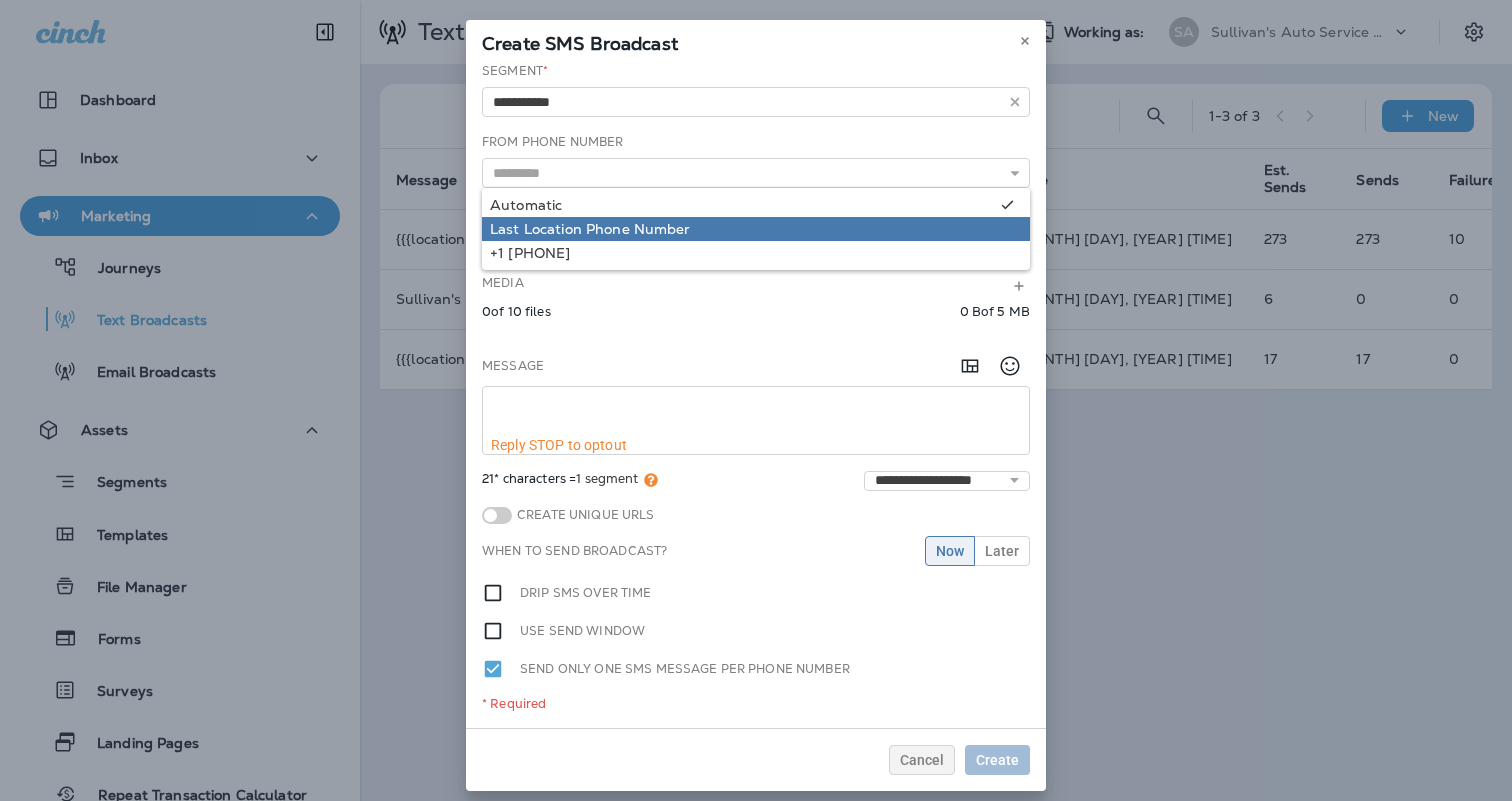type on "**********" 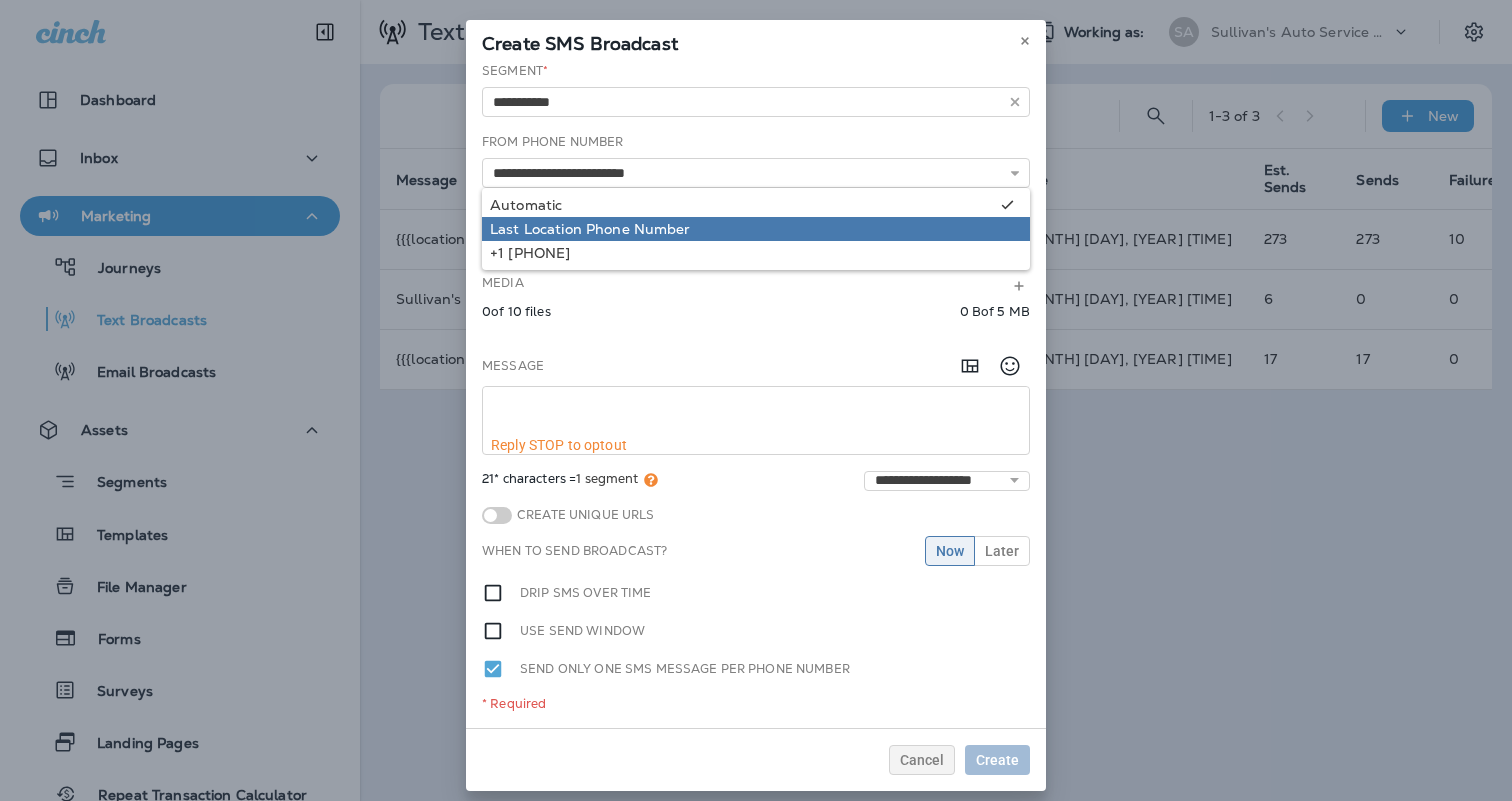 click on "**********" at bounding box center [756, 395] 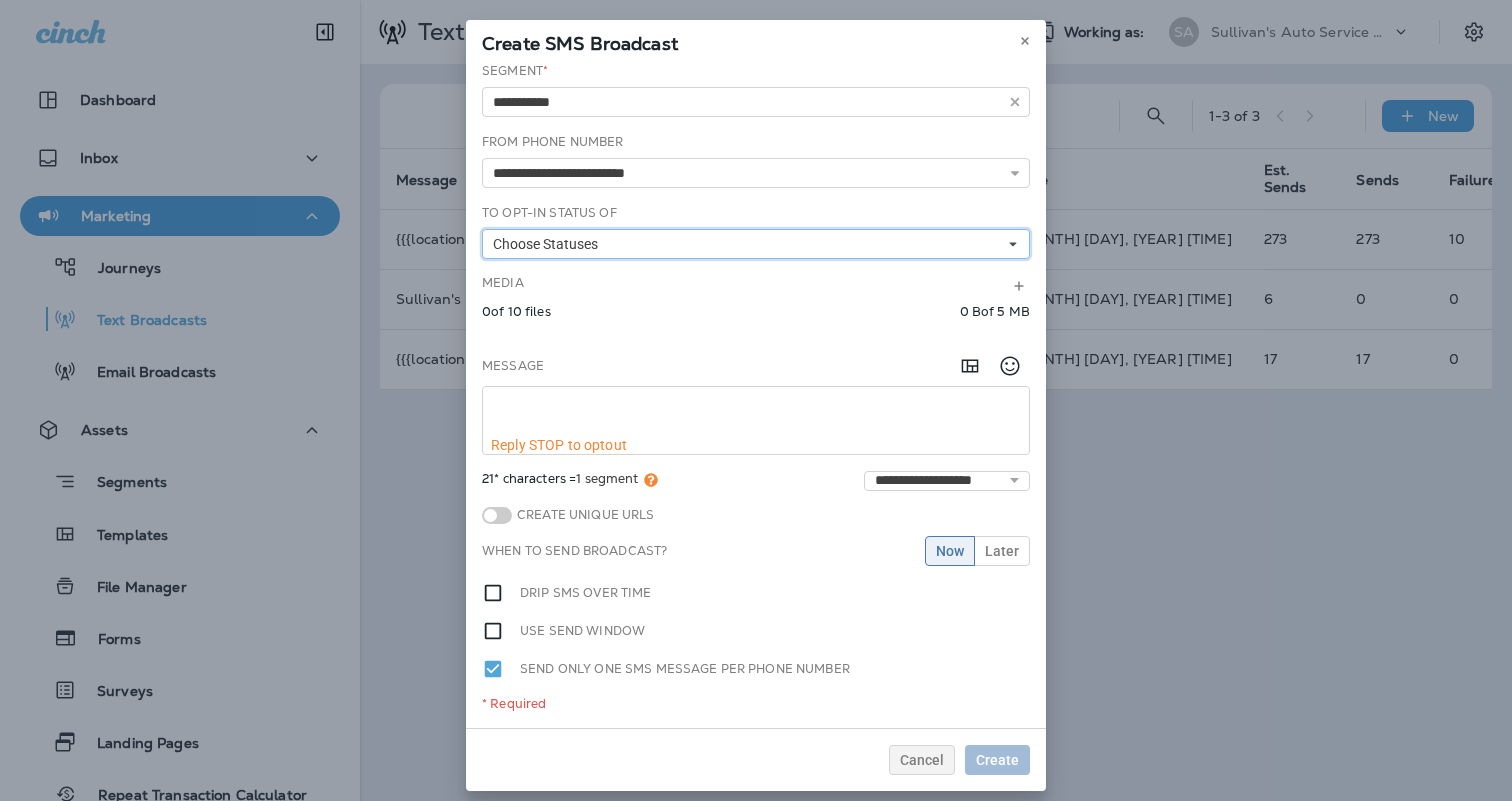 click on "Choose Statuses" at bounding box center [756, 244] 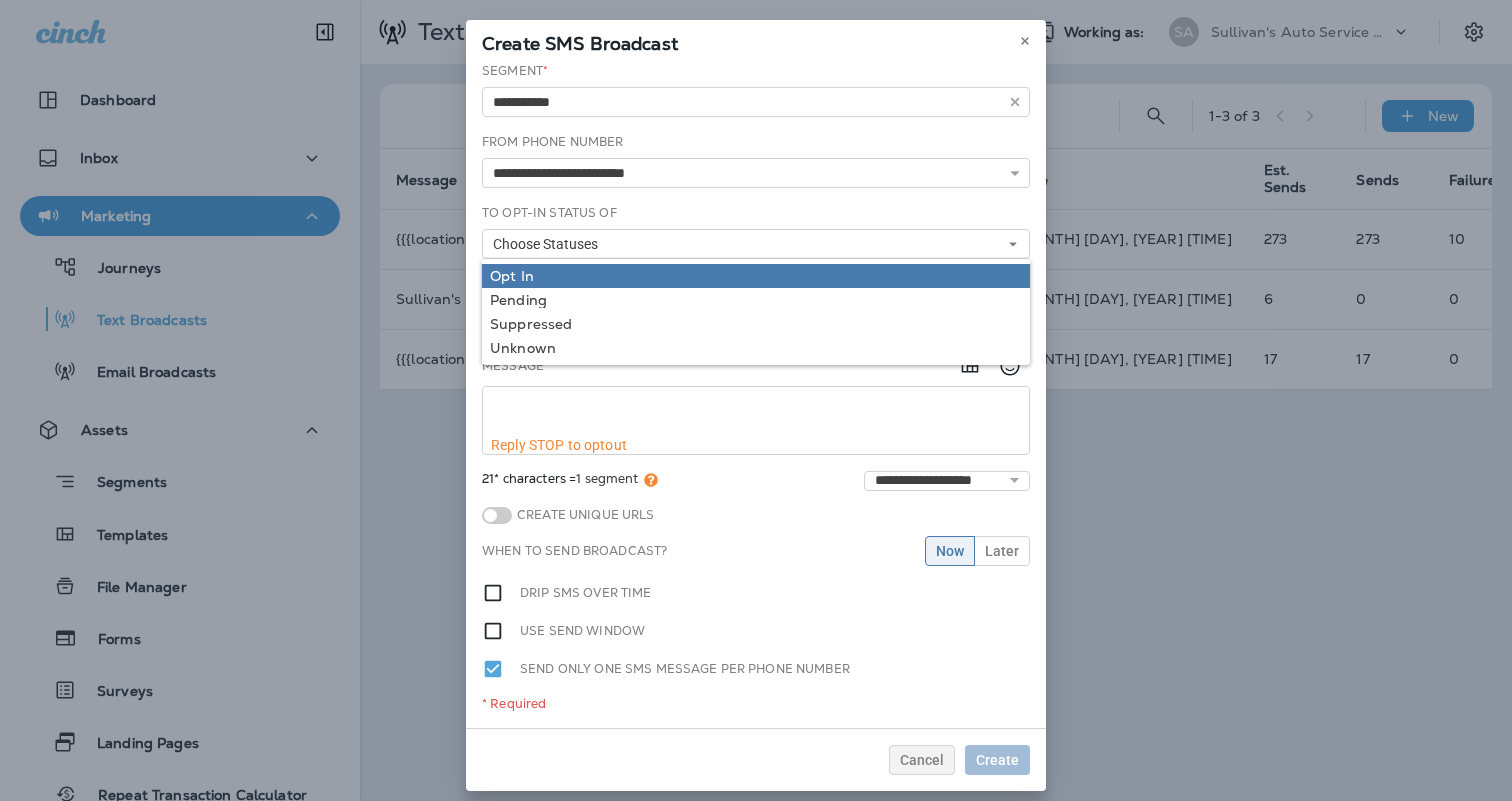 click on "Opt In" at bounding box center (756, 276) 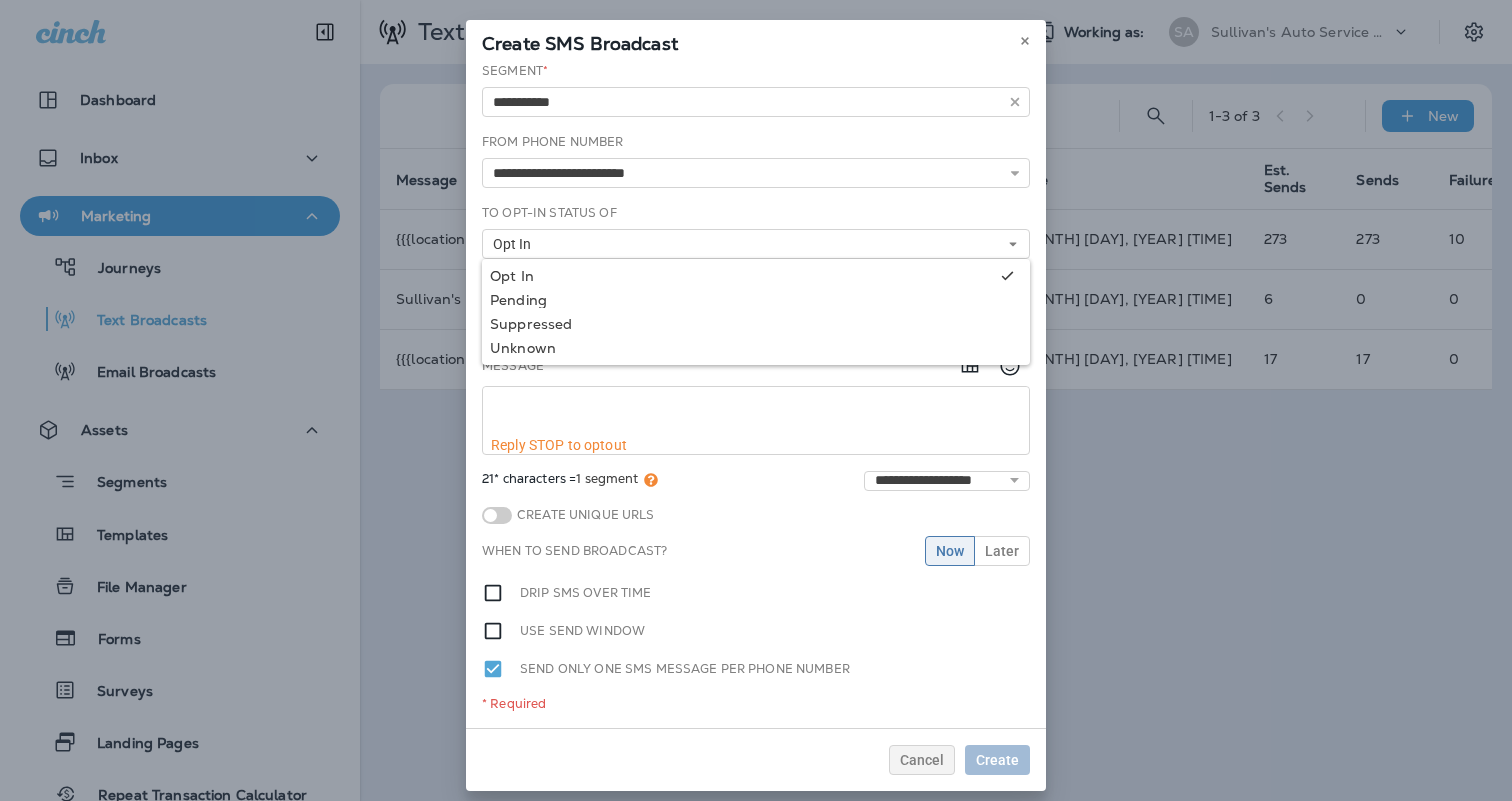 click at bounding box center (756, 412) 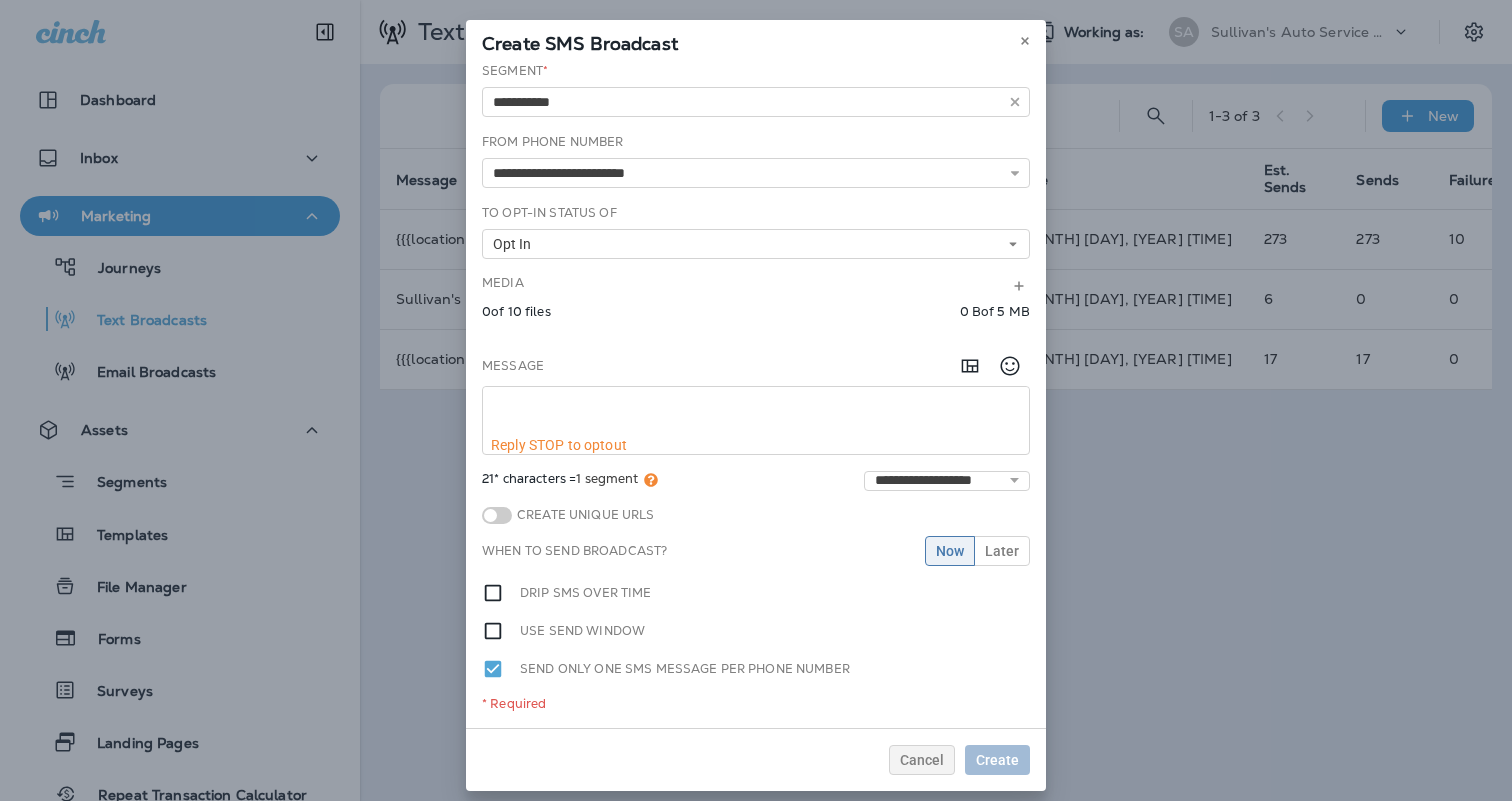 paste on "**********" 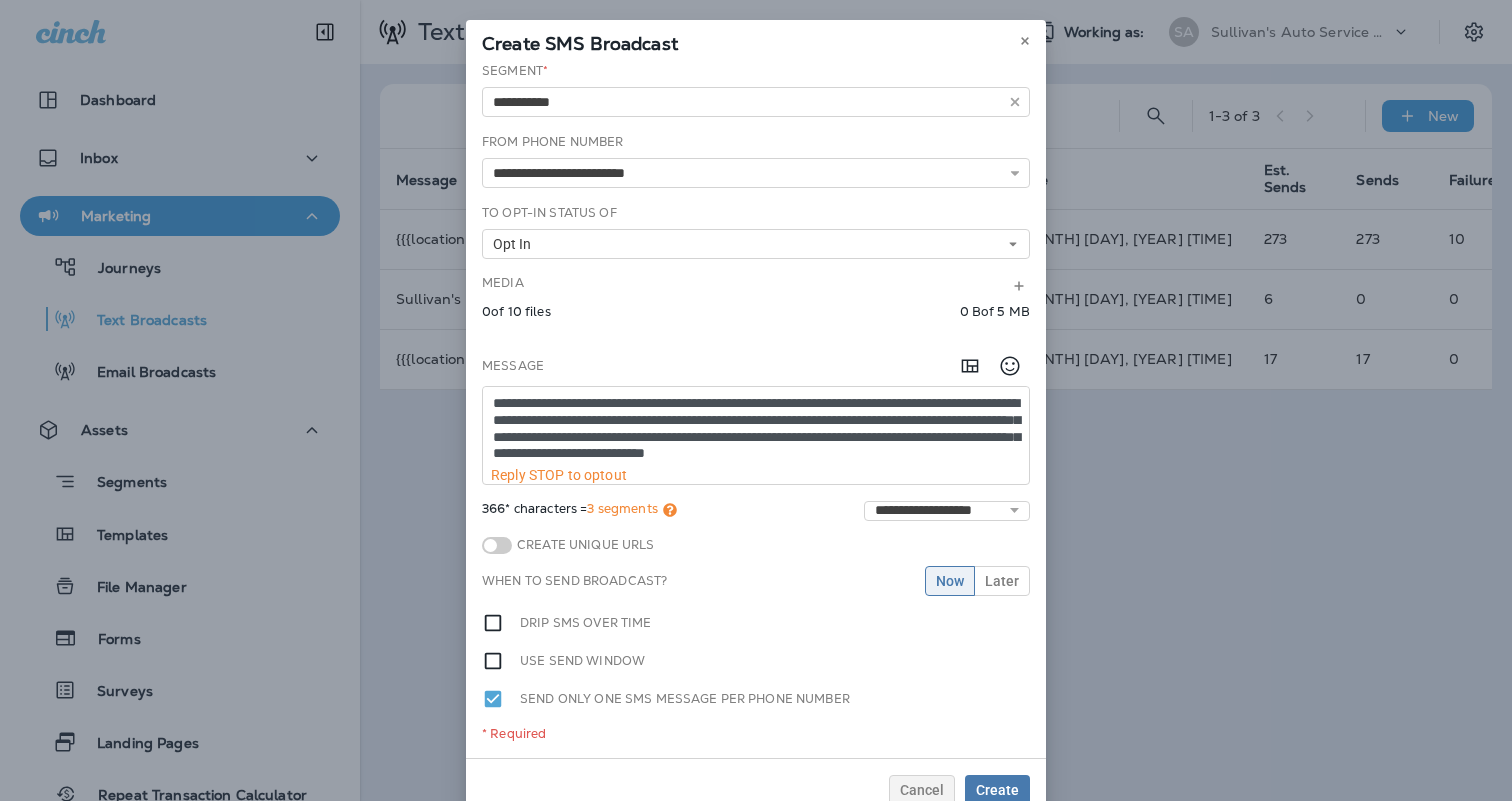 scroll, scrollTop: 12, scrollLeft: 0, axis: vertical 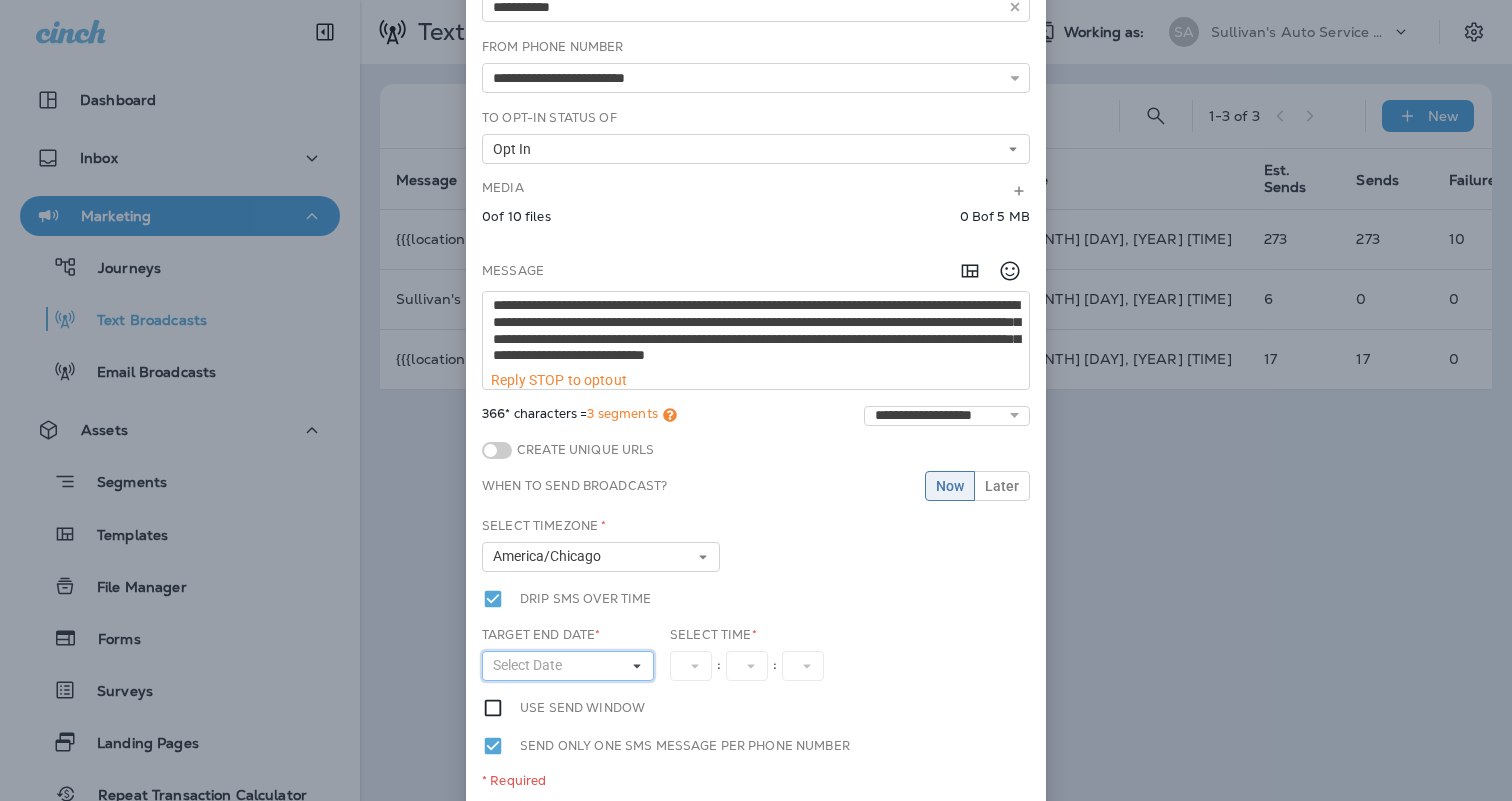 click 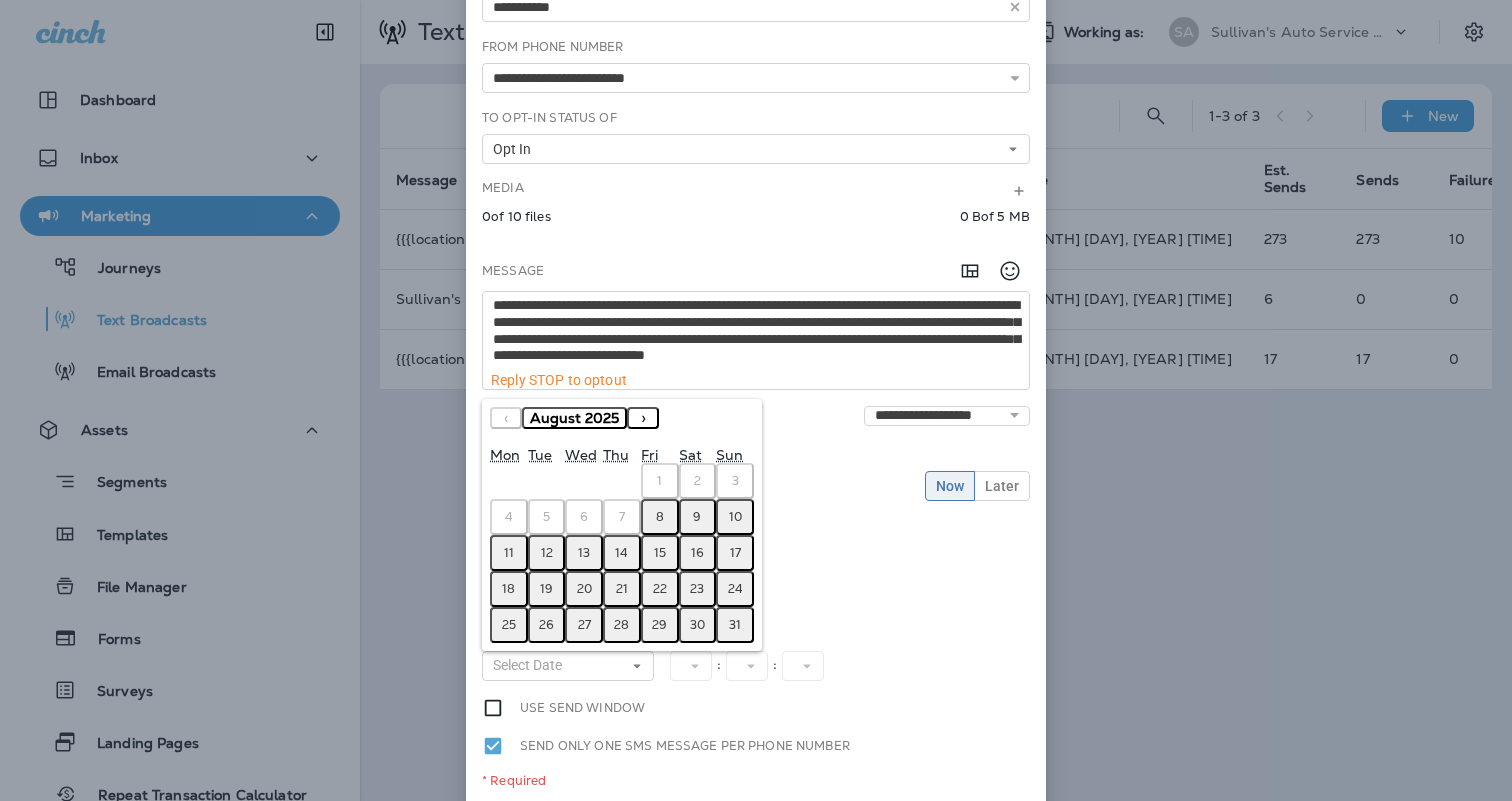 click on "8" at bounding box center (660, 517) 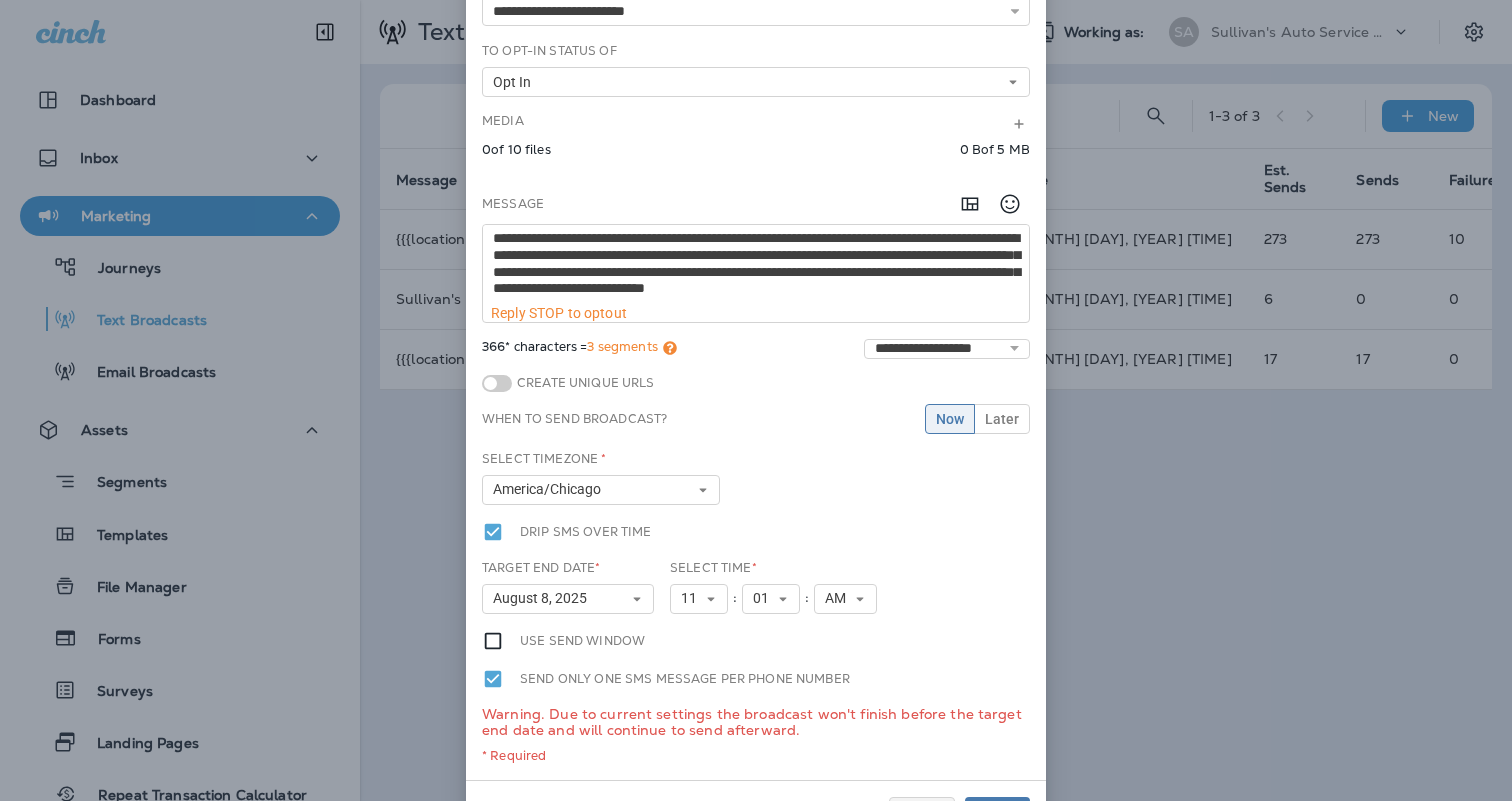 scroll, scrollTop: 168, scrollLeft: 0, axis: vertical 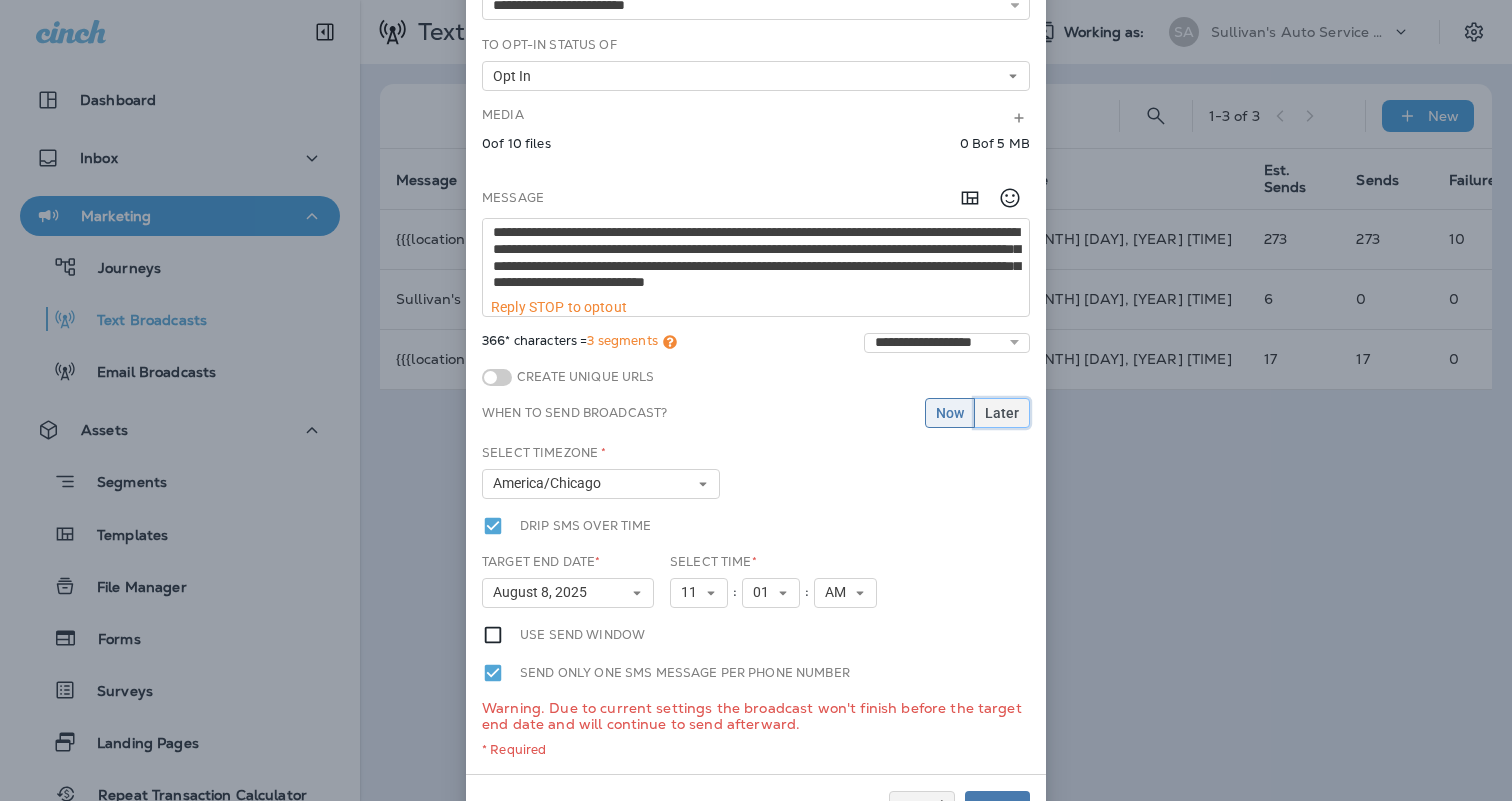click on "Later" at bounding box center [1002, 413] 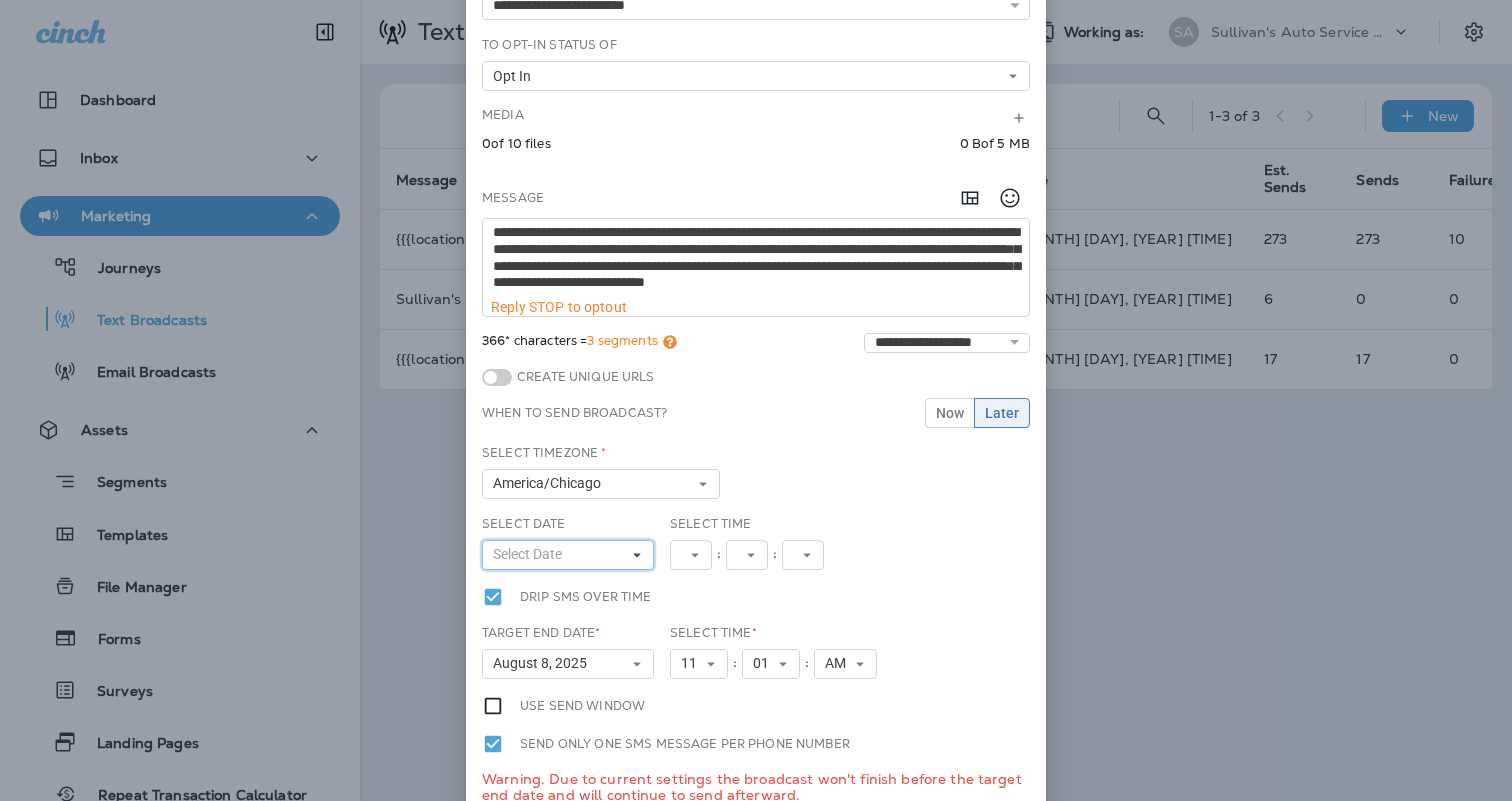 click on "Select Date" at bounding box center [568, 555] 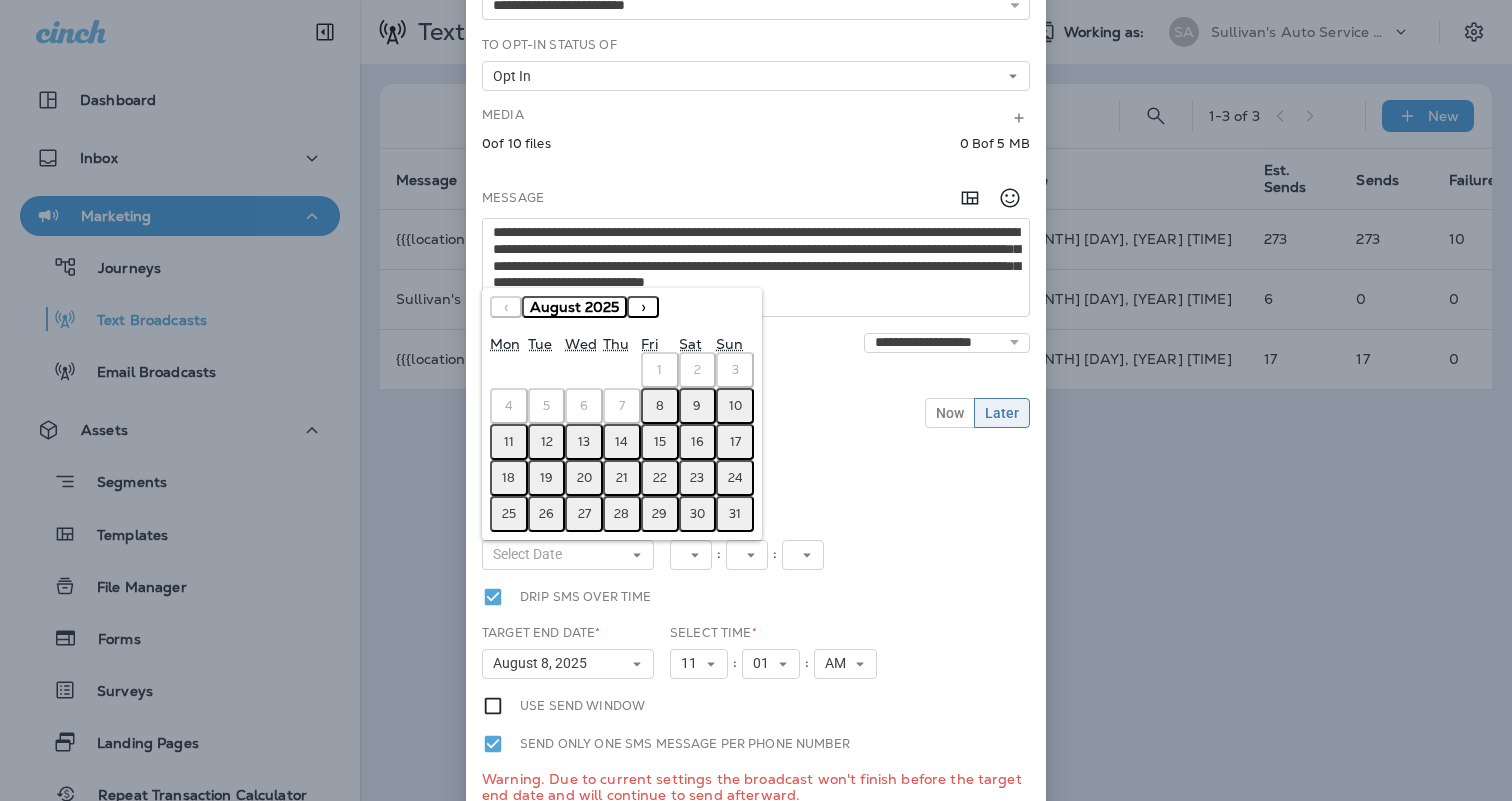 click on "8" at bounding box center [660, 406] 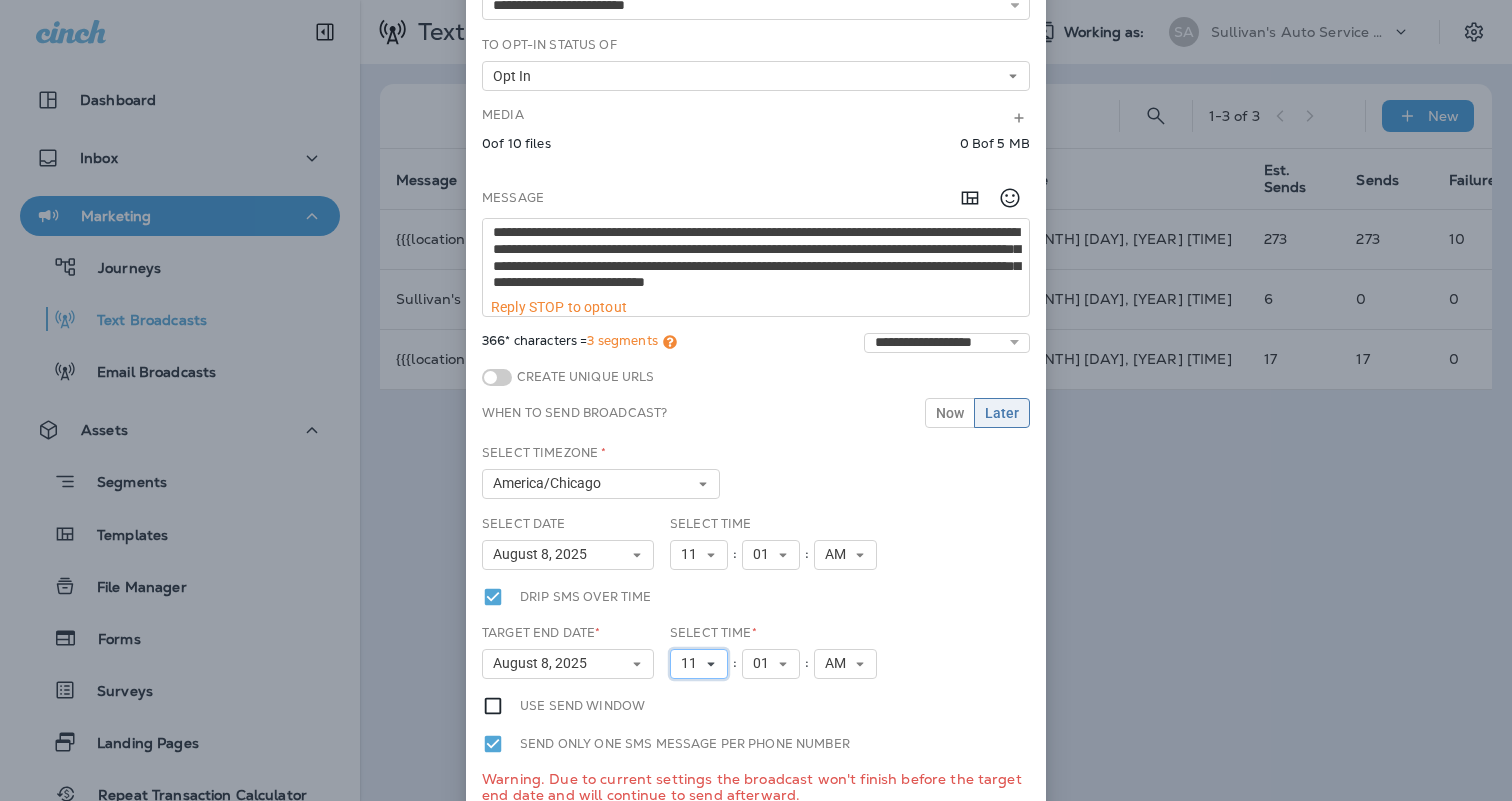 click on "11" at bounding box center (699, 664) 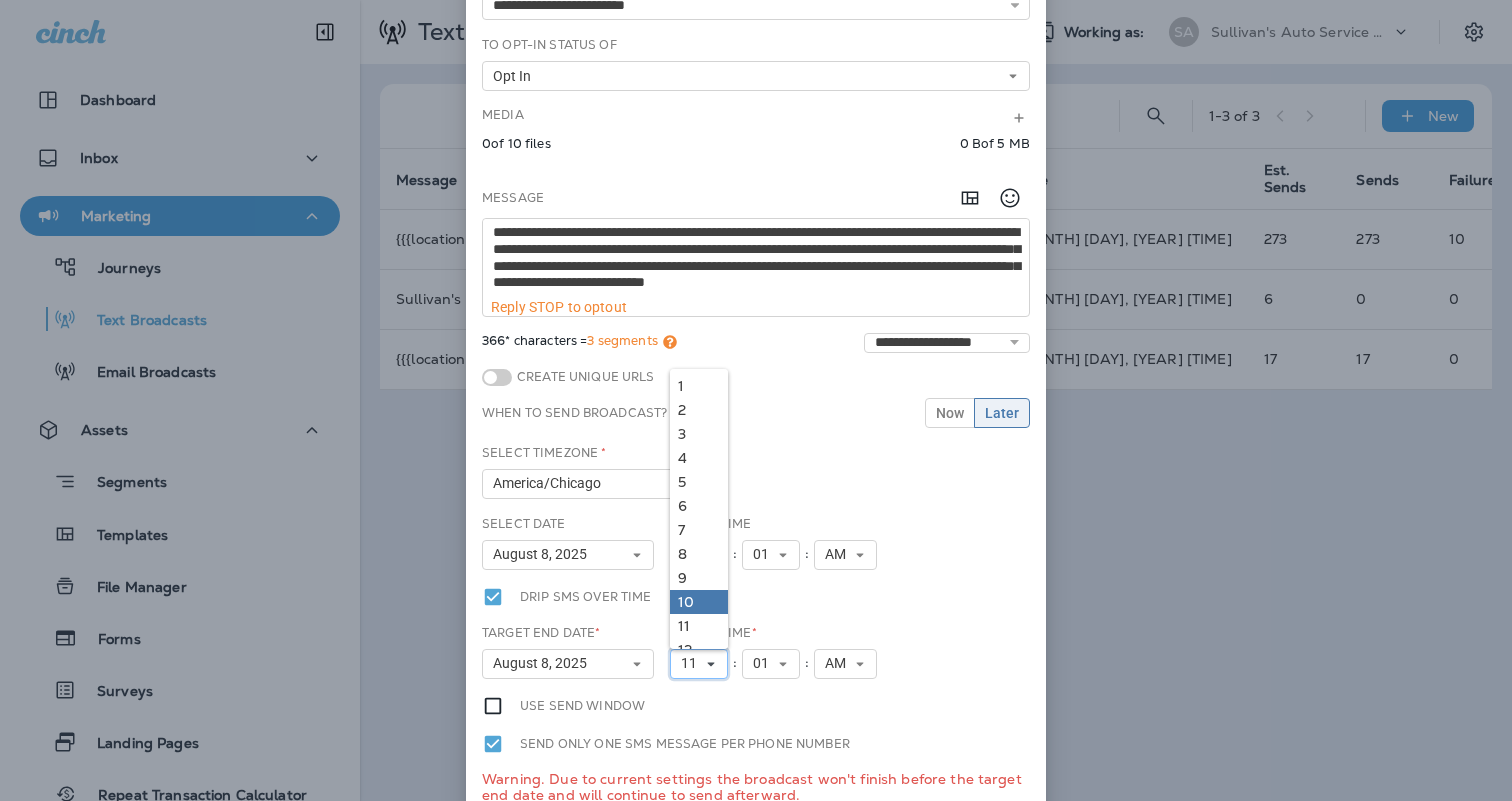 scroll, scrollTop: 18, scrollLeft: 0, axis: vertical 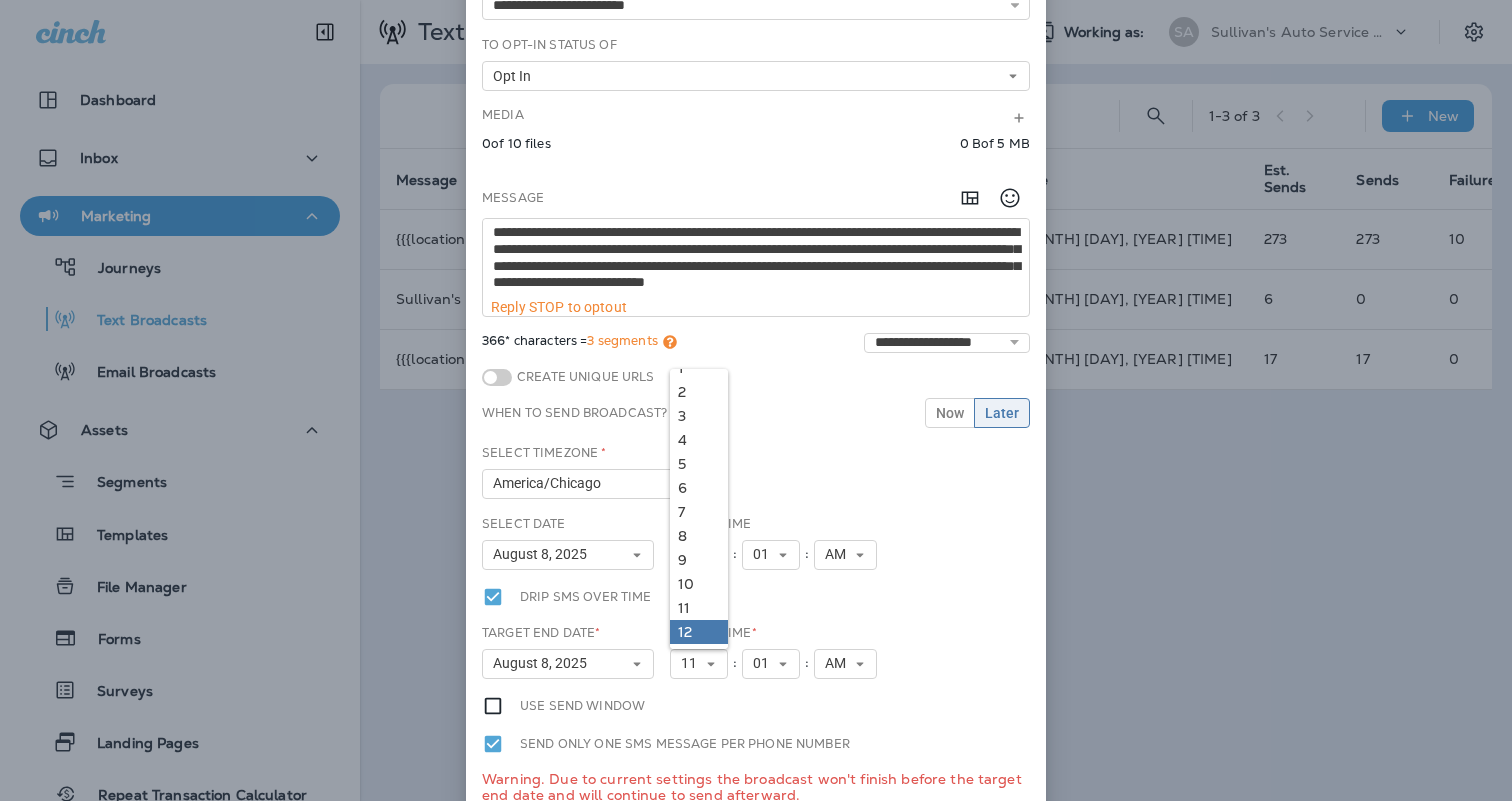 click on "12" at bounding box center [699, 632] 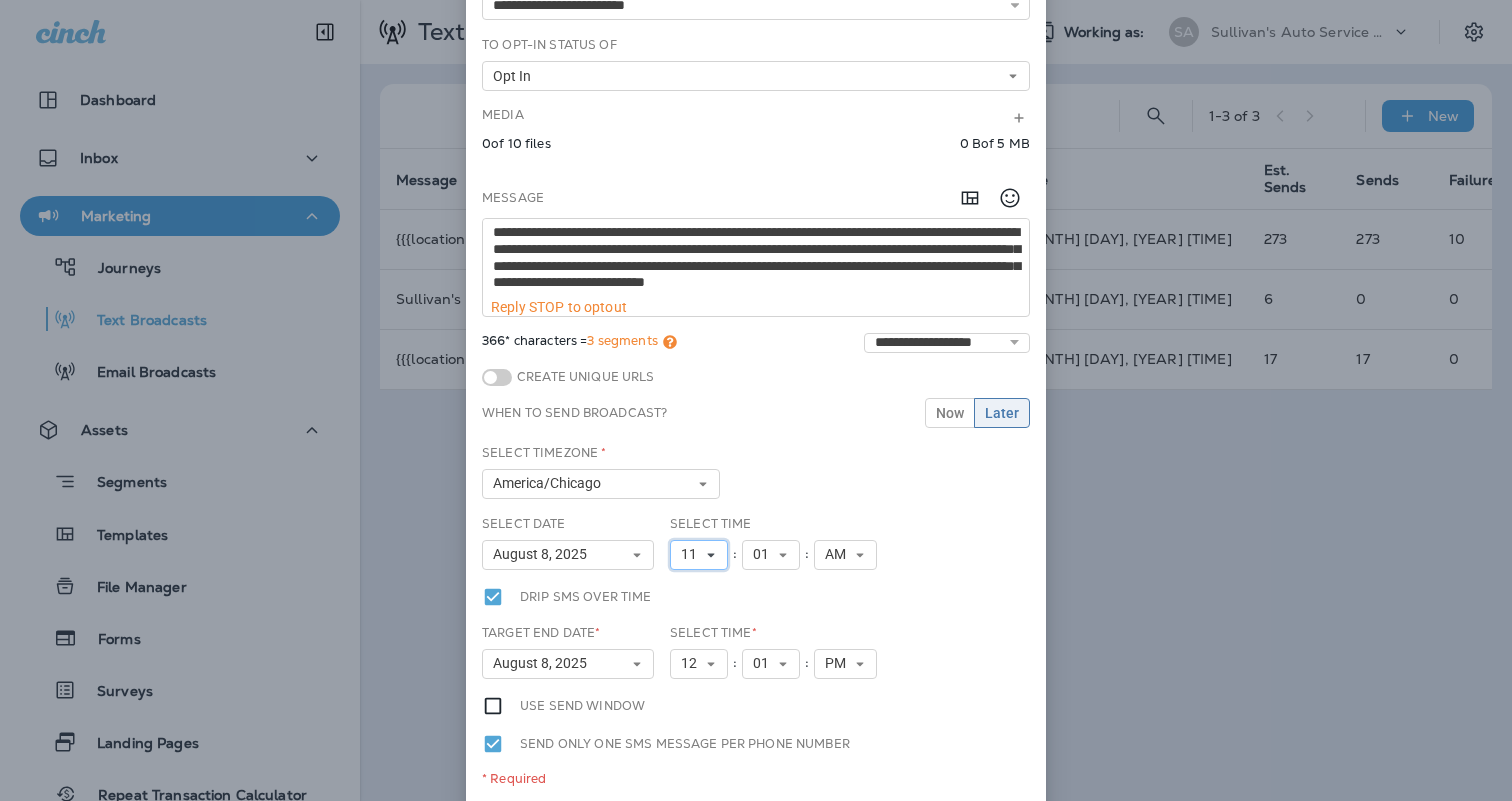 click 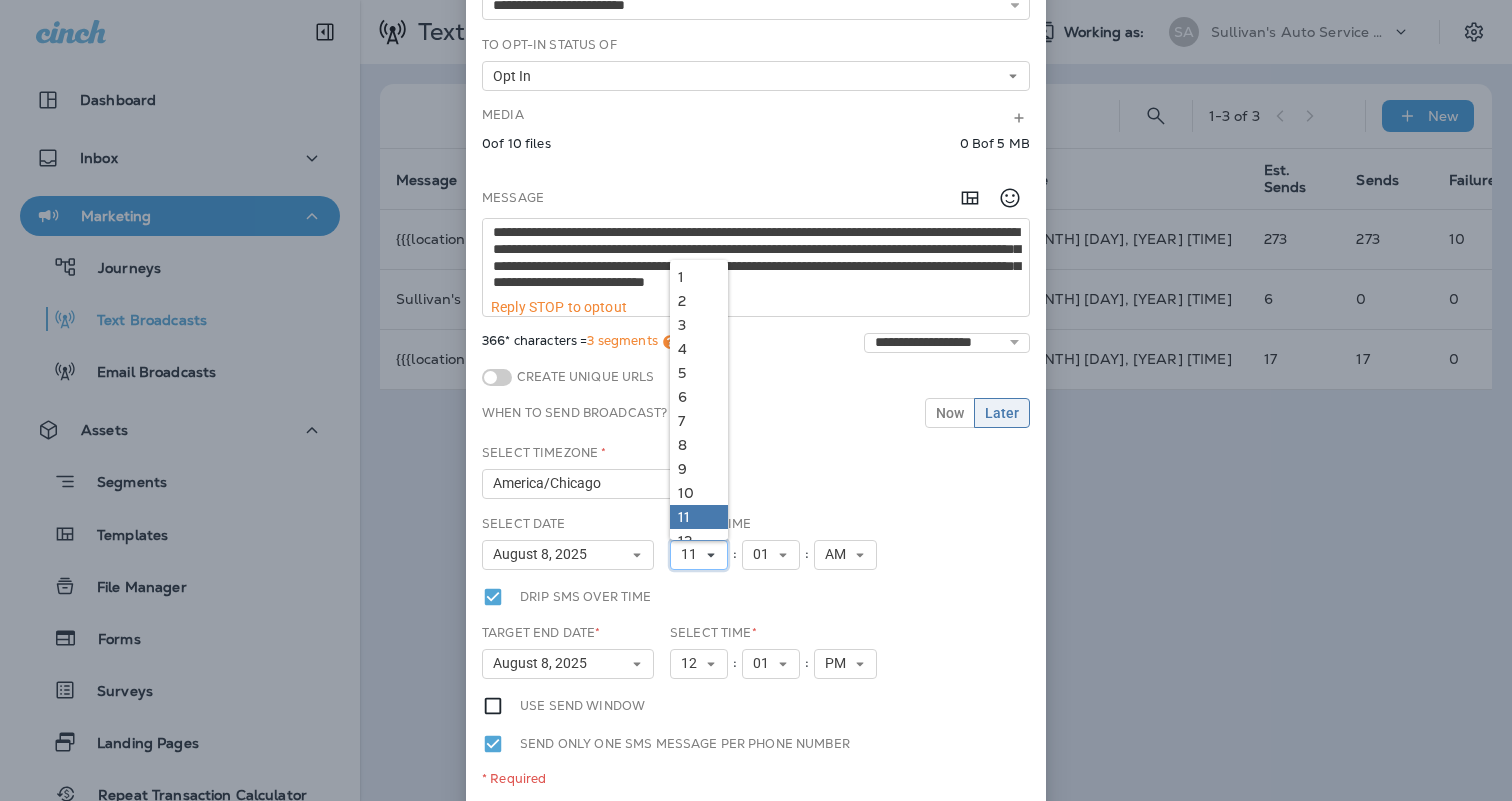 scroll, scrollTop: 18, scrollLeft: 0, axis: vertical 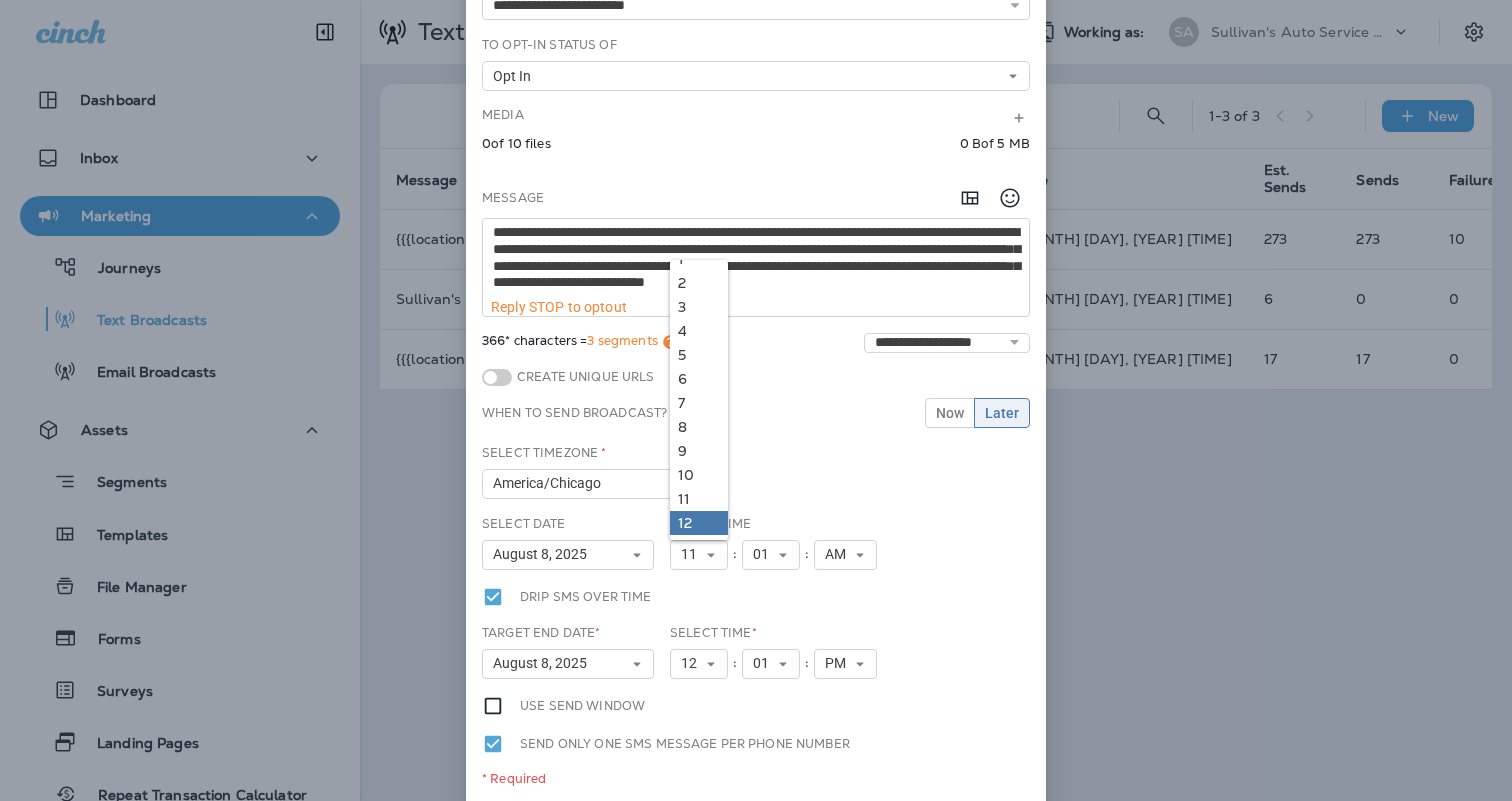 click on "12" at bounding box center [699, 523] 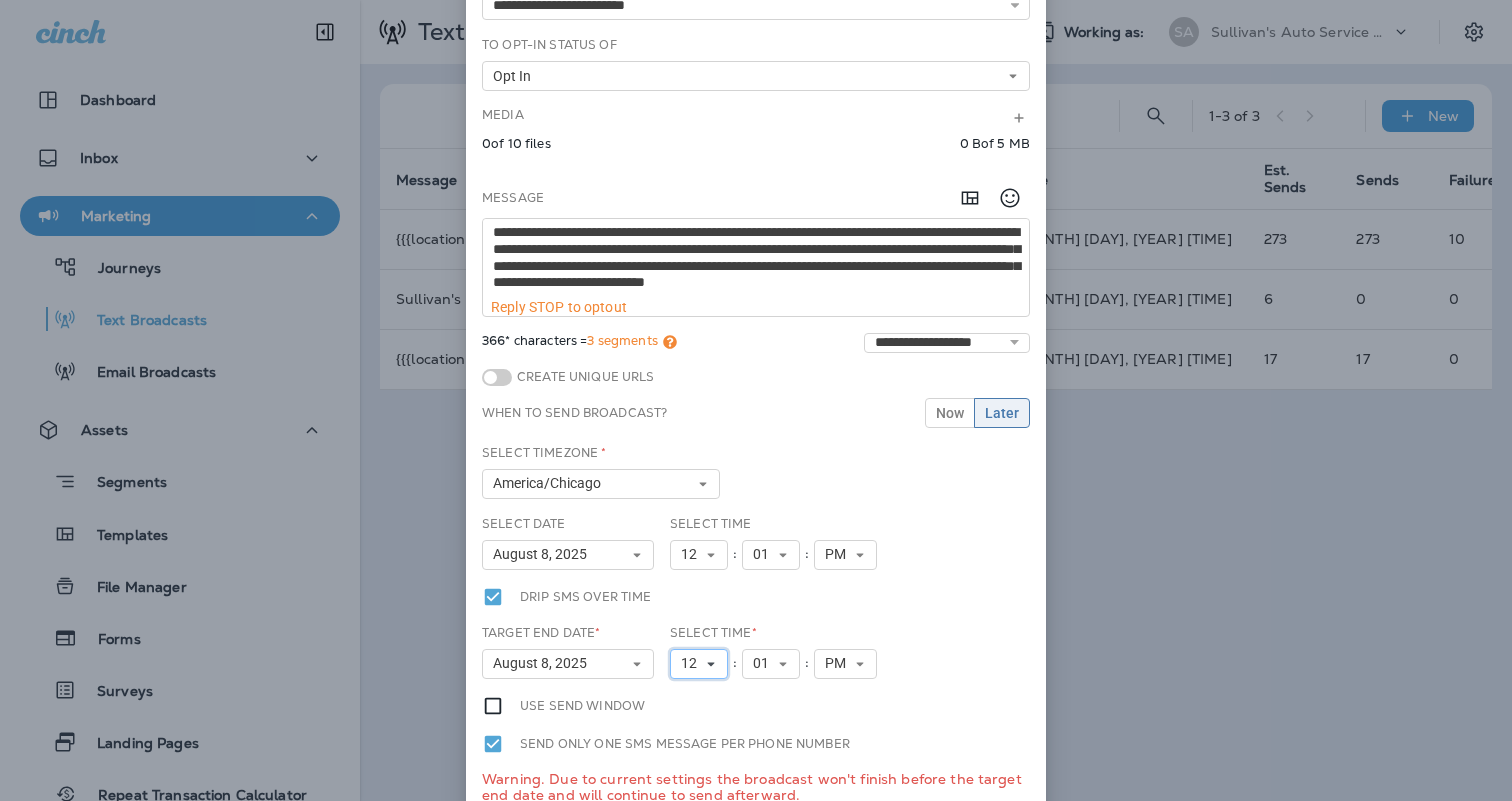 click 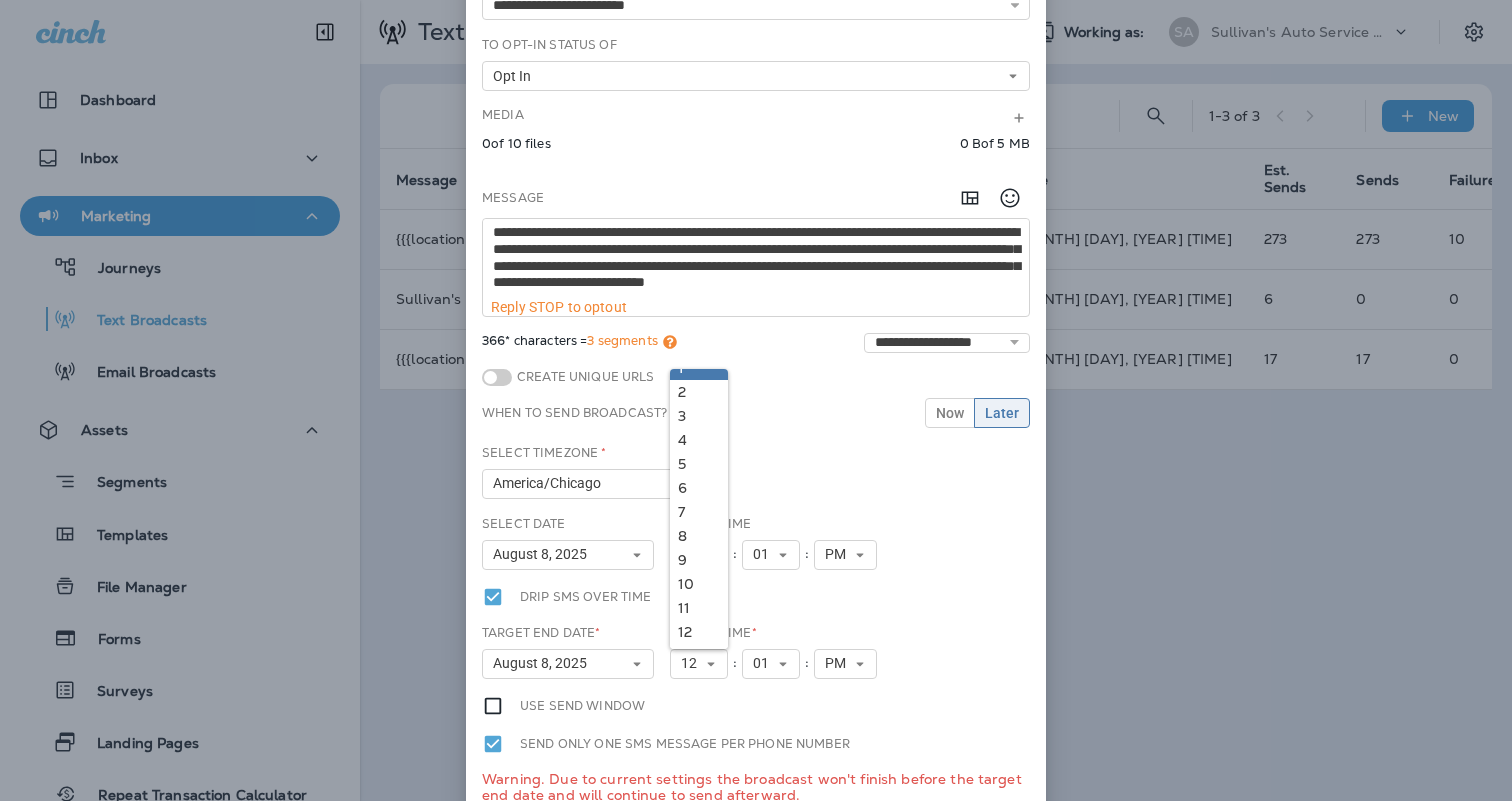click on "1" at bounding box center [699, 368] 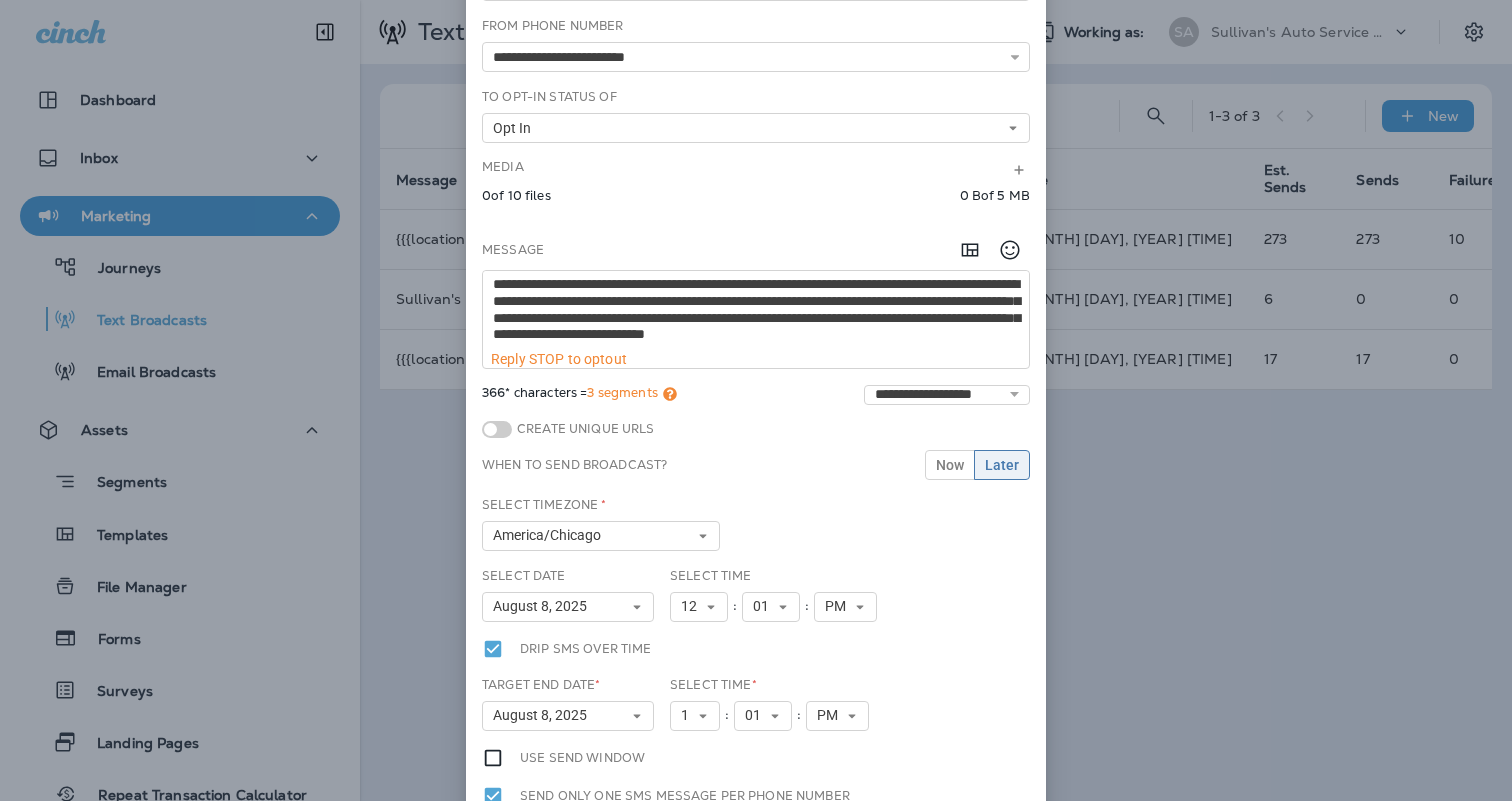 scroll, scrollTop: 105, scrollLeft: 0, axis: vertical 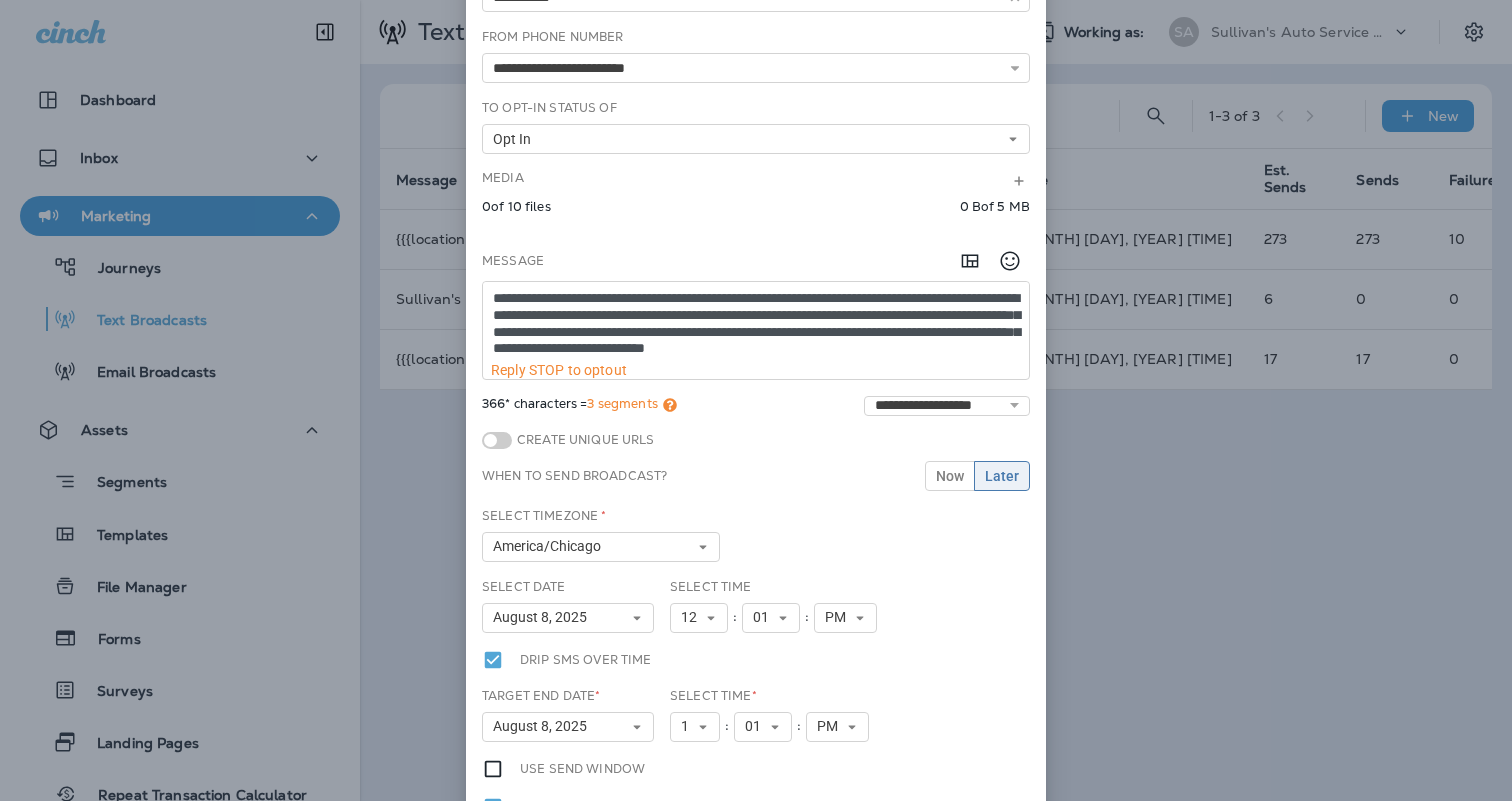 drag, startPoint x: 701, startPoint y: 295, endPoint x: 679, endPoint y: 295, distance: 22 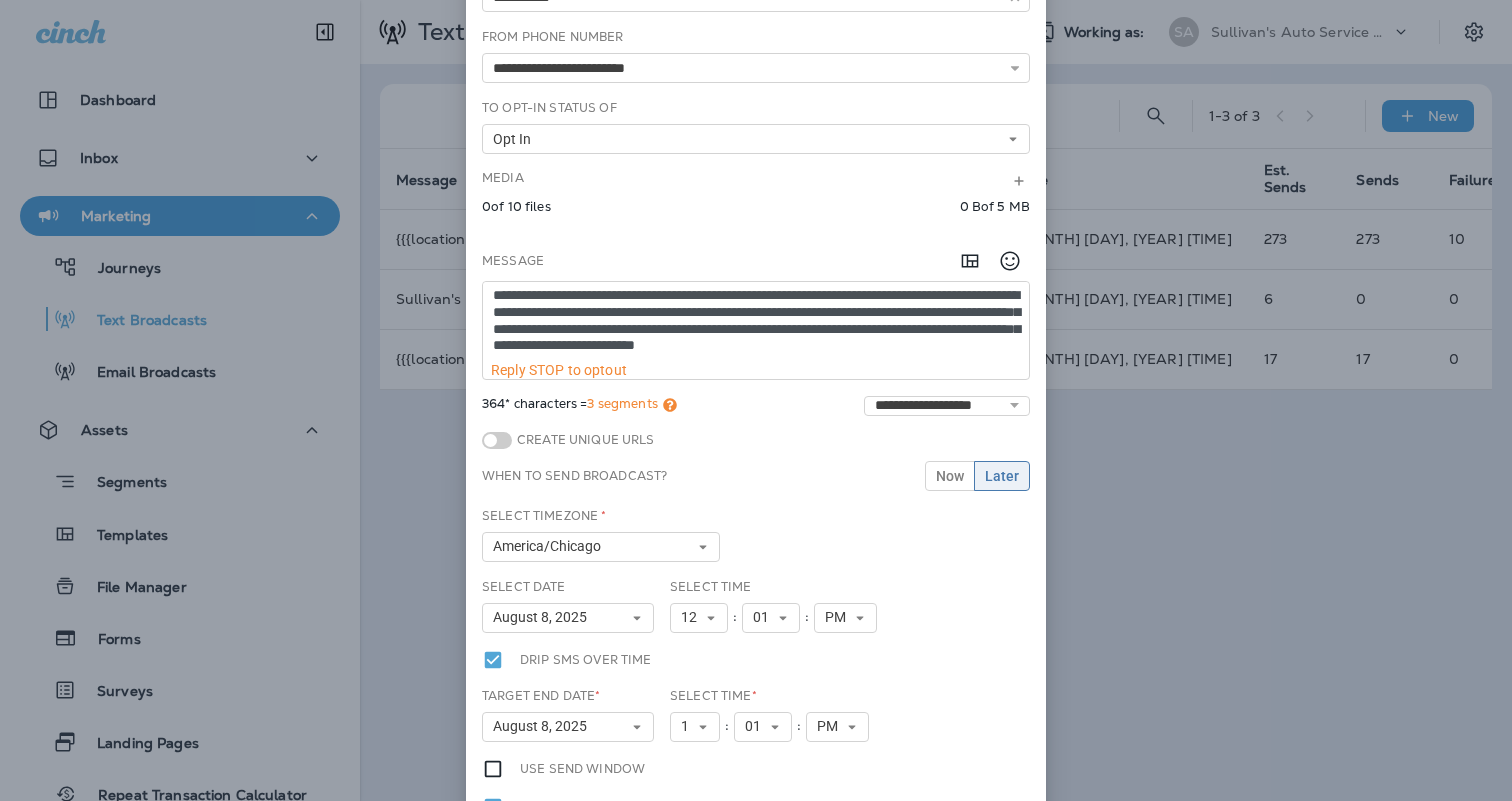 scroll, scrollTop: 0, scrollLeft: 0, axis: both 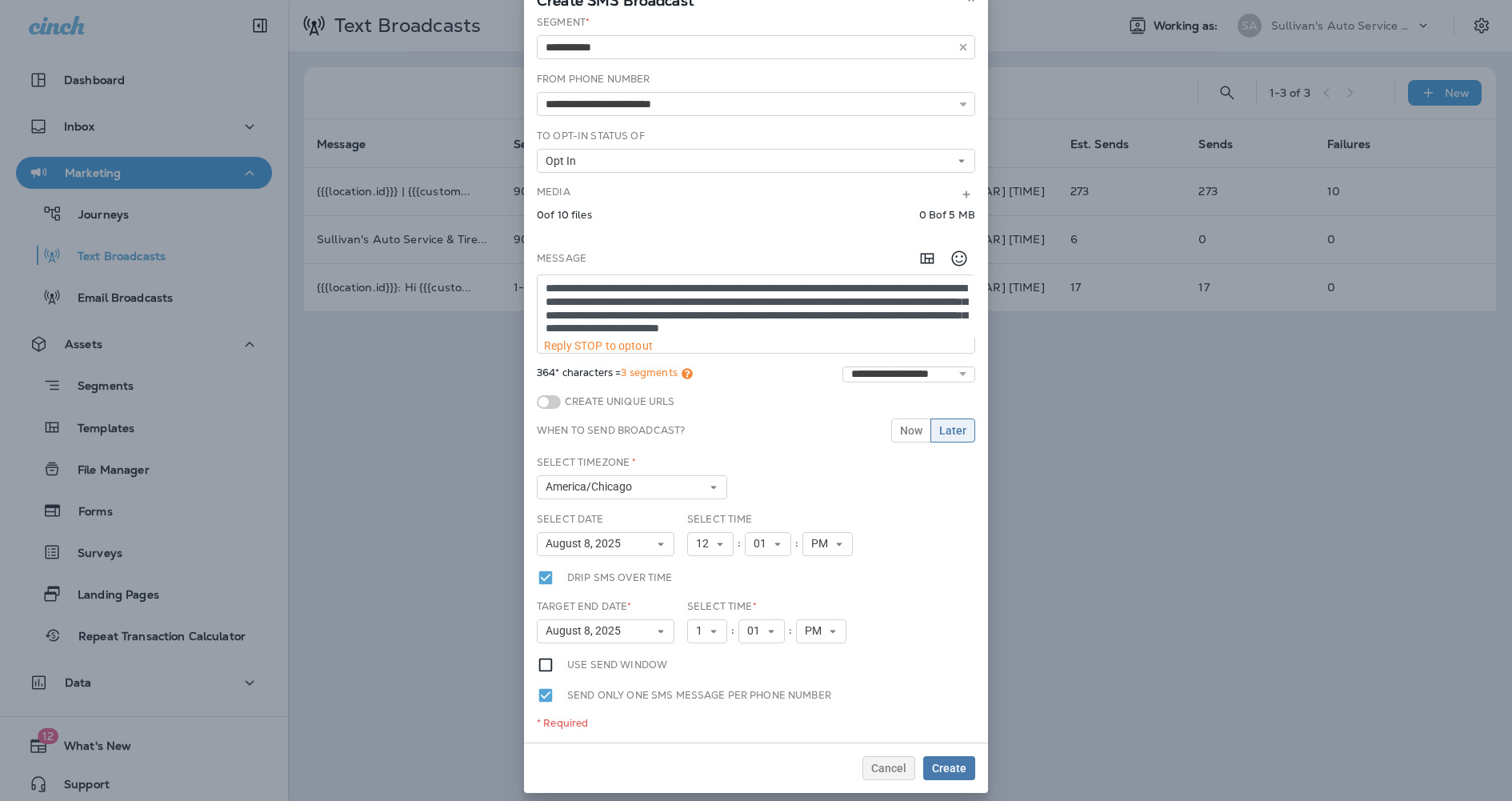 type on "**********" 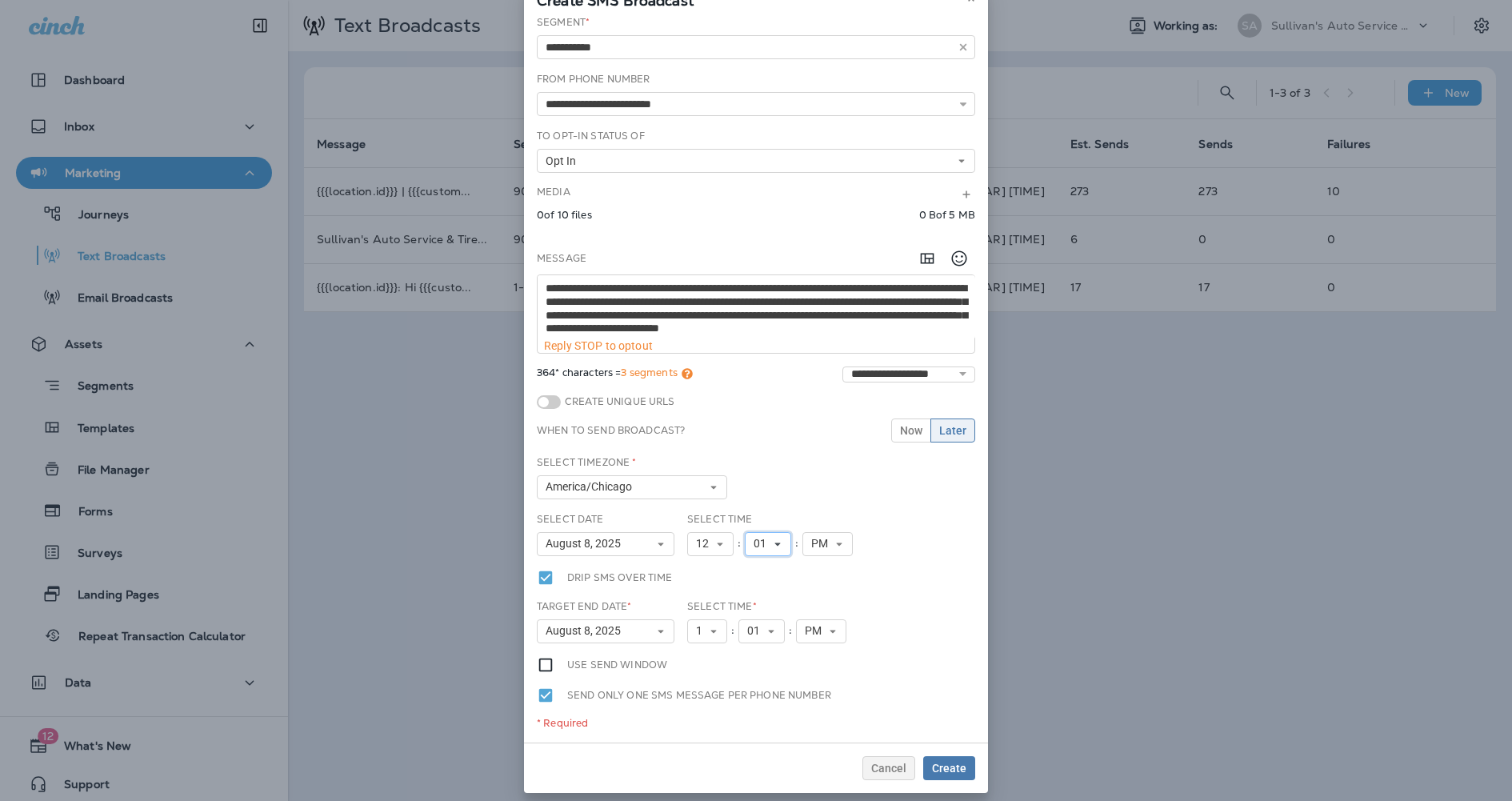 click on "01" at bounding box center (768, 544) 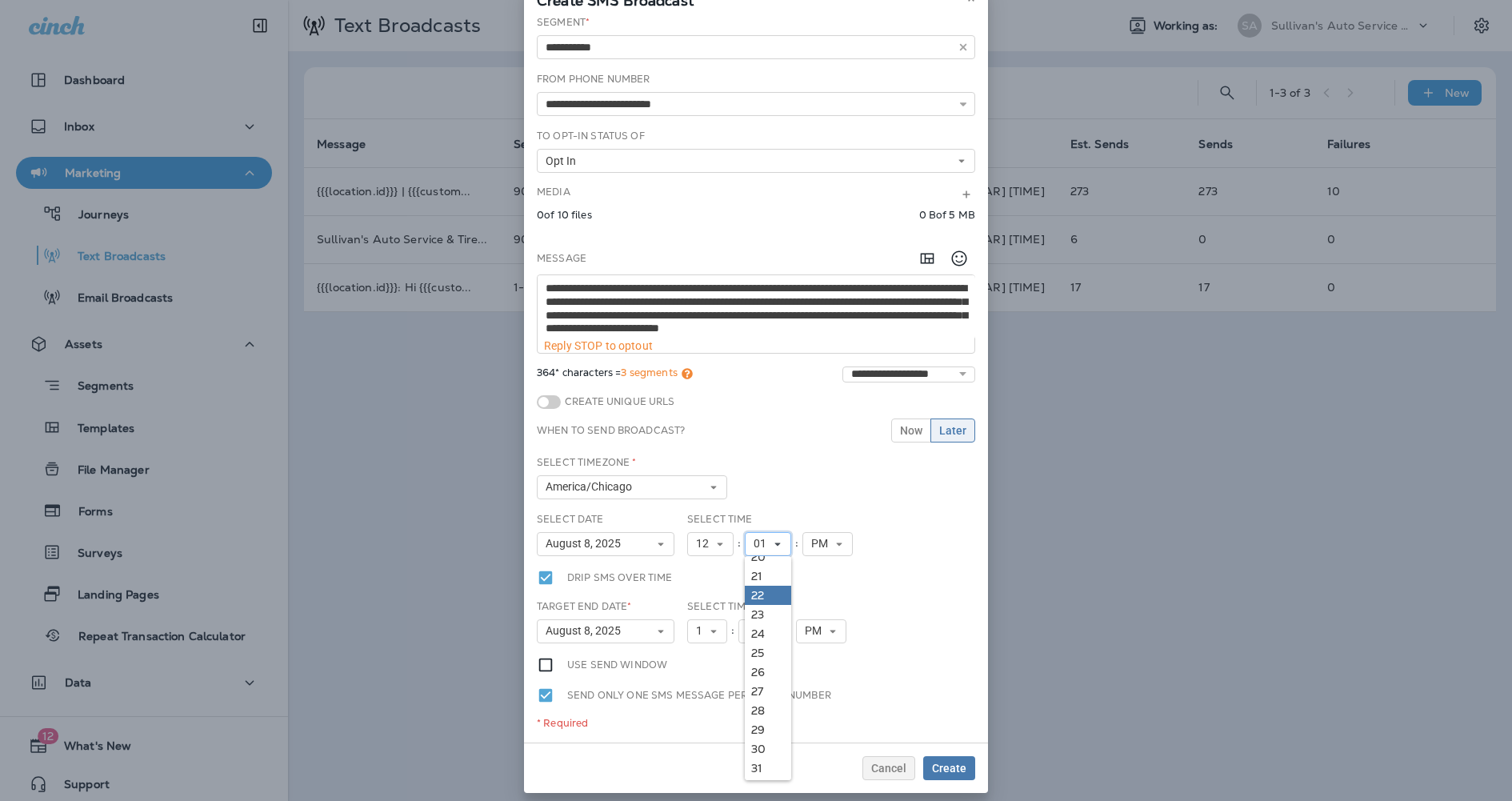 scroll, scrollTop: 408, scrollLeft: 0, axis: vertical 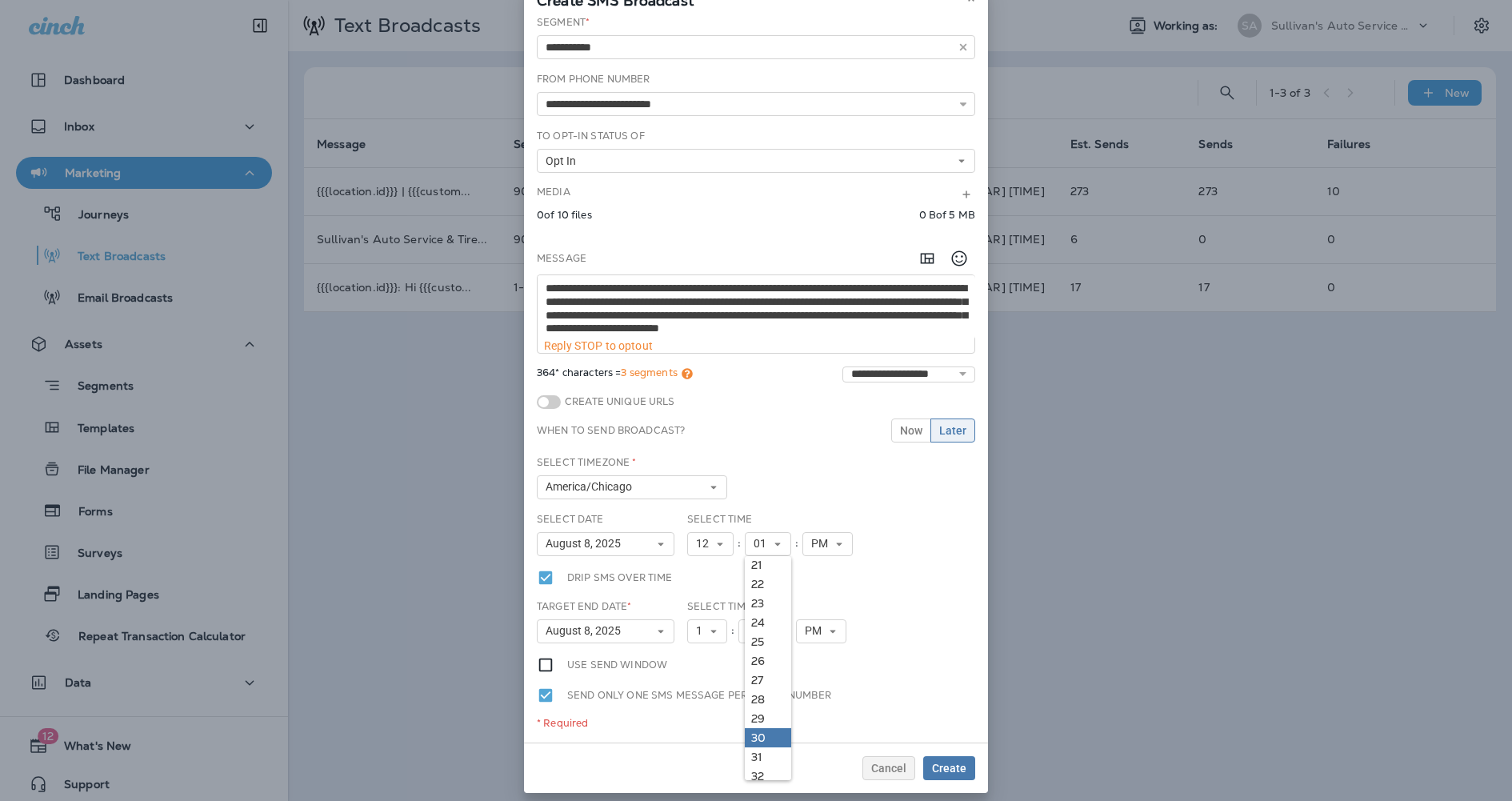 click on "30" at bounding box center [768, 738] 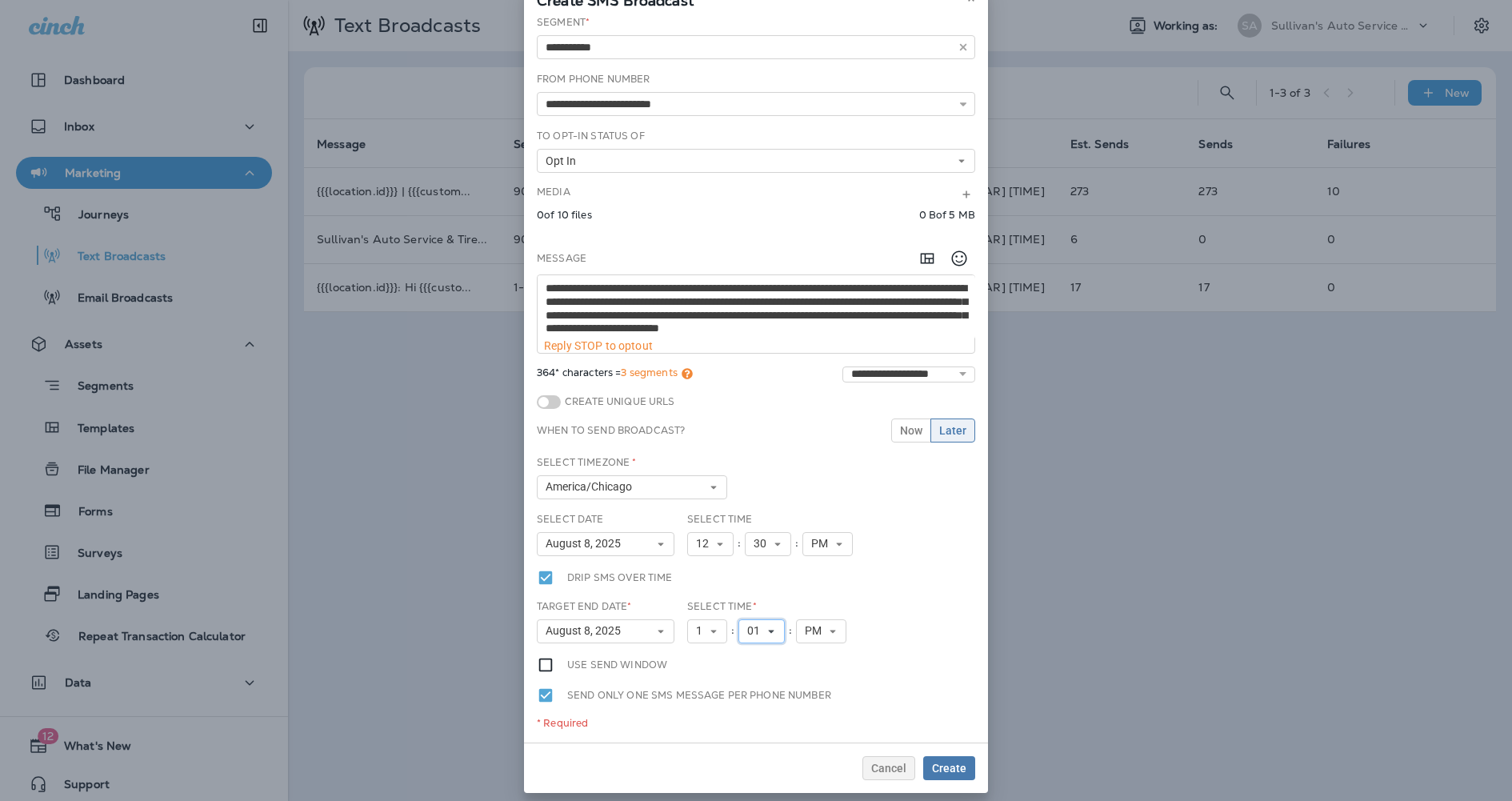 click 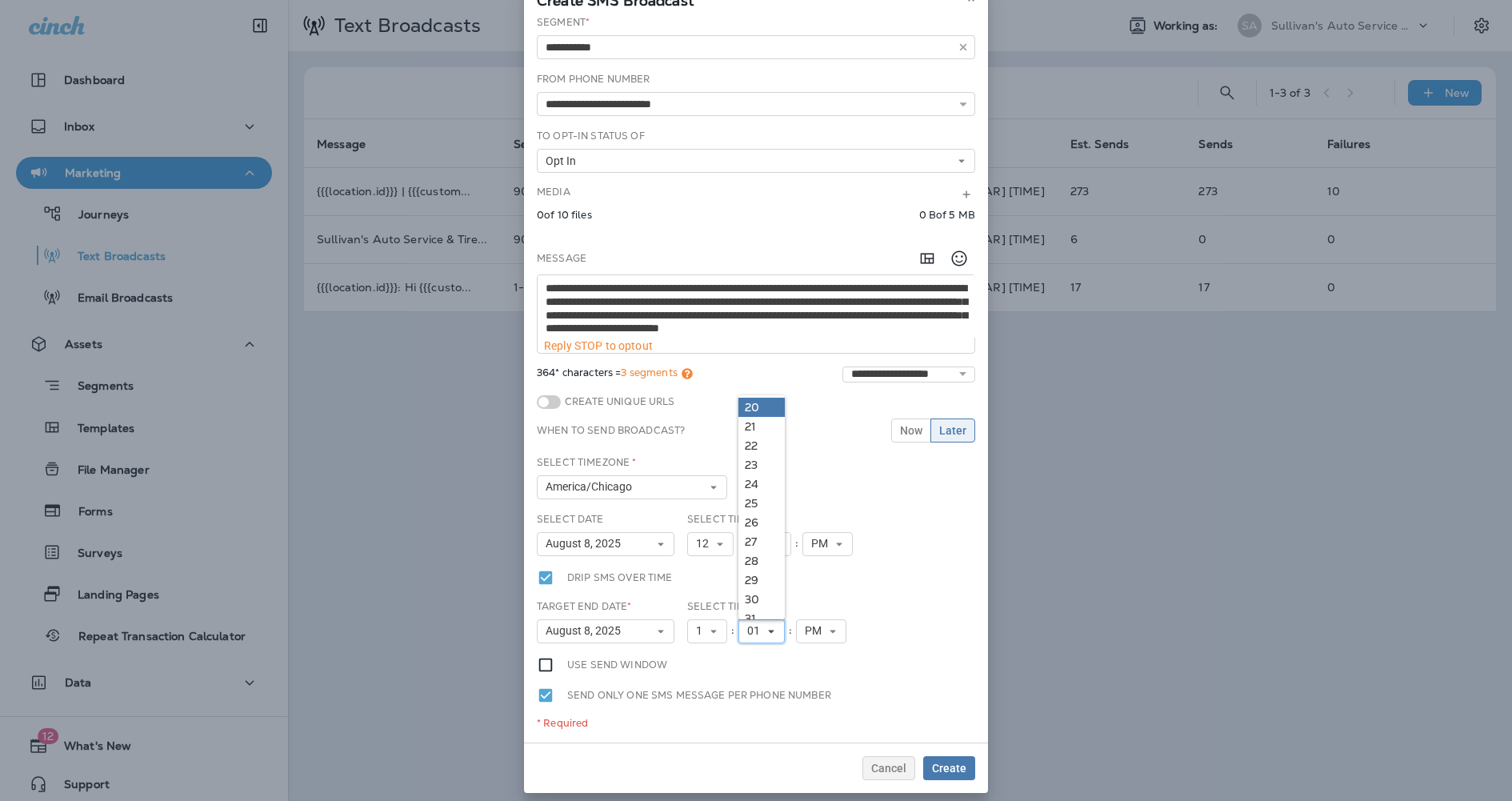 scroll, scrollTop: 408, scrollLeft: 0, axis: vertical 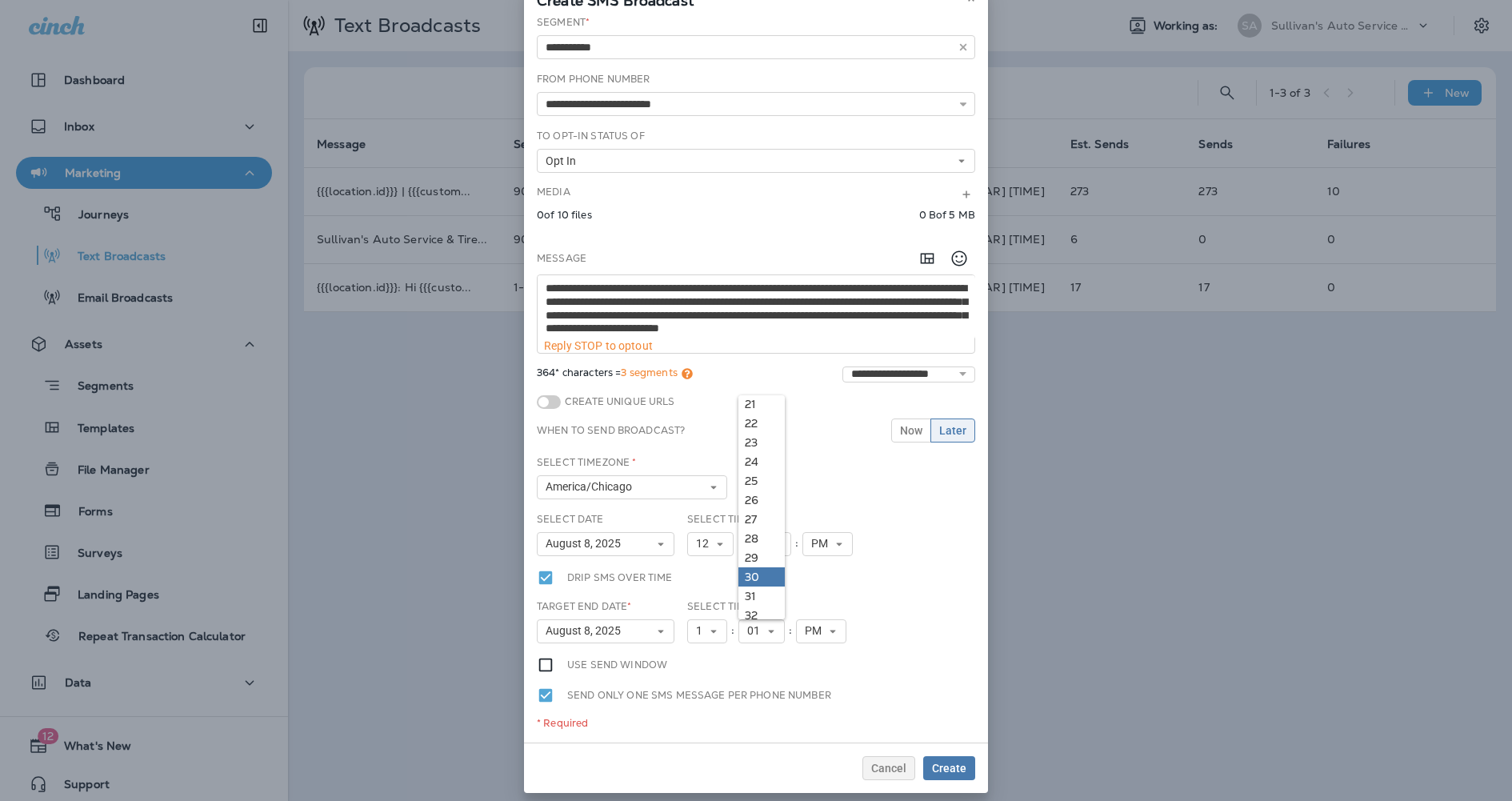 click on "30" at bounding box center [762, 577] 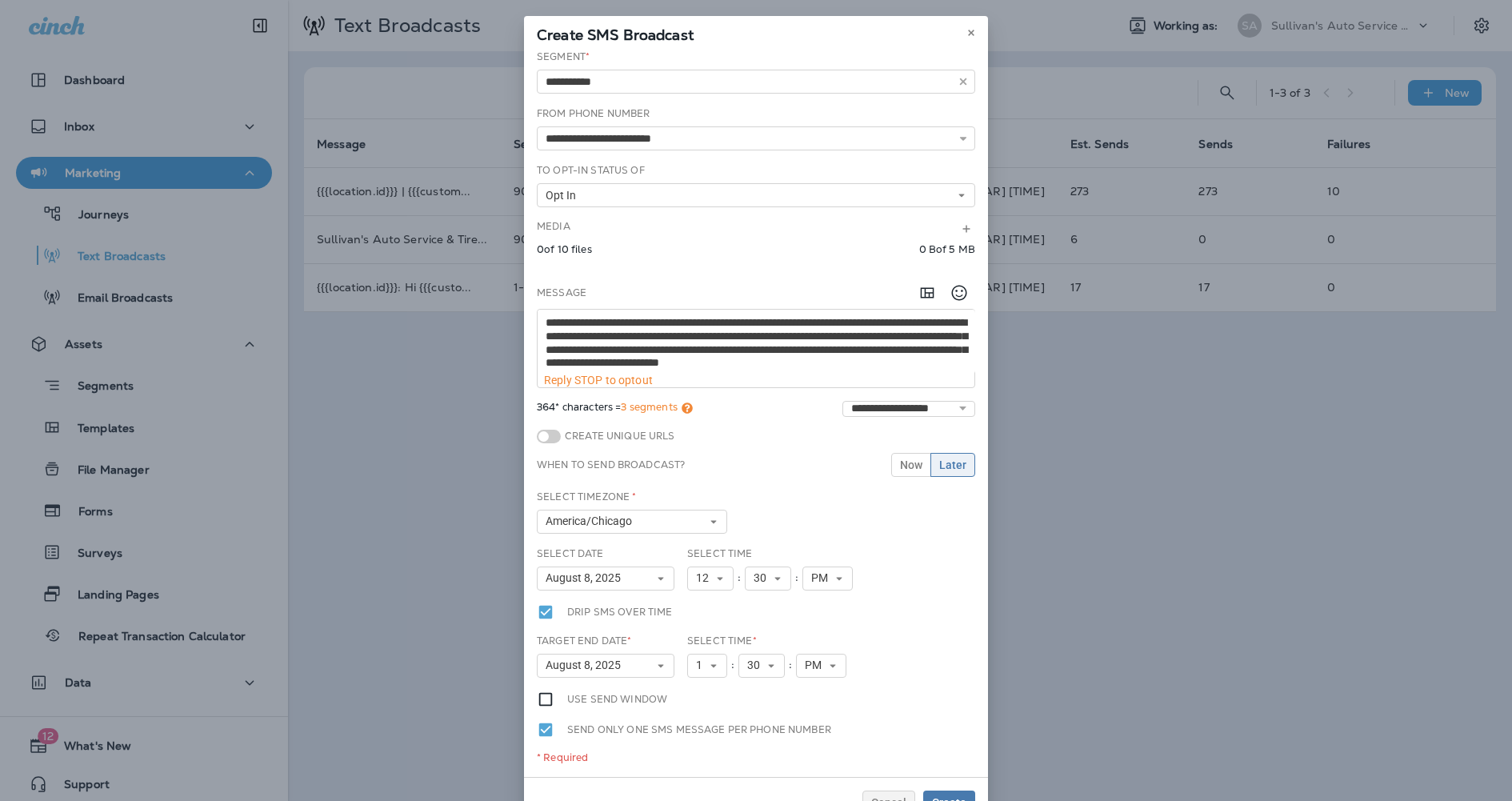 scroll, scrollTop: 38, scrollLeft: 0, axis: vertical 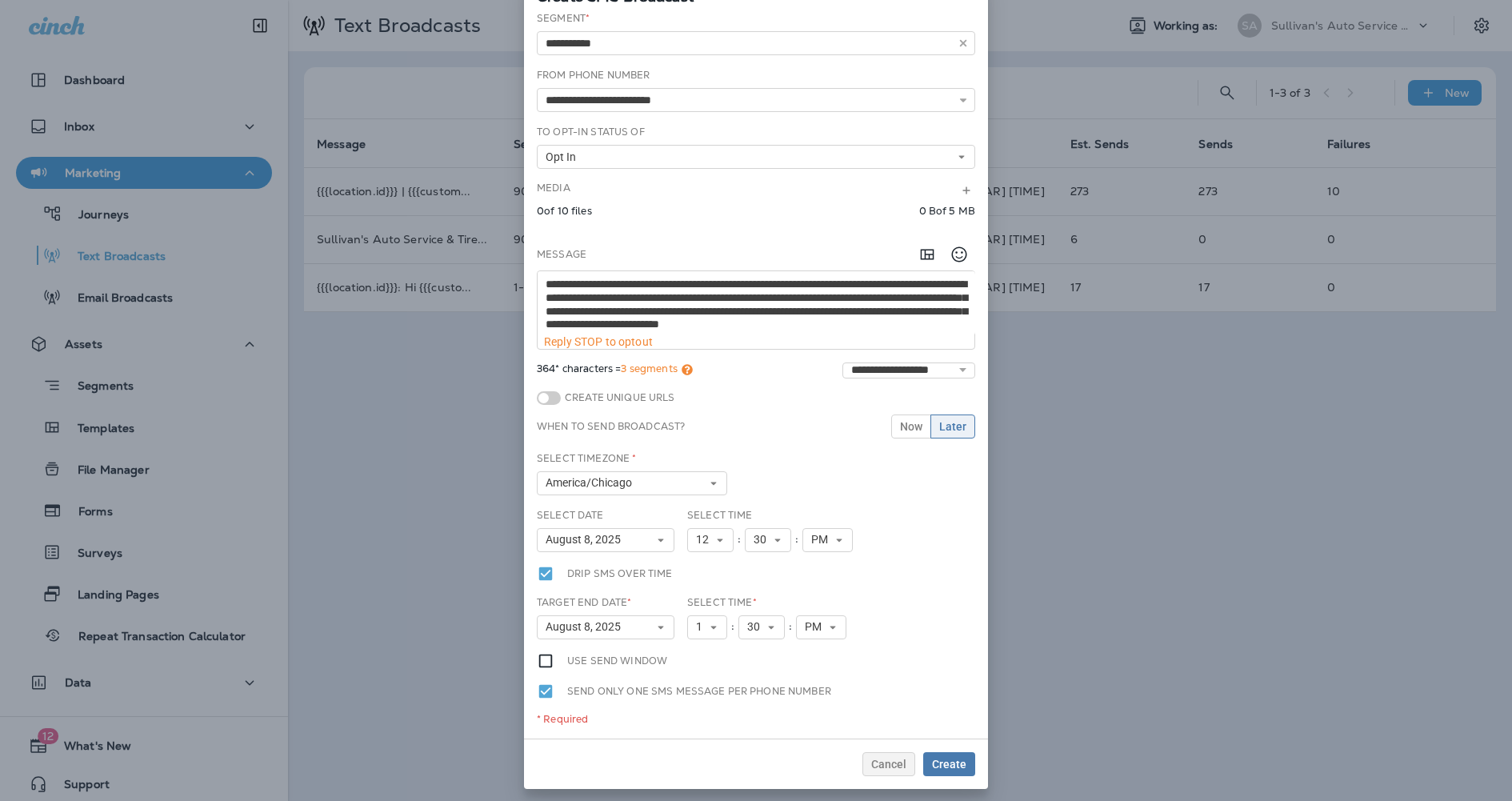 click on "Cancel   Create" at bounding box center (756, 763) 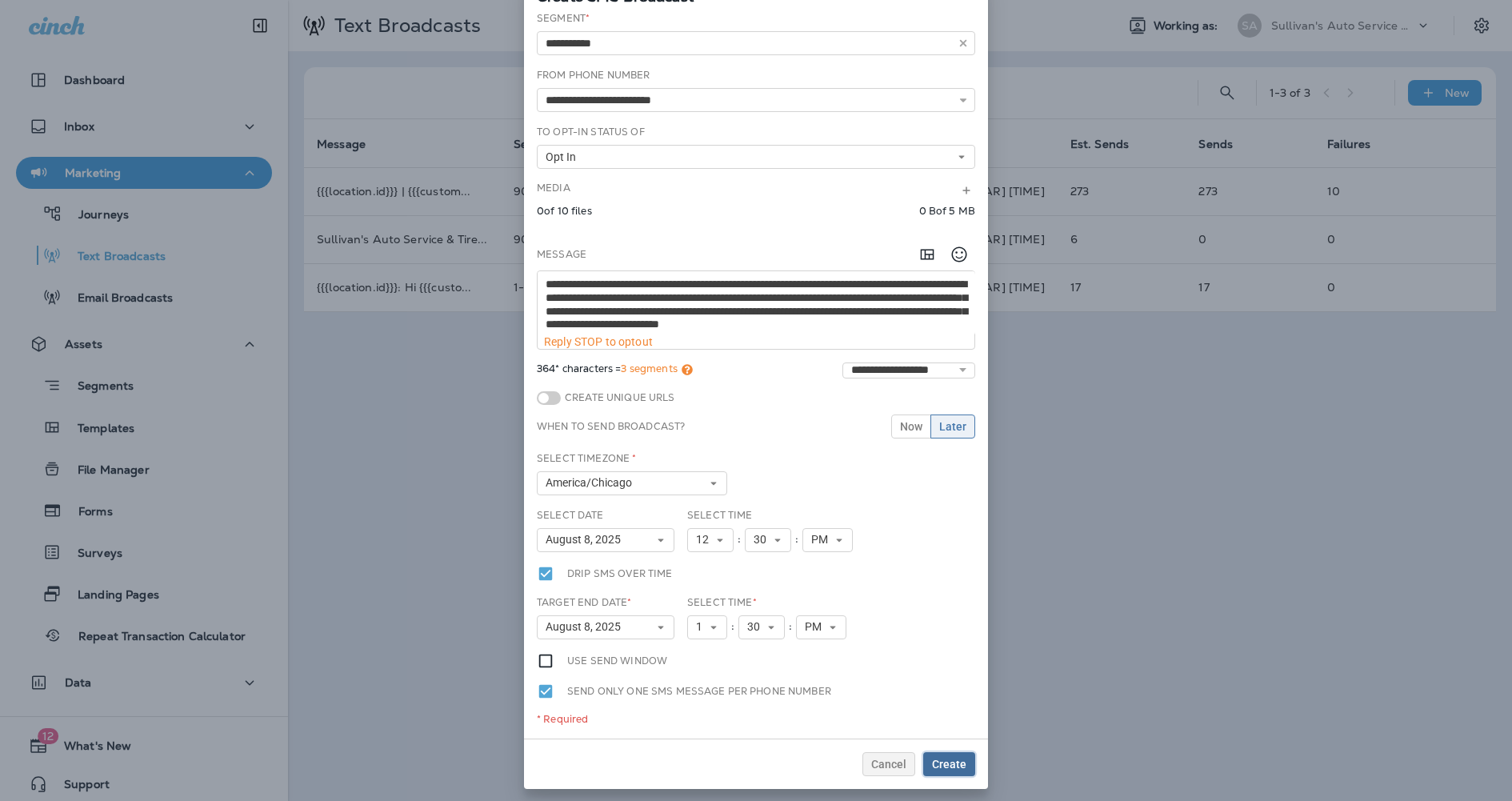 click on "Create" at bounding box center (949, 764) 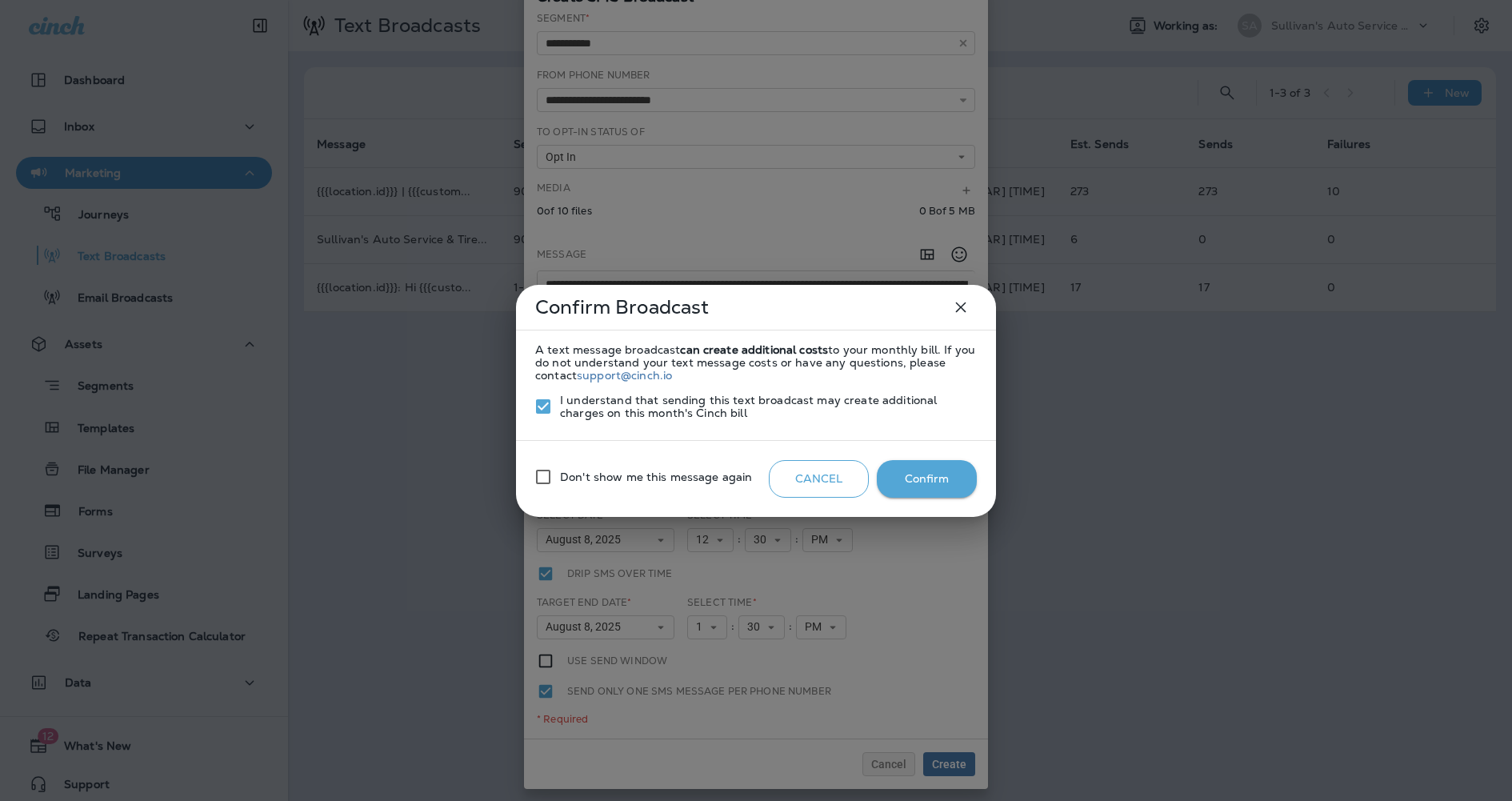 click on "Confirm" at bounding box center (926, 479) 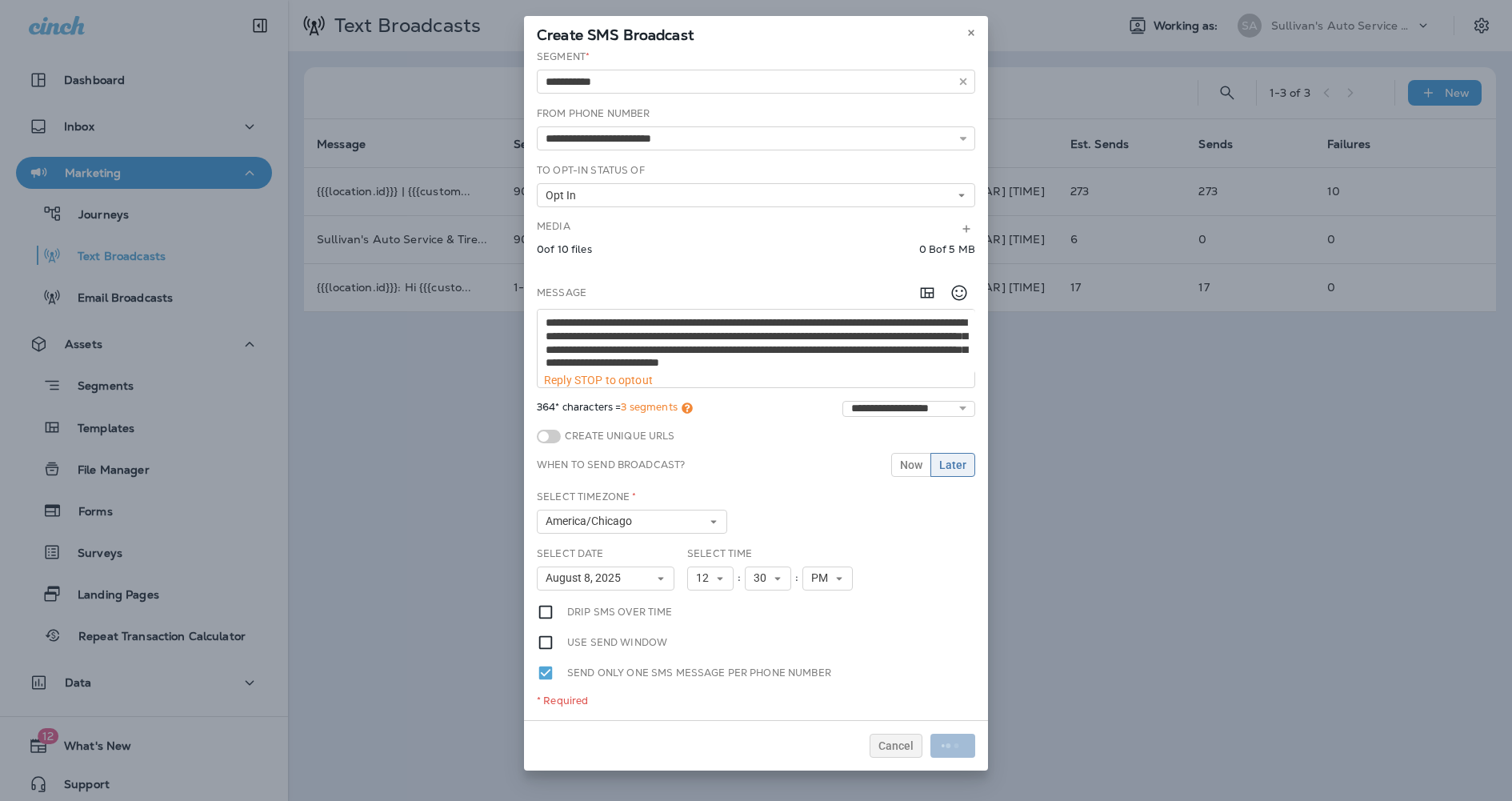 scroll, scrollTop: 0, scrollLeft: 0, axis: both 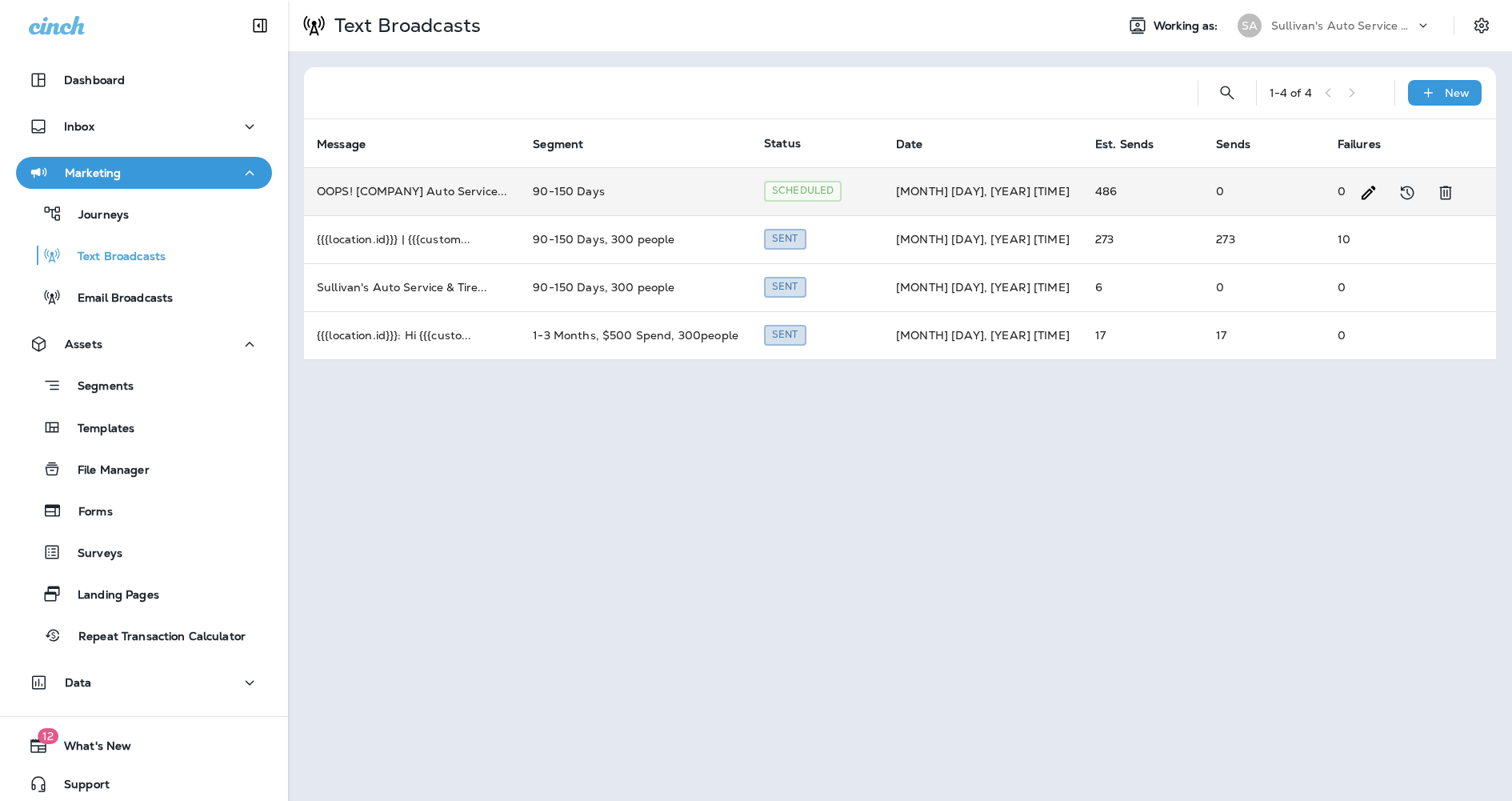 click on "90-150 Days" at bounding box center [635, 191] 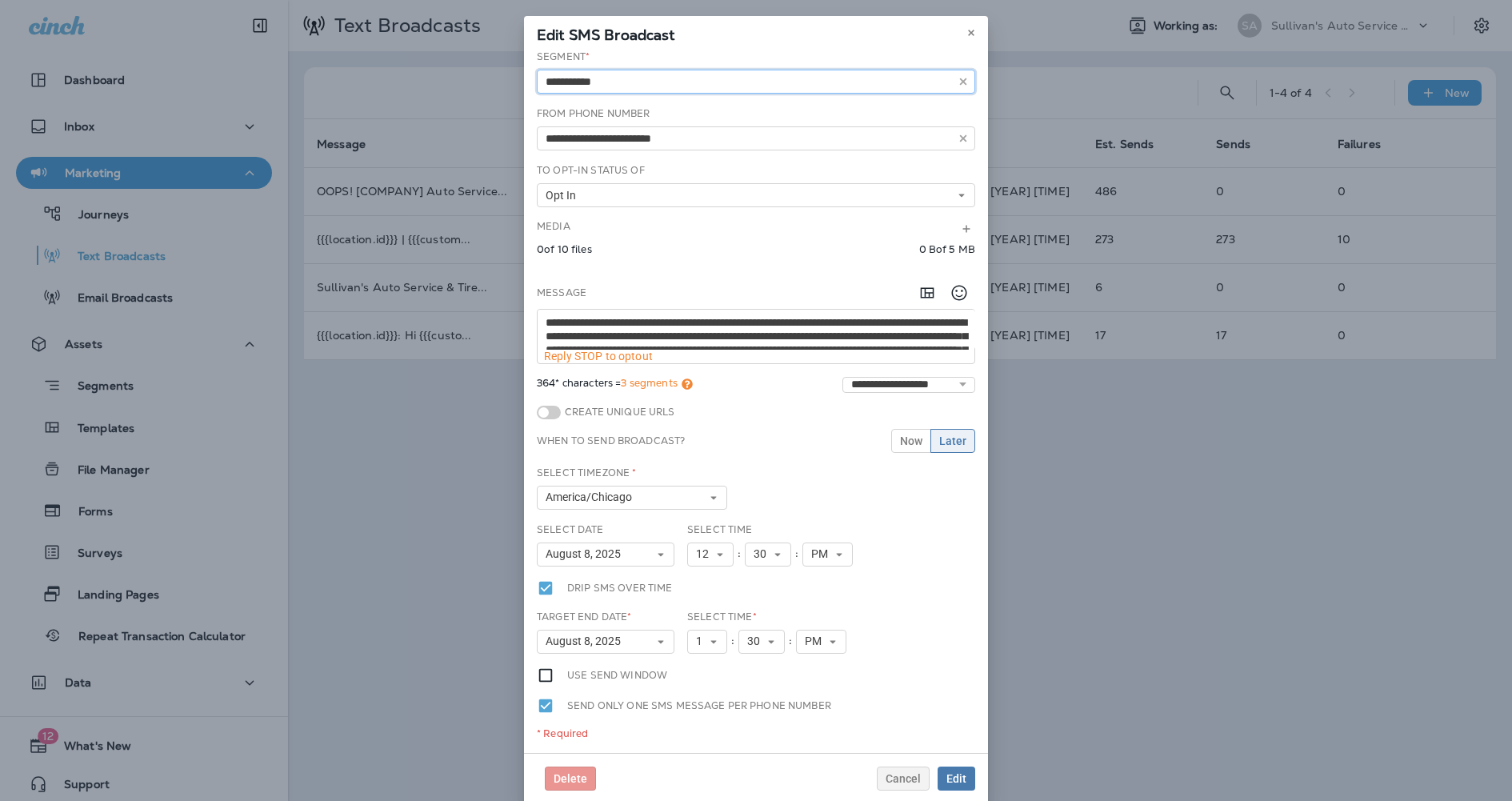 click at bounding box center (756, 82) 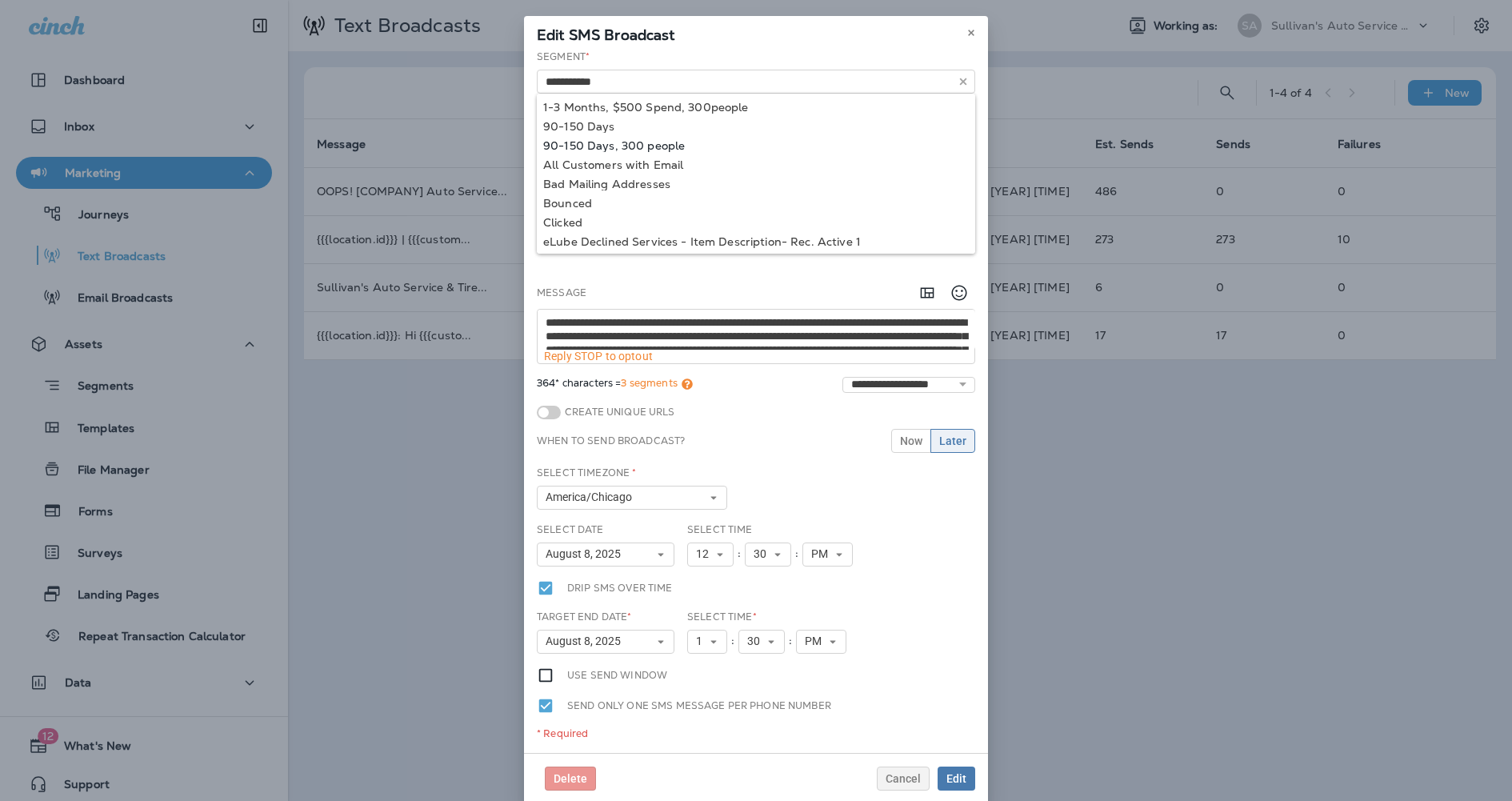 type on "**********" 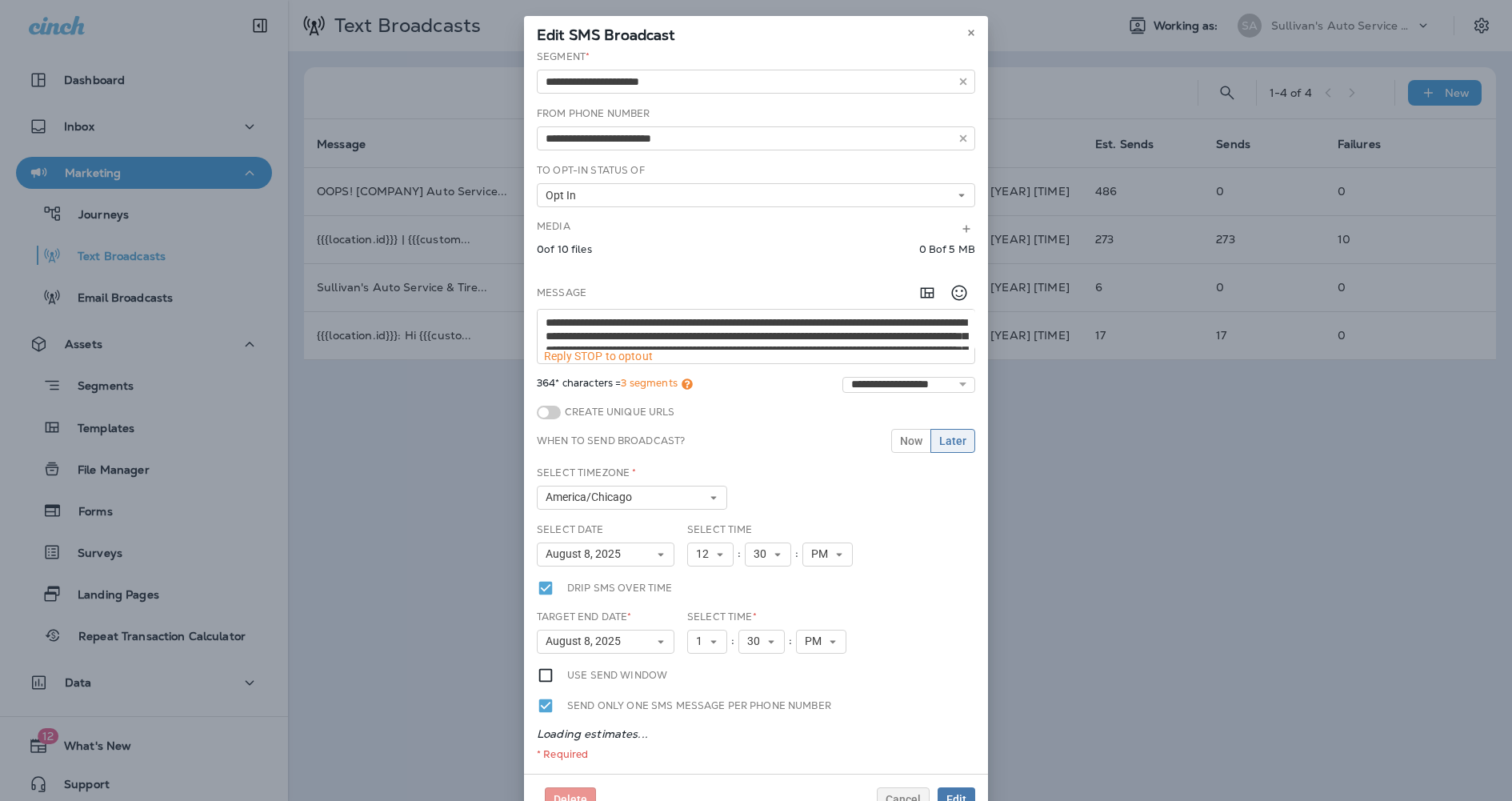 click on "**********" at bounding box center (756, 411) 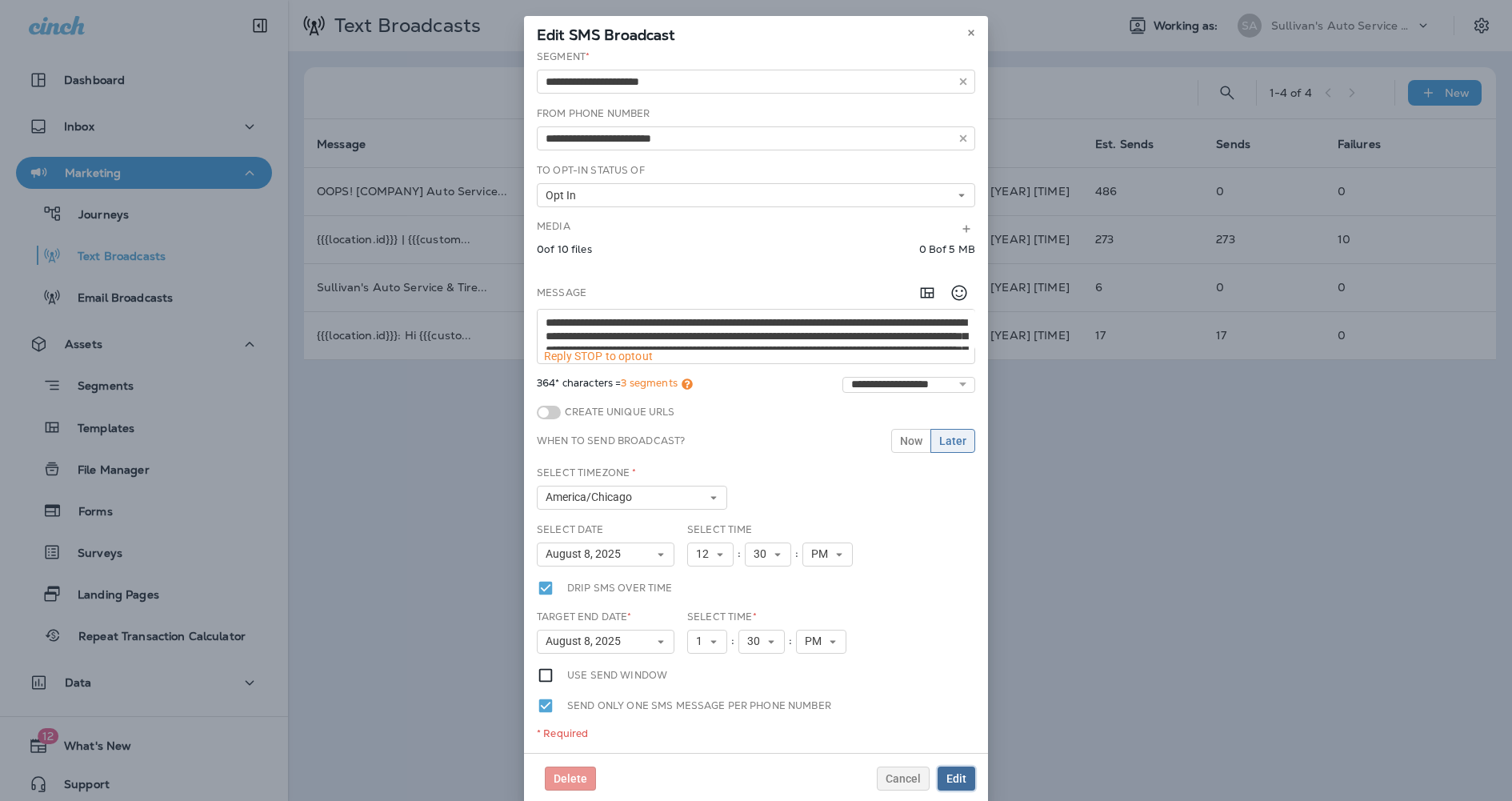 click on "Edit" at bounding box center [956, 779] 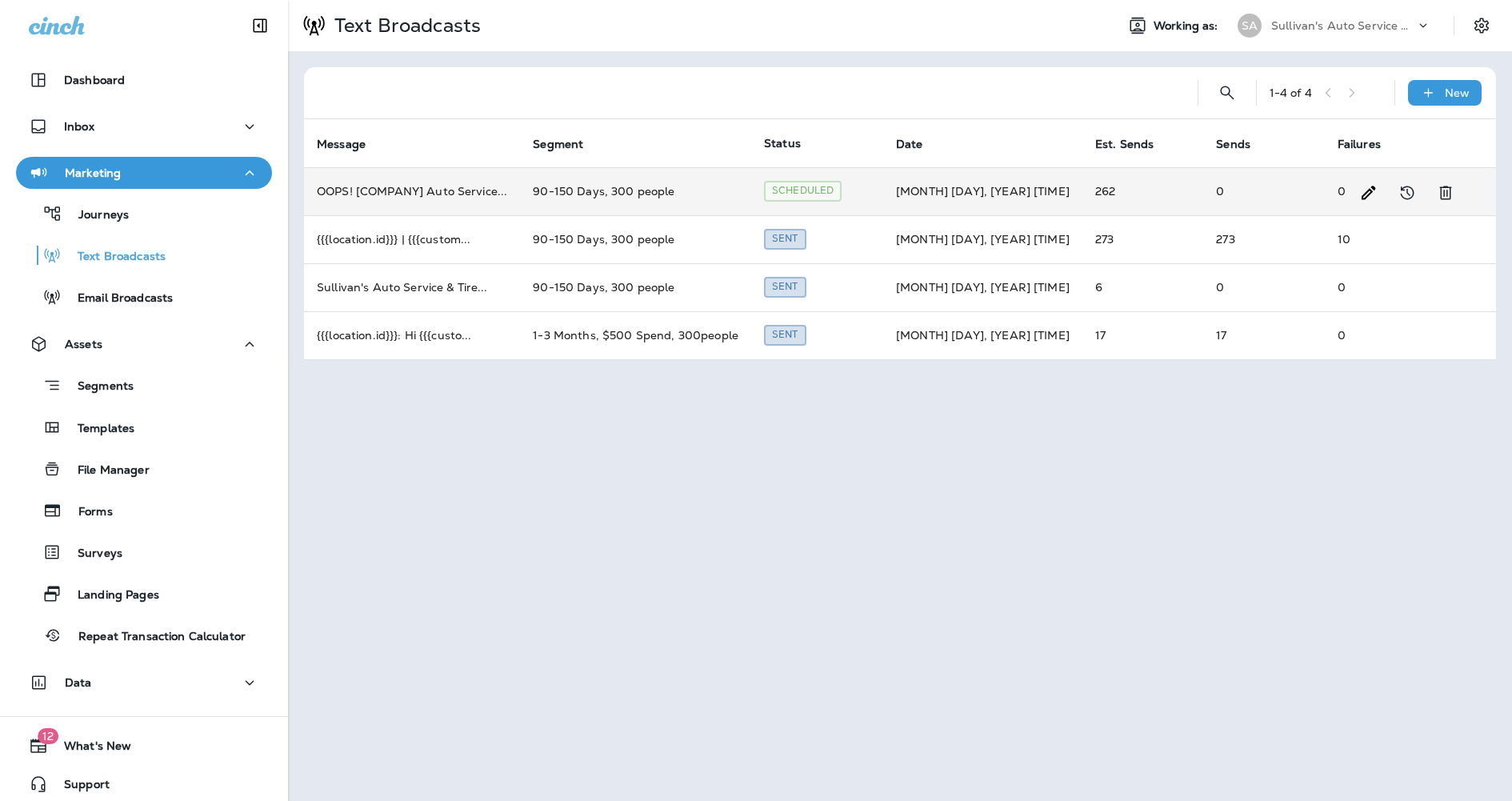 click on "OOPS! [COMPANY] Auto Service   ..." at bounding box center (412, 191) 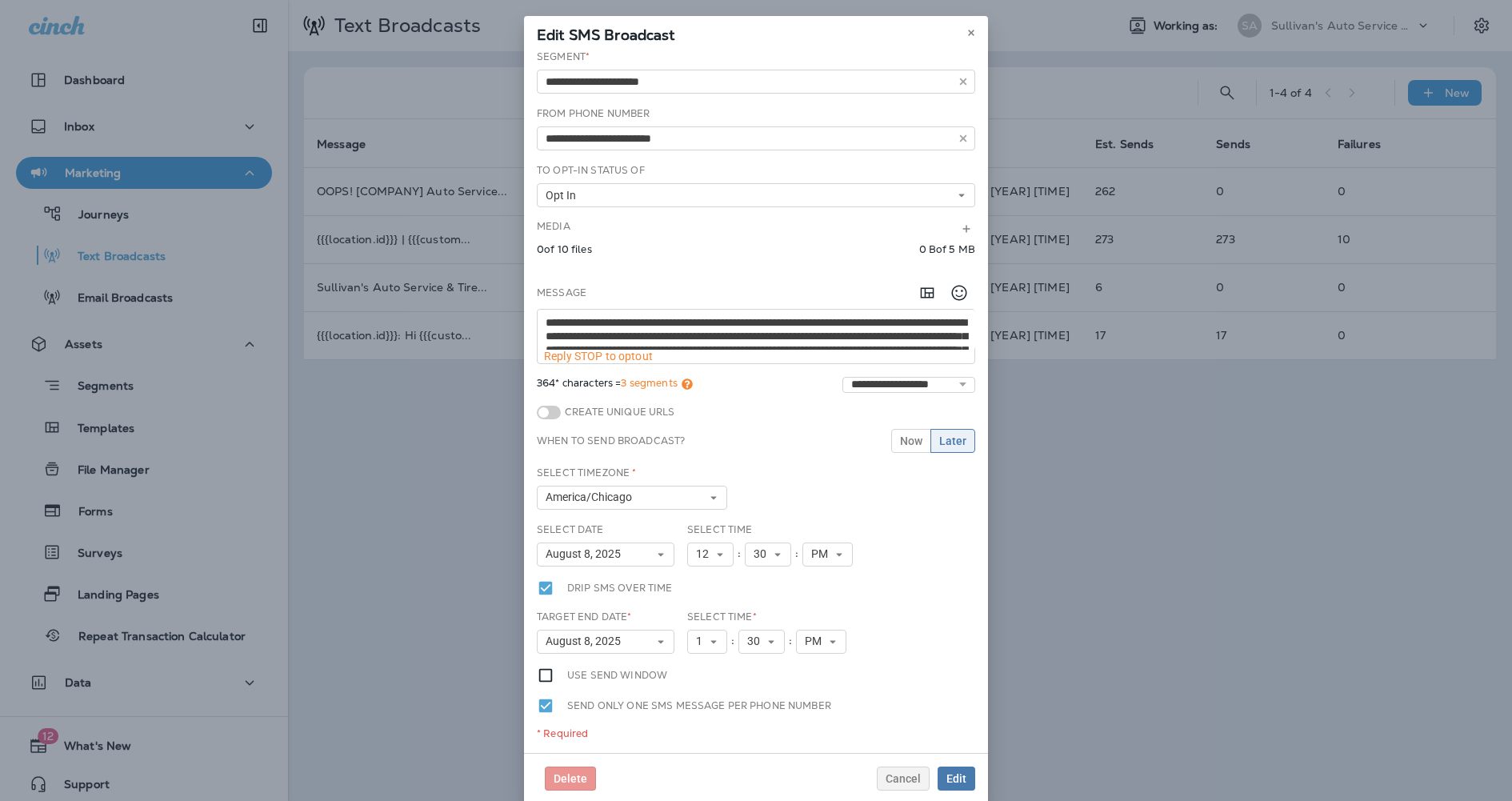 click on "**********" at bounding box center [756, 400] 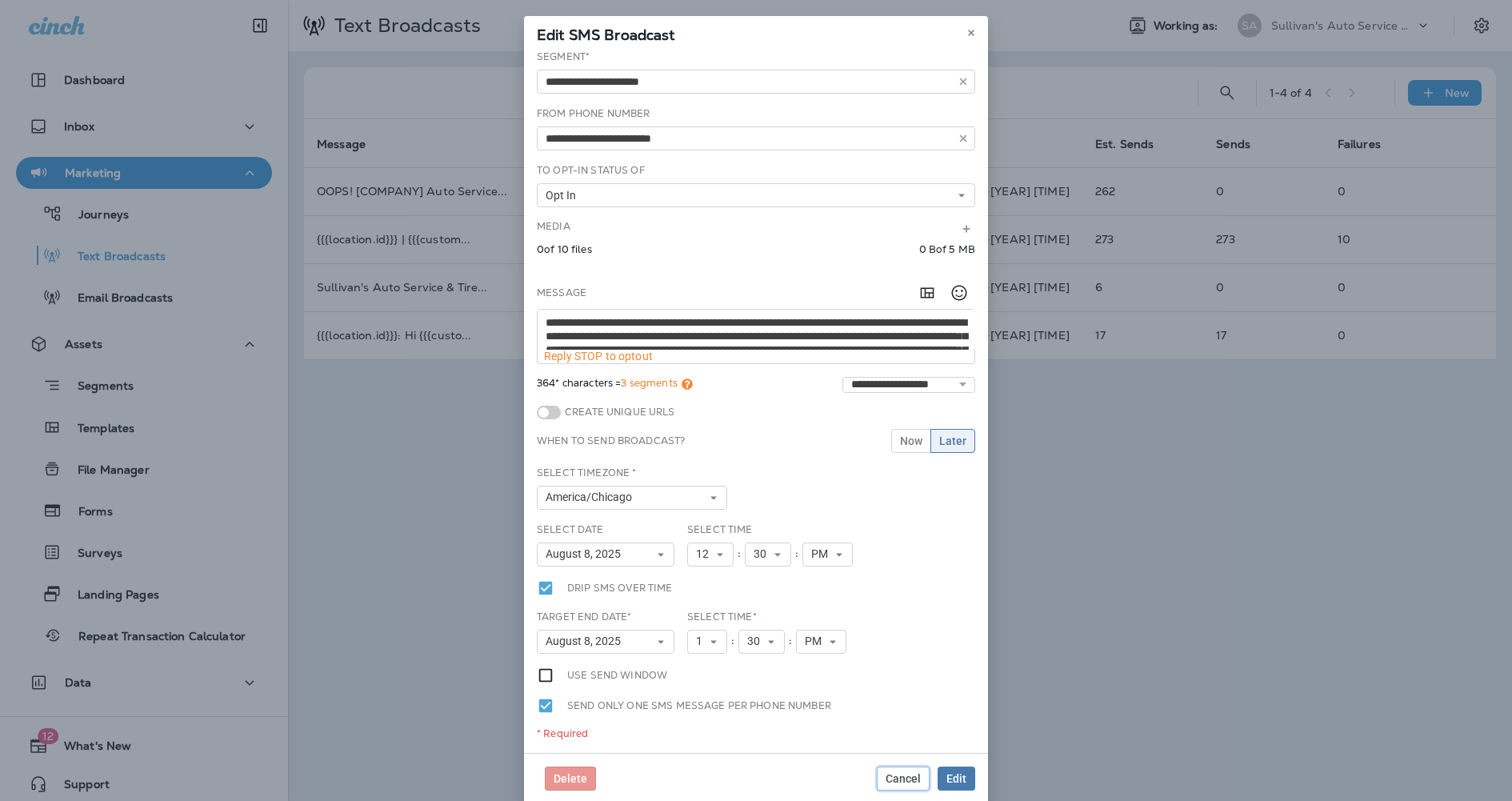 click on "Cancel" at bounding box center (903, 779) 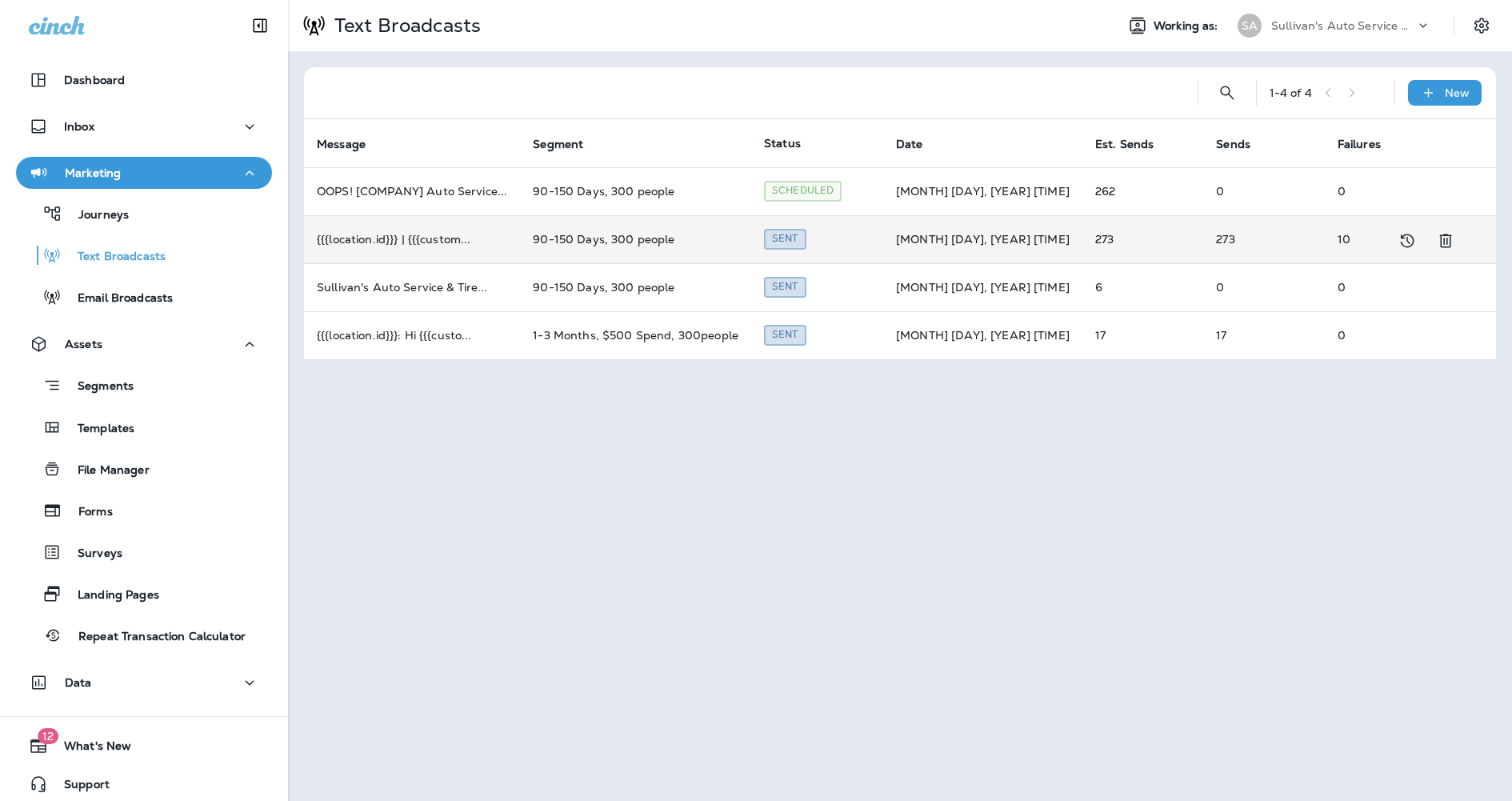 click on "{{{location.id}}}  | {{{custom  ..." at bounding box center (412, 239) 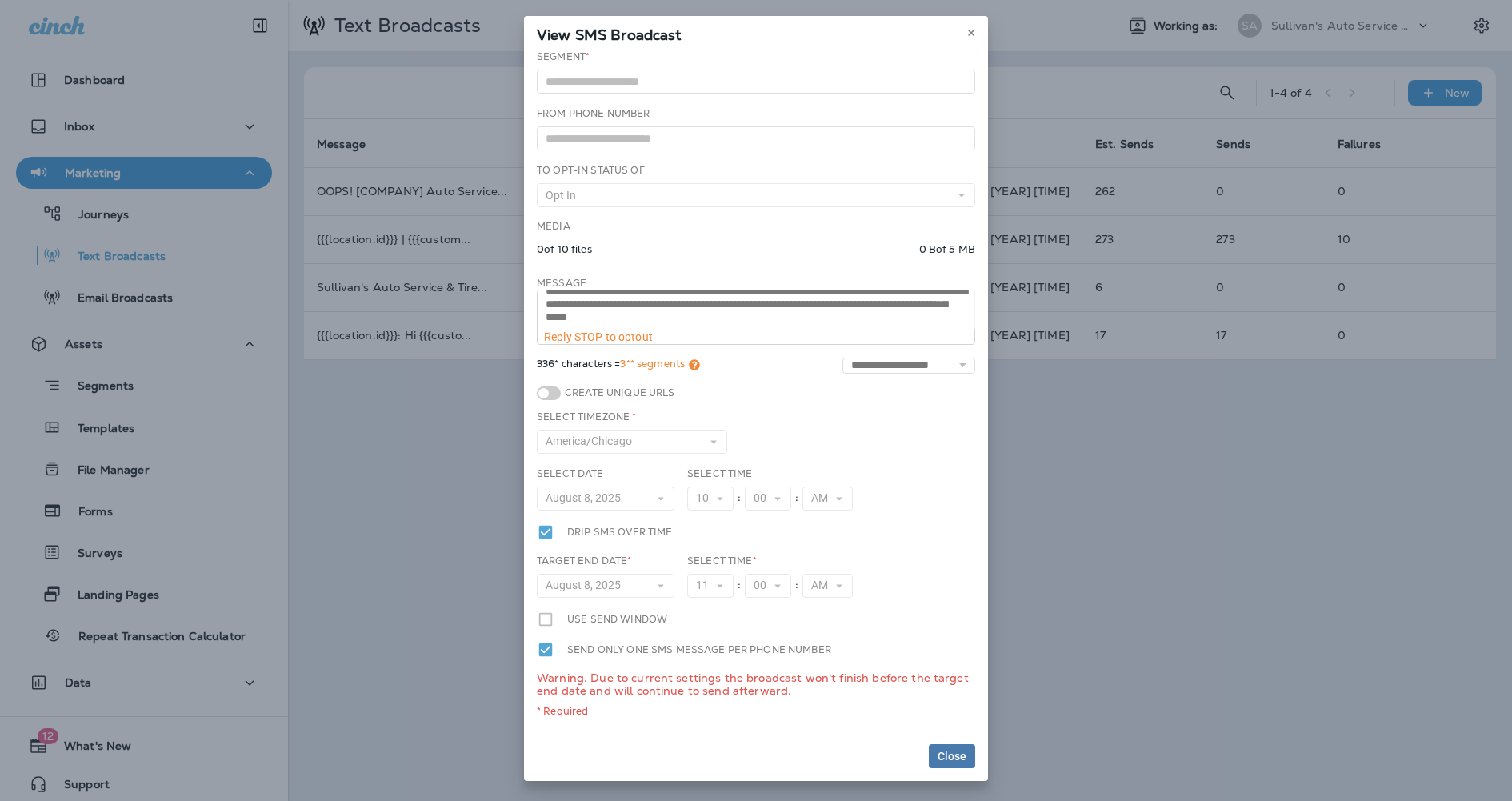 scroll, scrollTop: 40, scrollLeft: 0, axis: vertical 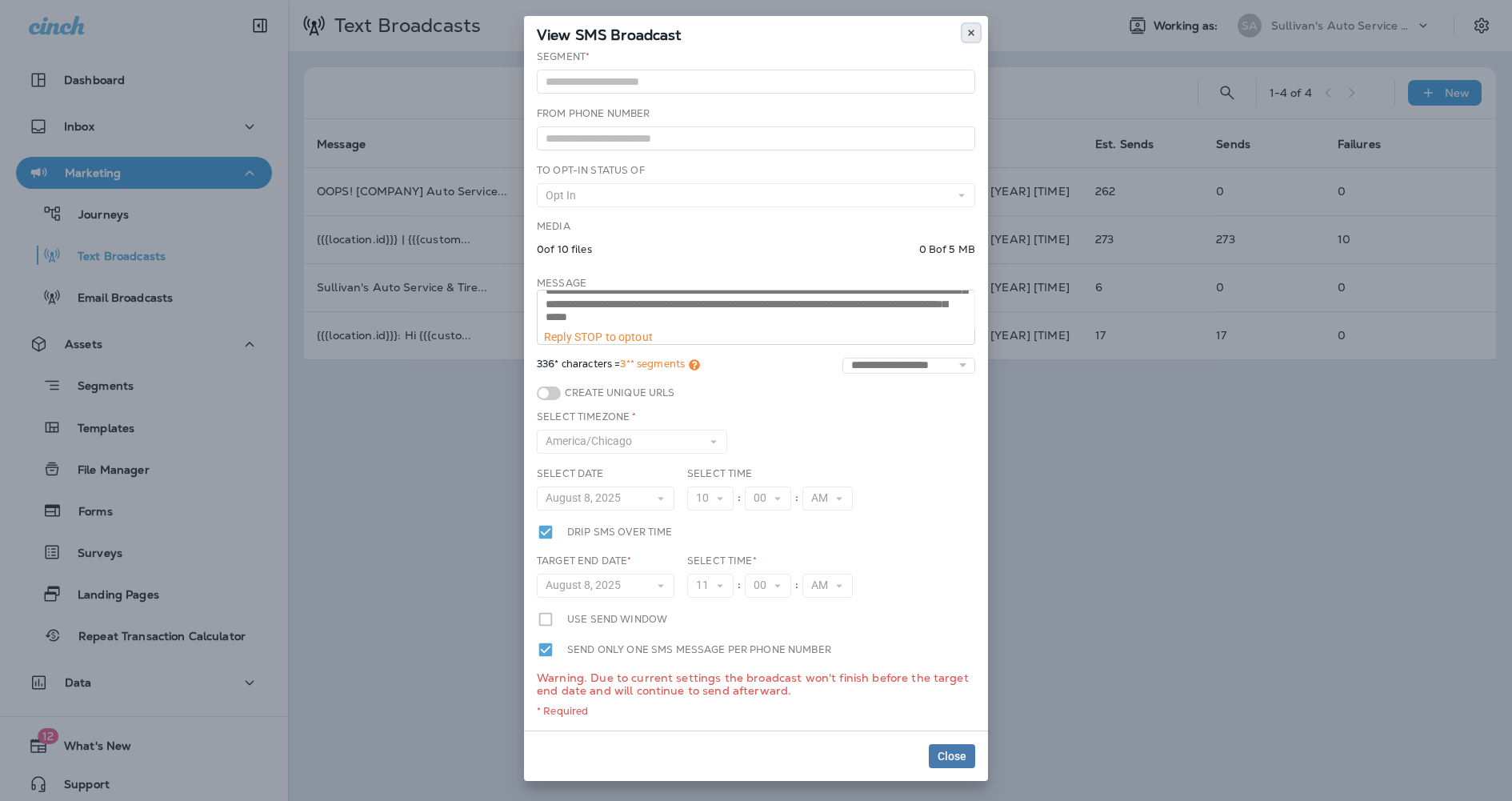 click 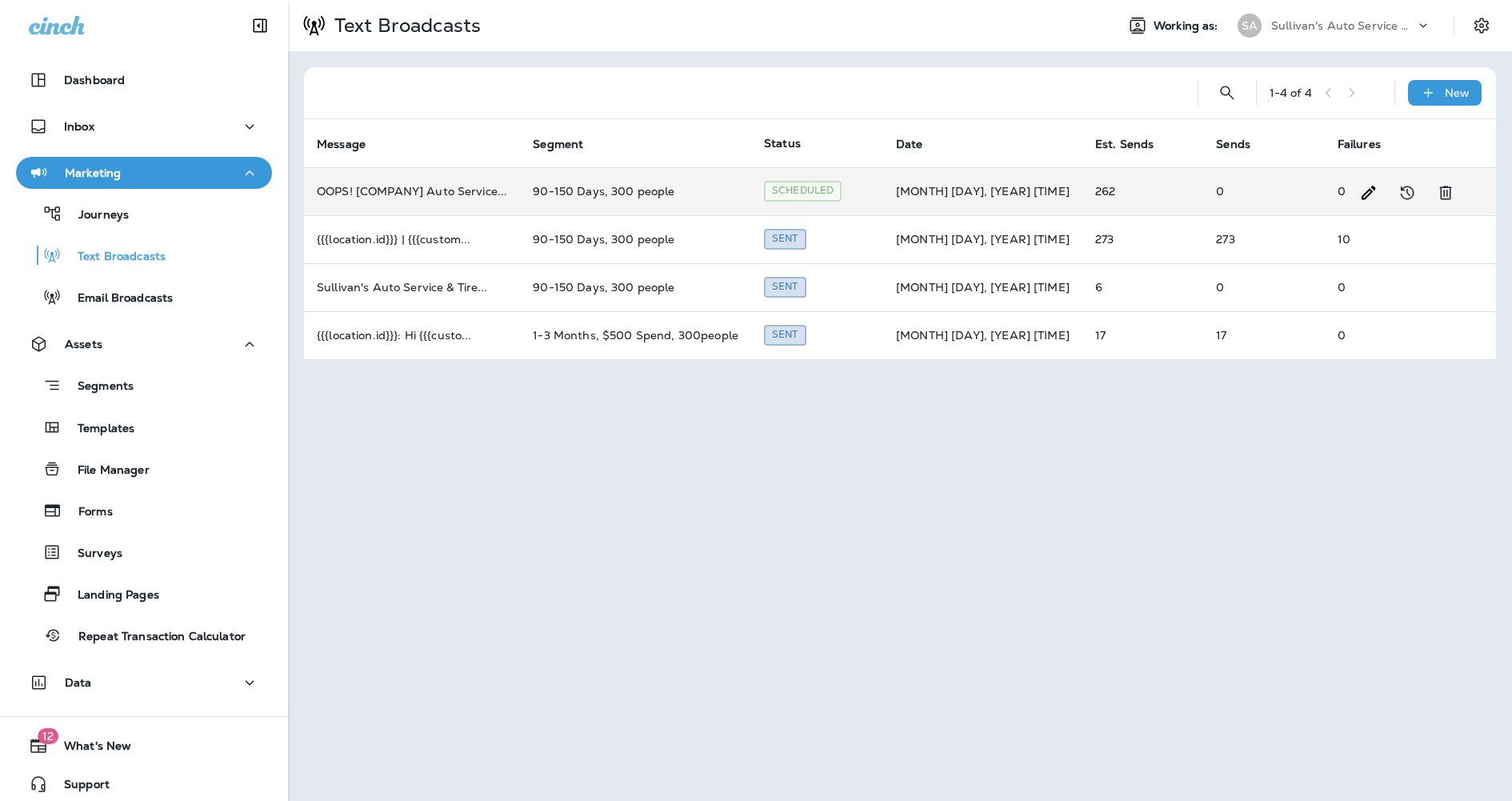 click on "OOPS! [COMPANY] Auto Service   ..." at bounding box center (412, 191) 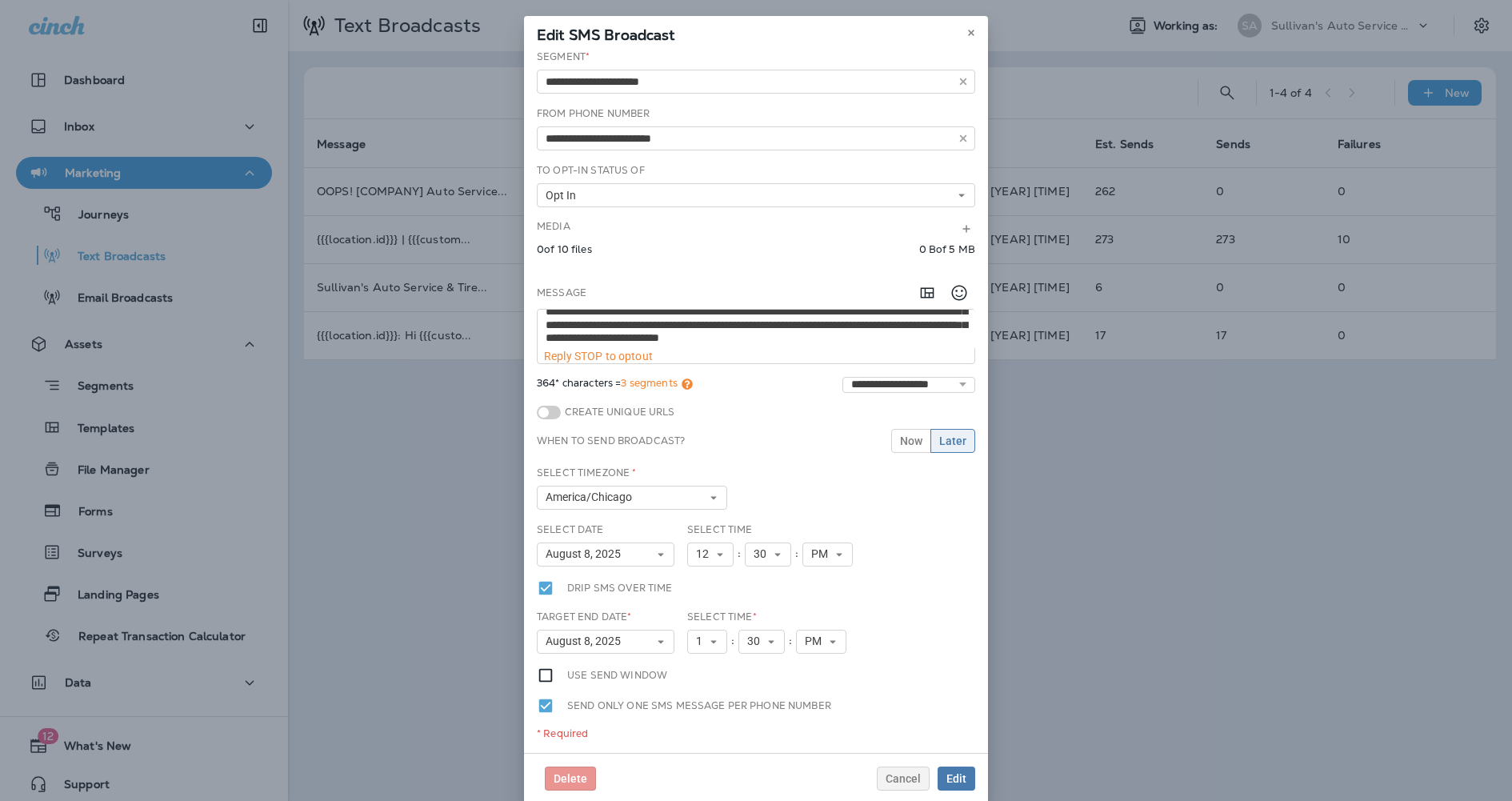 scroll, scrollTop: 40, scrollLeft: 0, axis: vertical 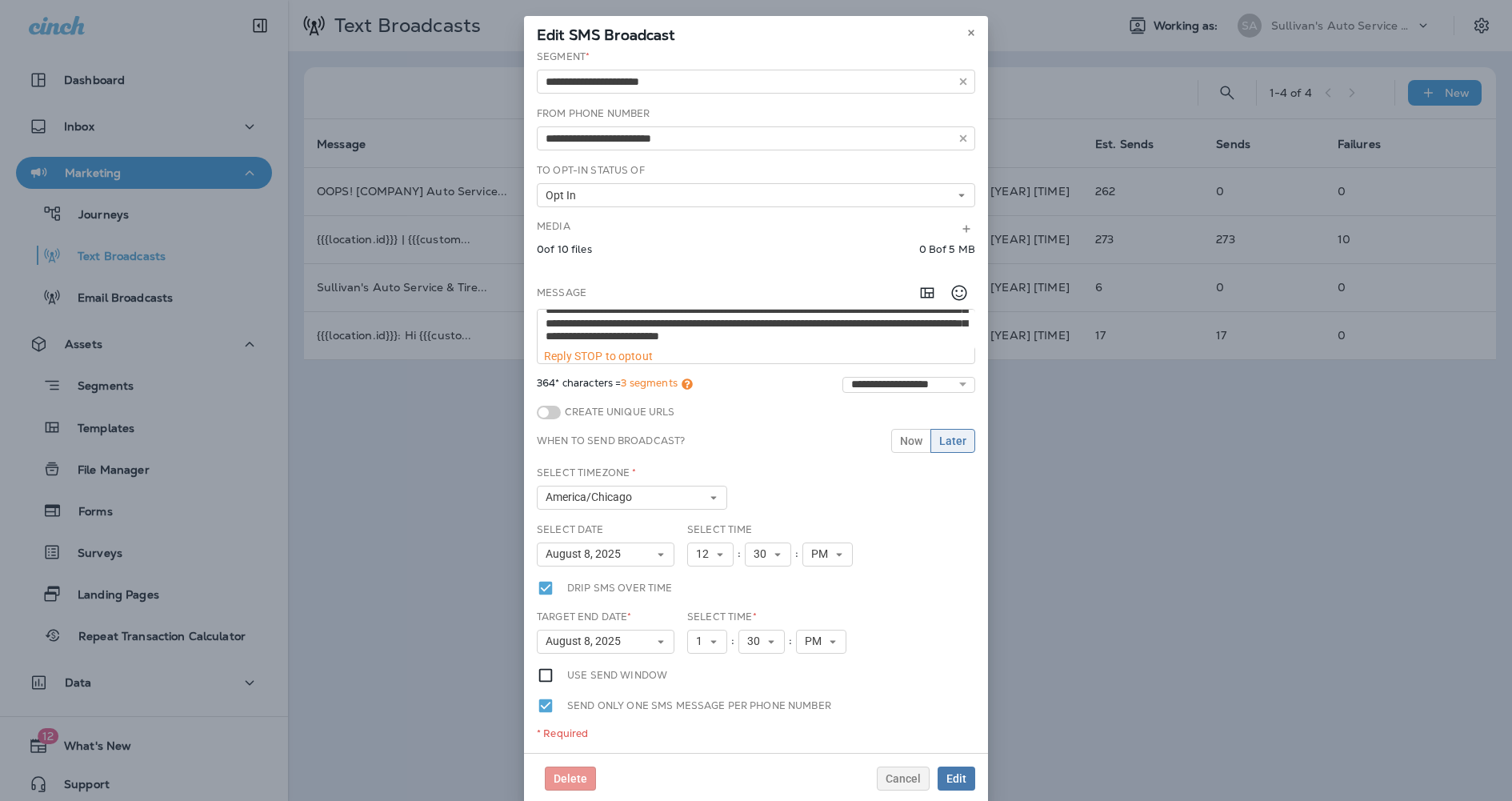 click on "**********" at bounding box center [756, 400] 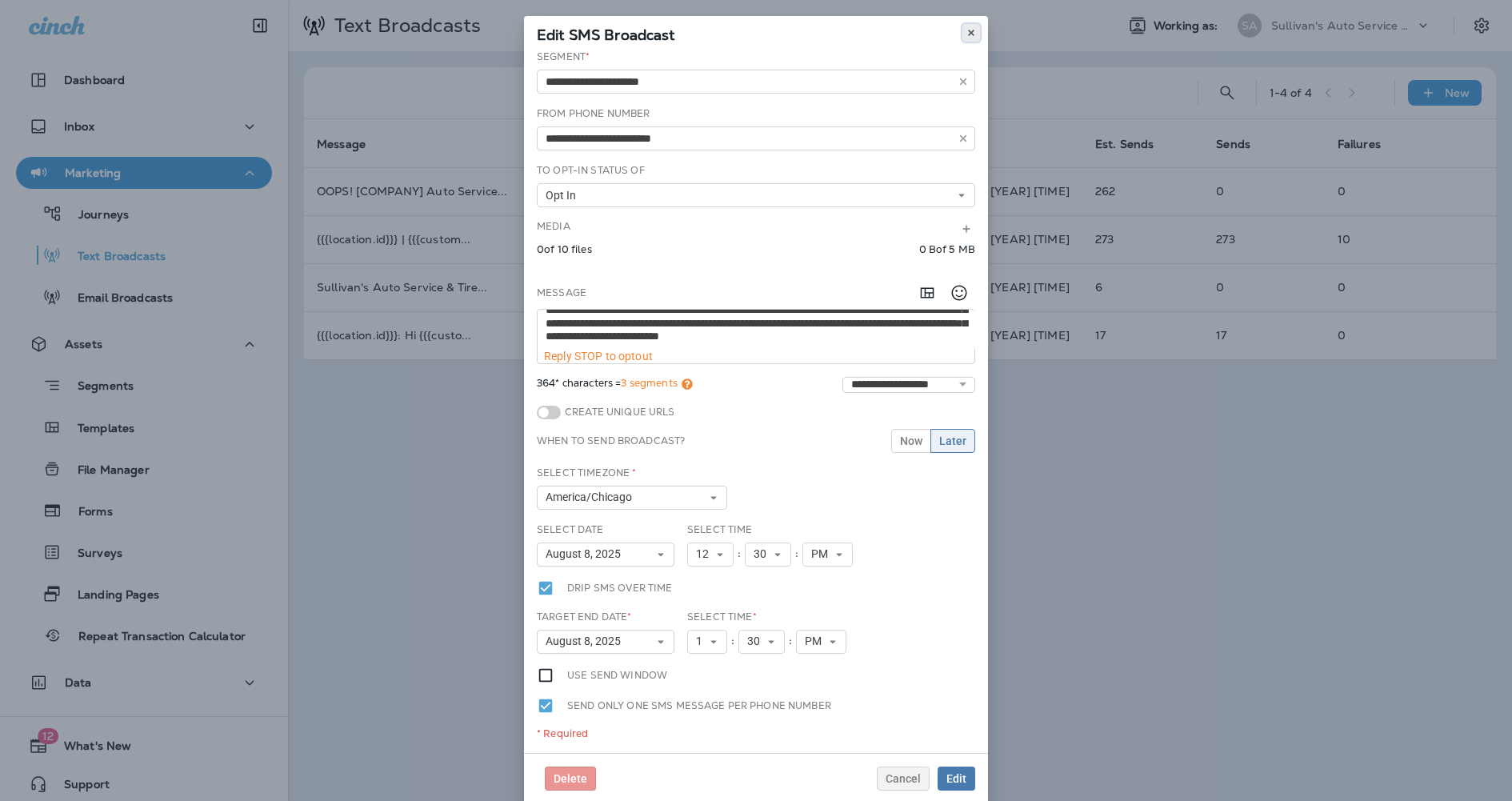 click 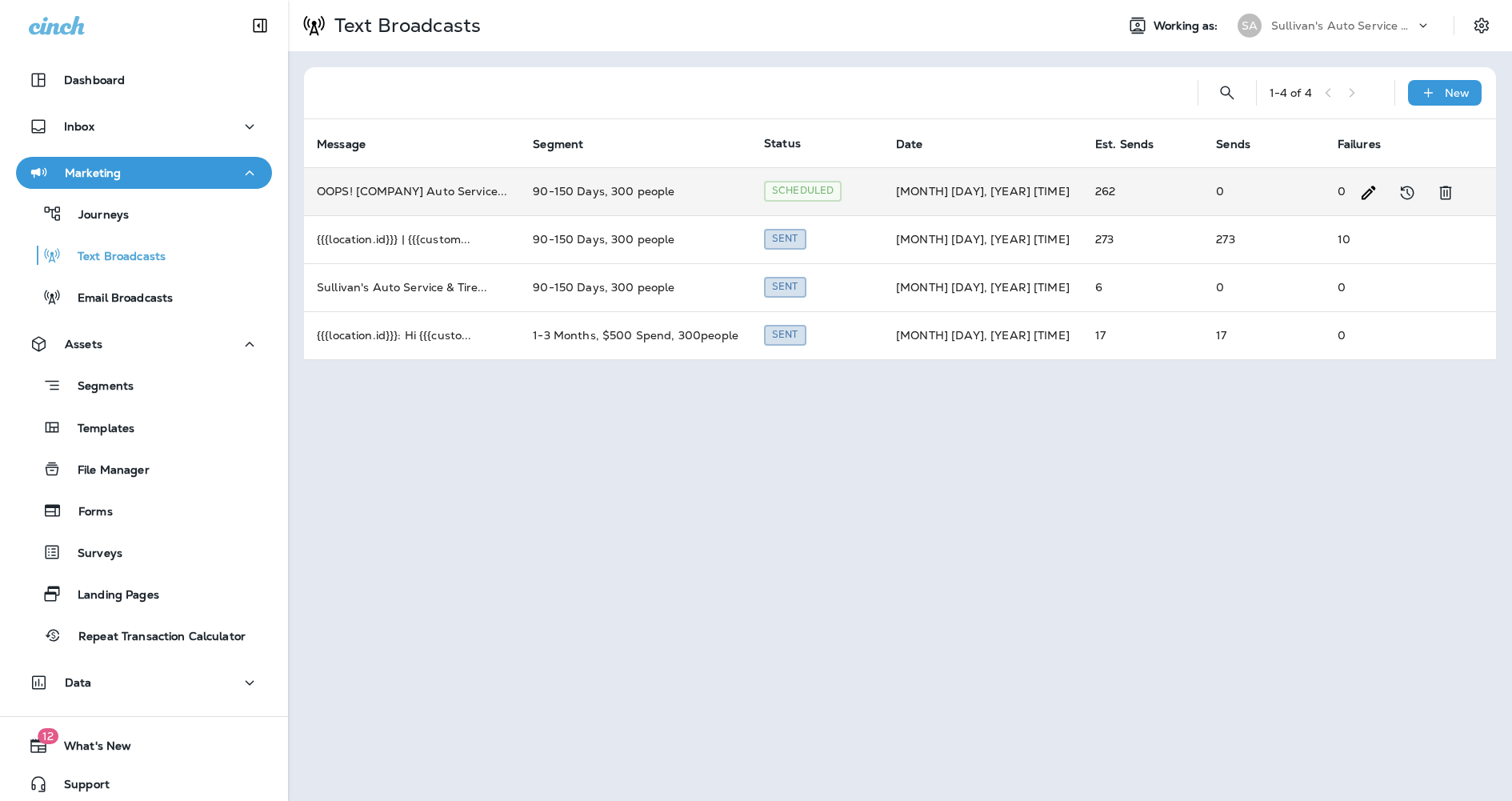 click on "OOPS! [COMPANY] Auto Service   ..." at bounding box center (412, 191) 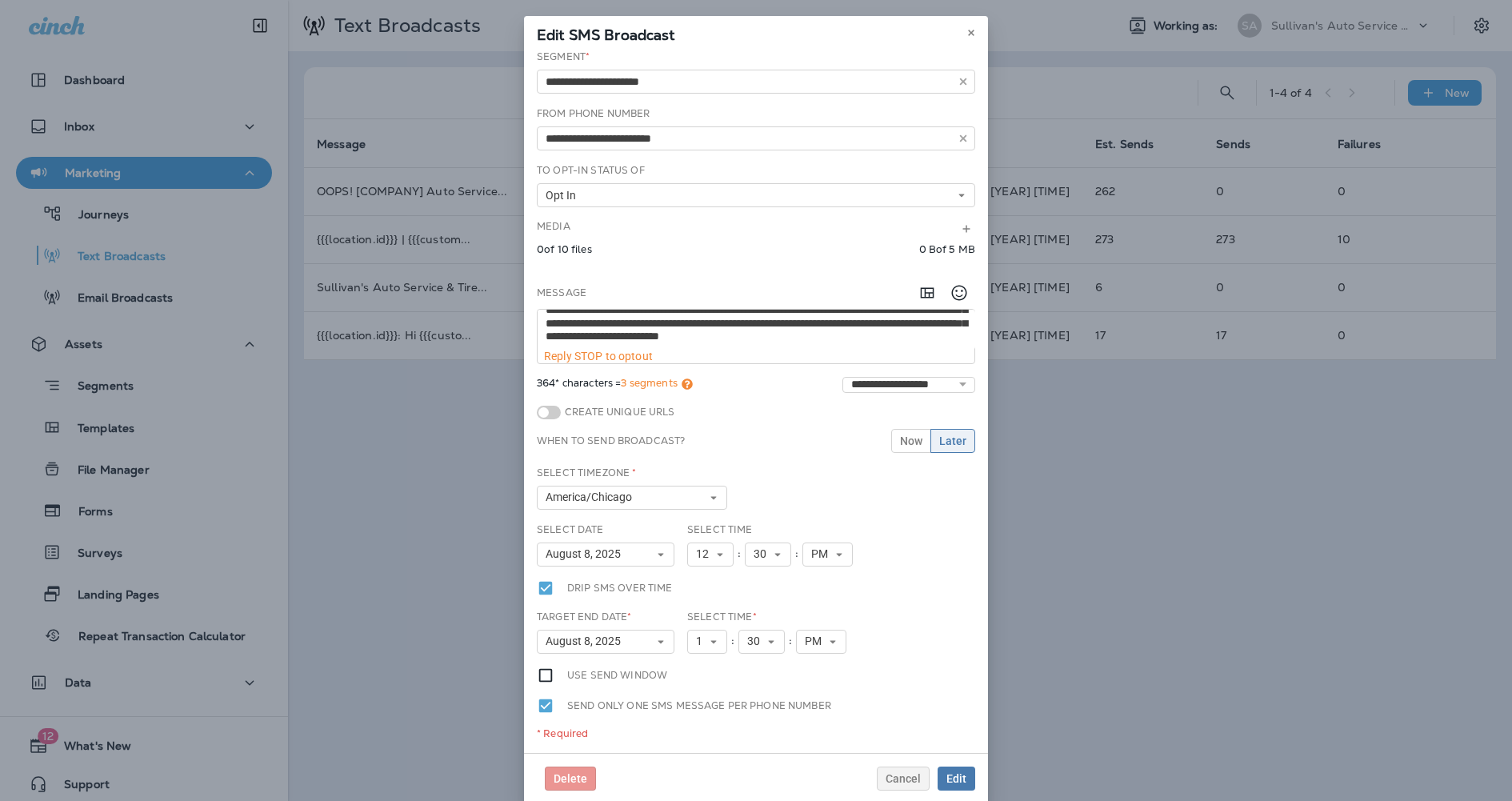 scroll, scrollTop: 40, scrollLeft: 0, axis: vertical 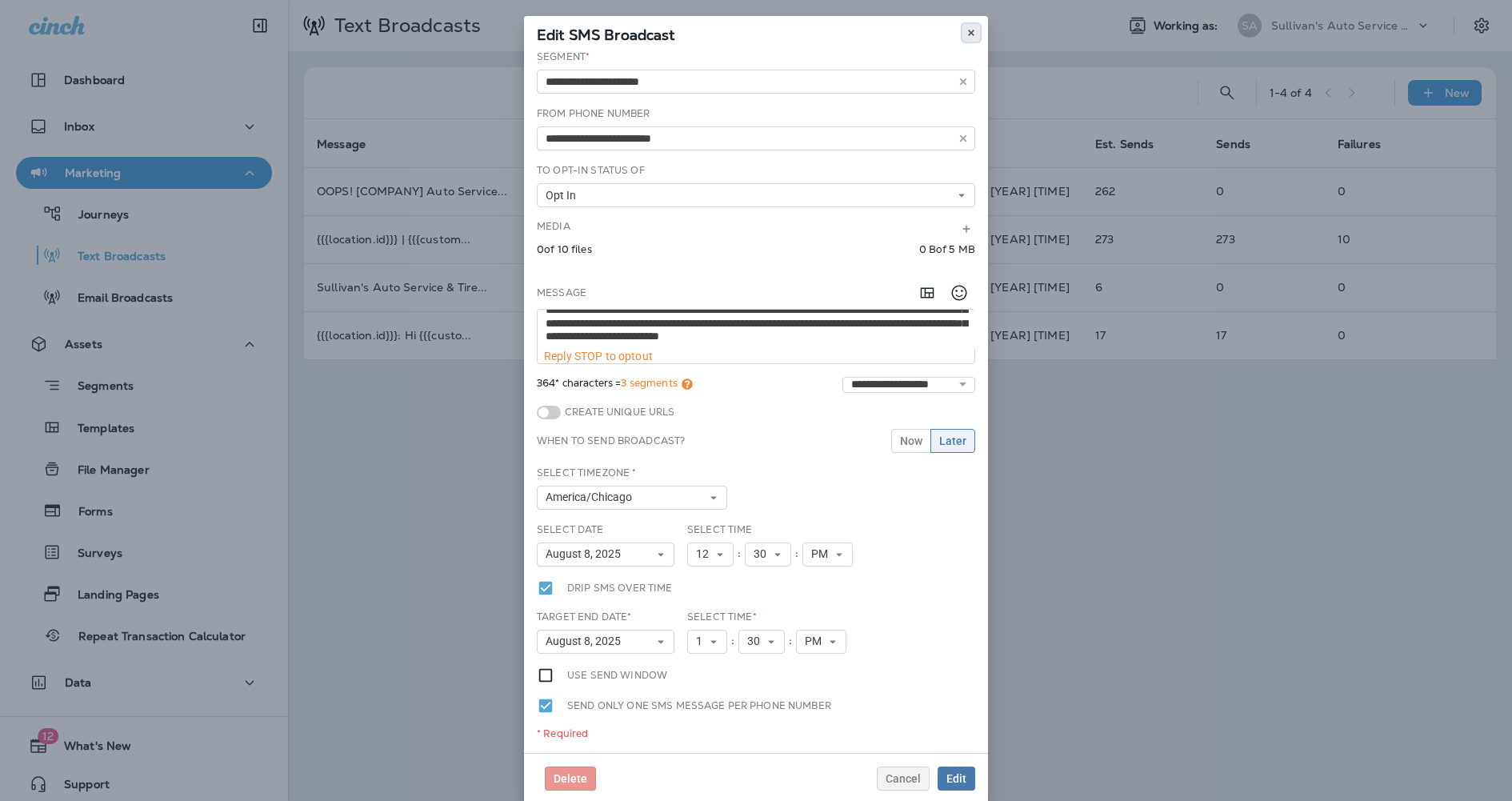 click 